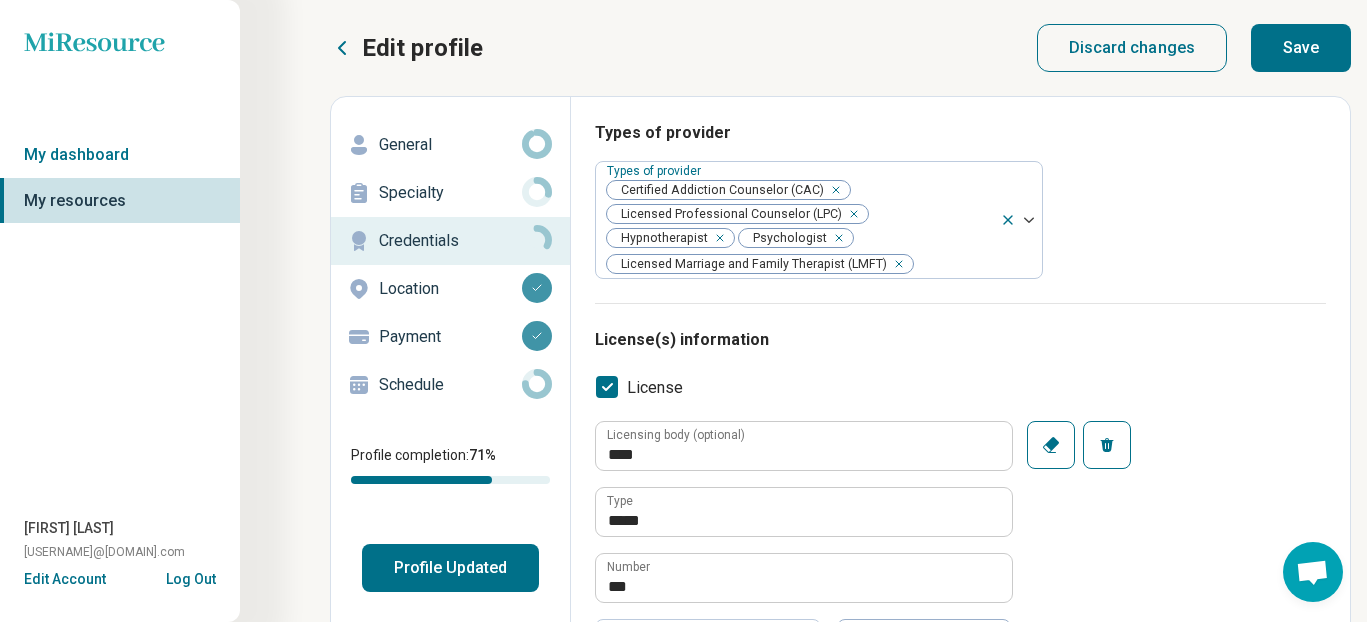 scroll, scrollTop: 730, scrollLeft: 0, axis: vertical 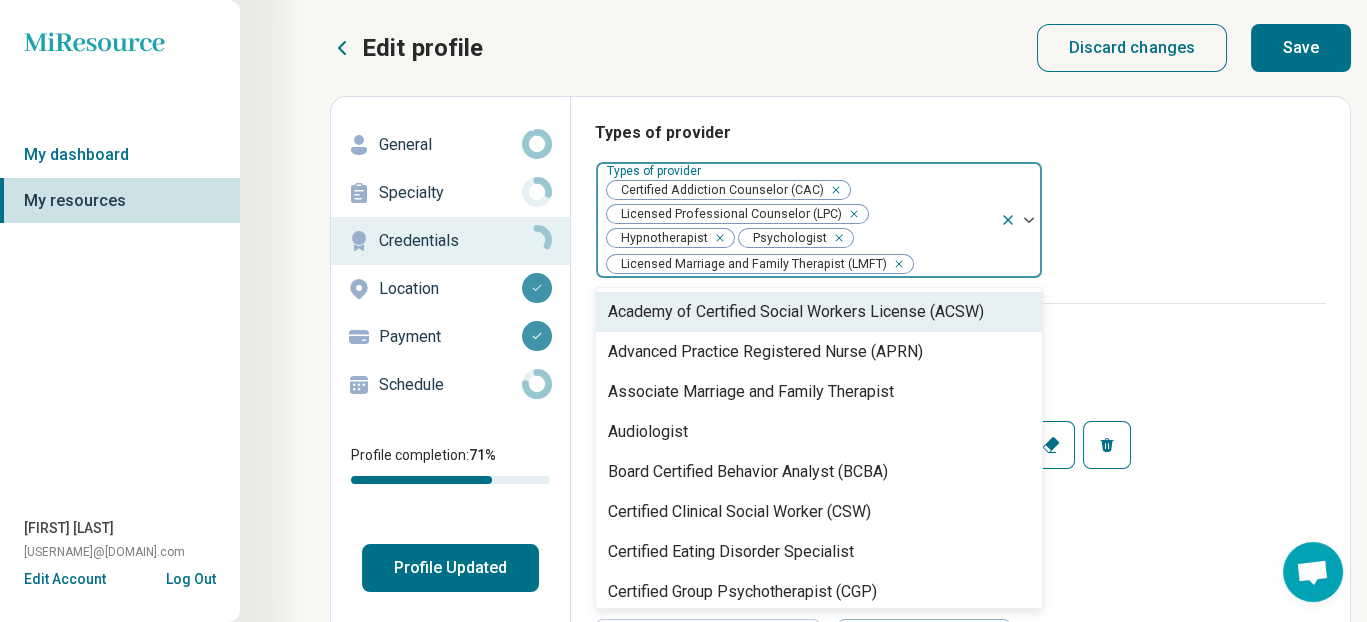 click on "Licensed Marriage and Family Therapist (LMFT)" at bounding box center [750, 264] 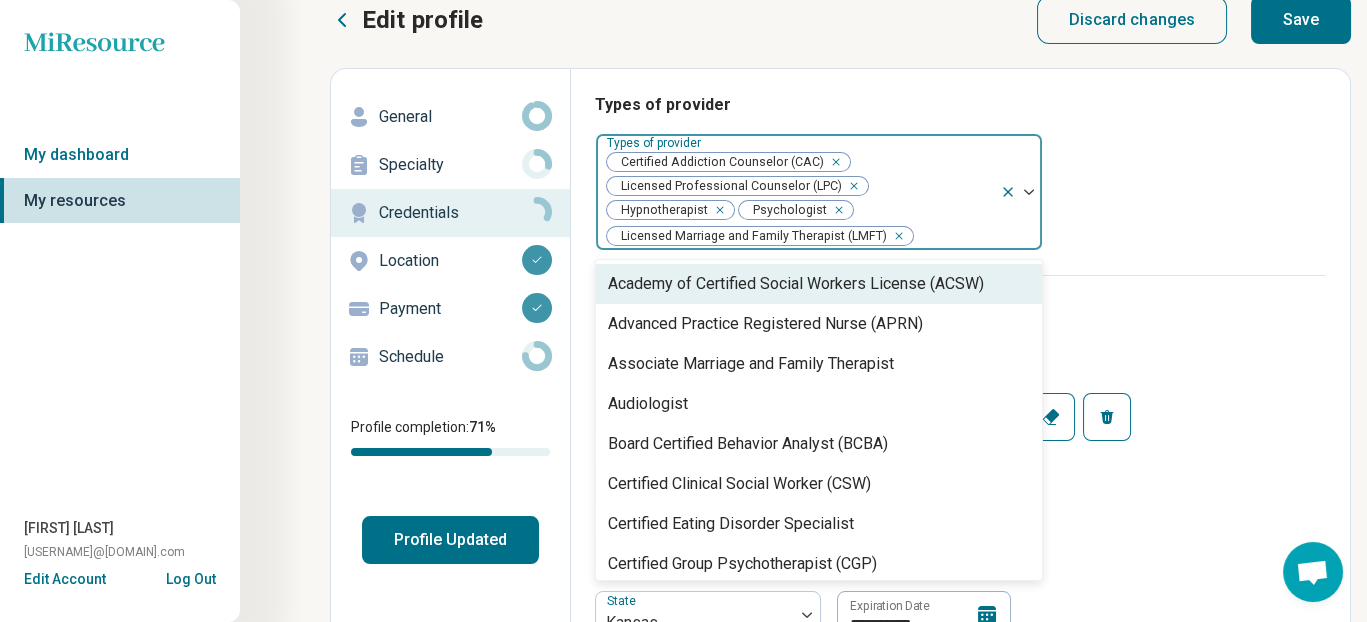scroll, scrollTop: 32, scrollLeft: 0, axis: vertical 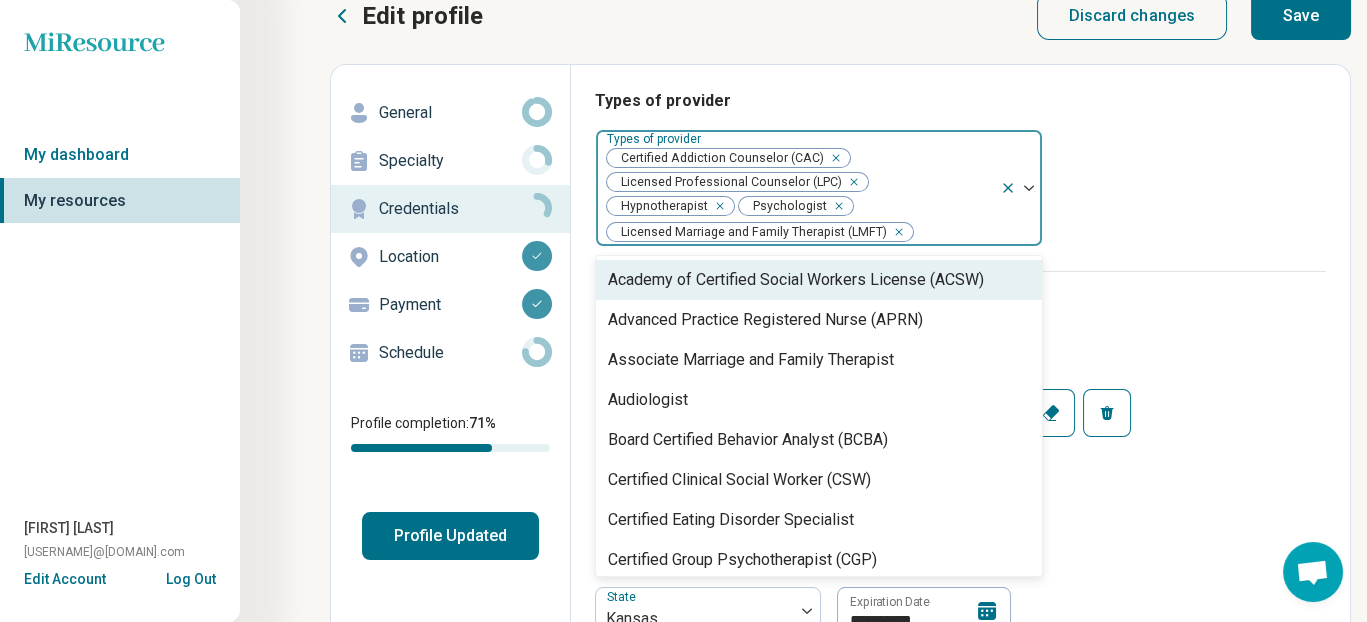 click on "Psychologist" at bounding box center [786, 206] 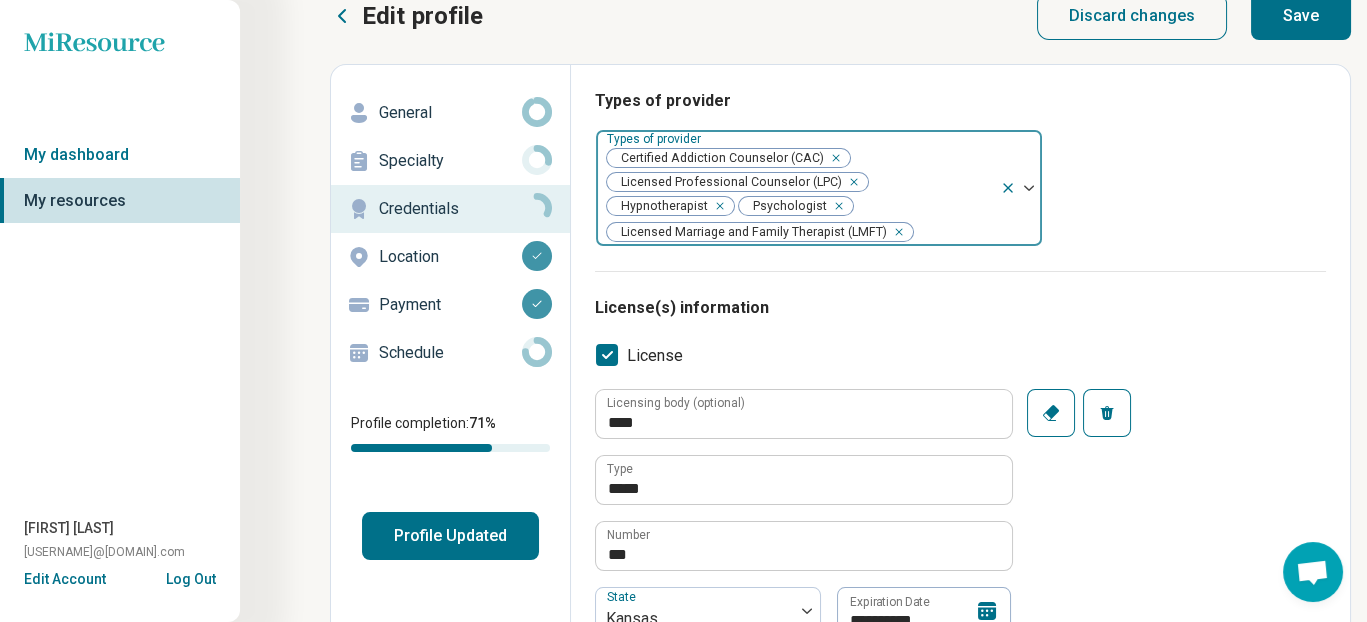 click 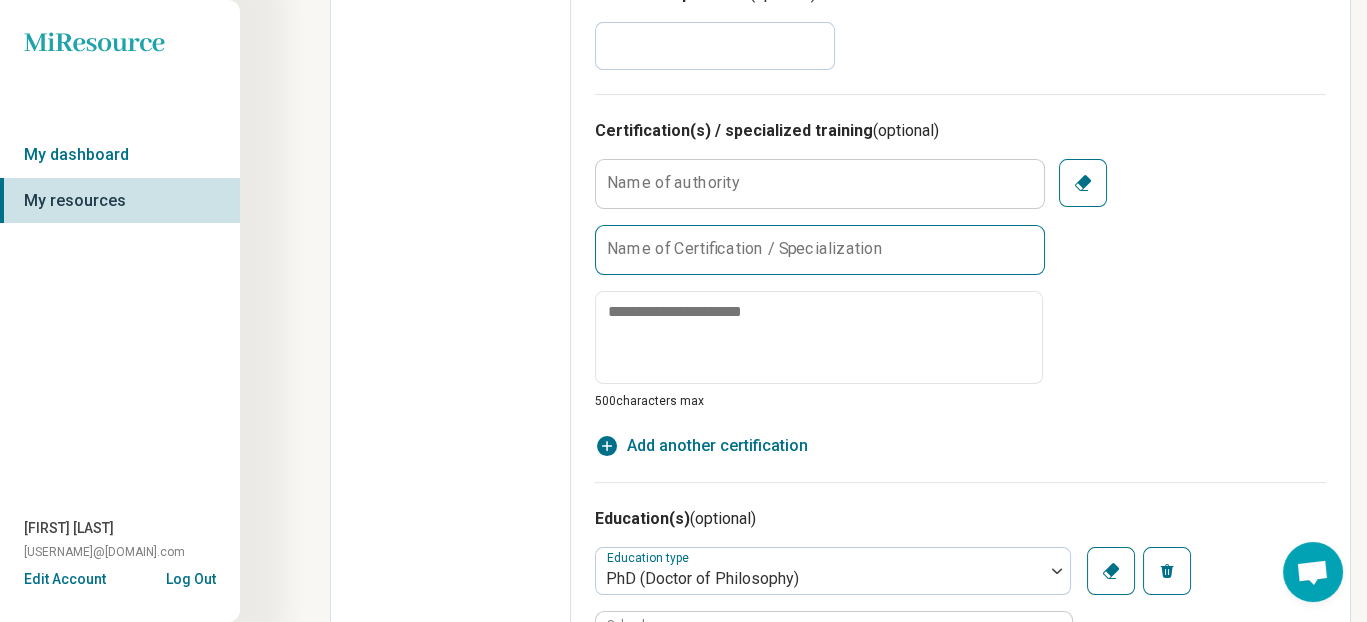 scroll, scrollTop: 1232, scrollLeft: 0, axis: vertical 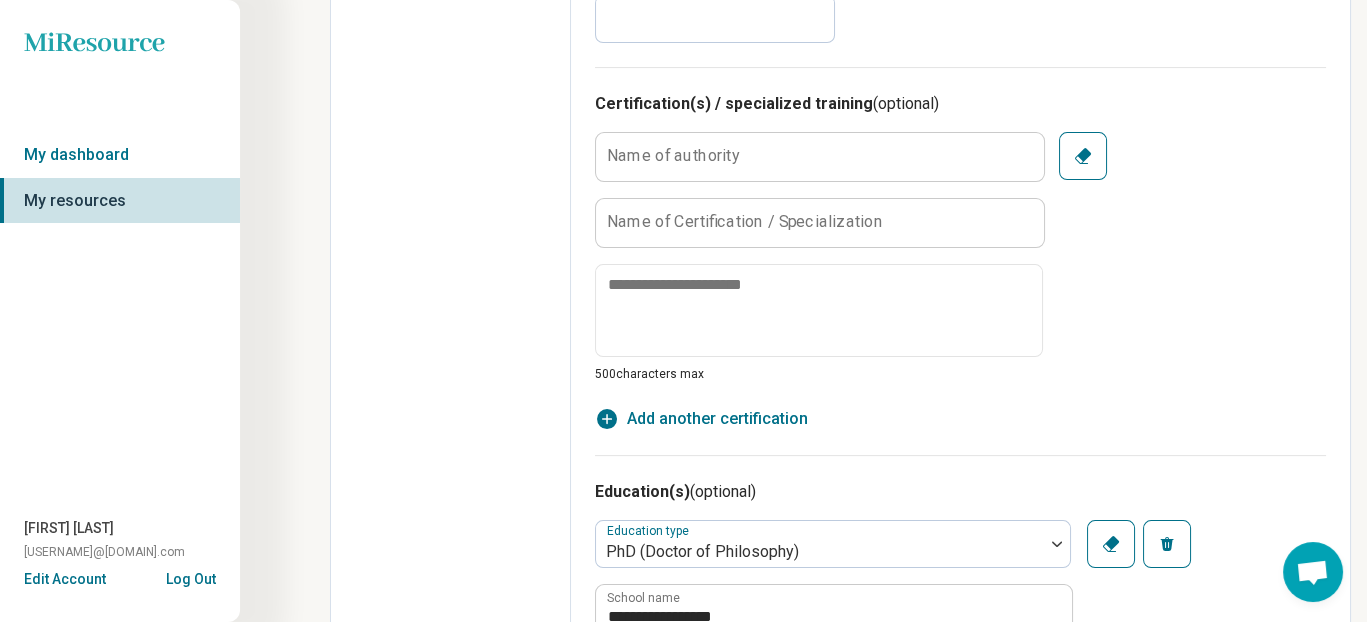 click on "Name of authority" at bounding box center (673, 156) 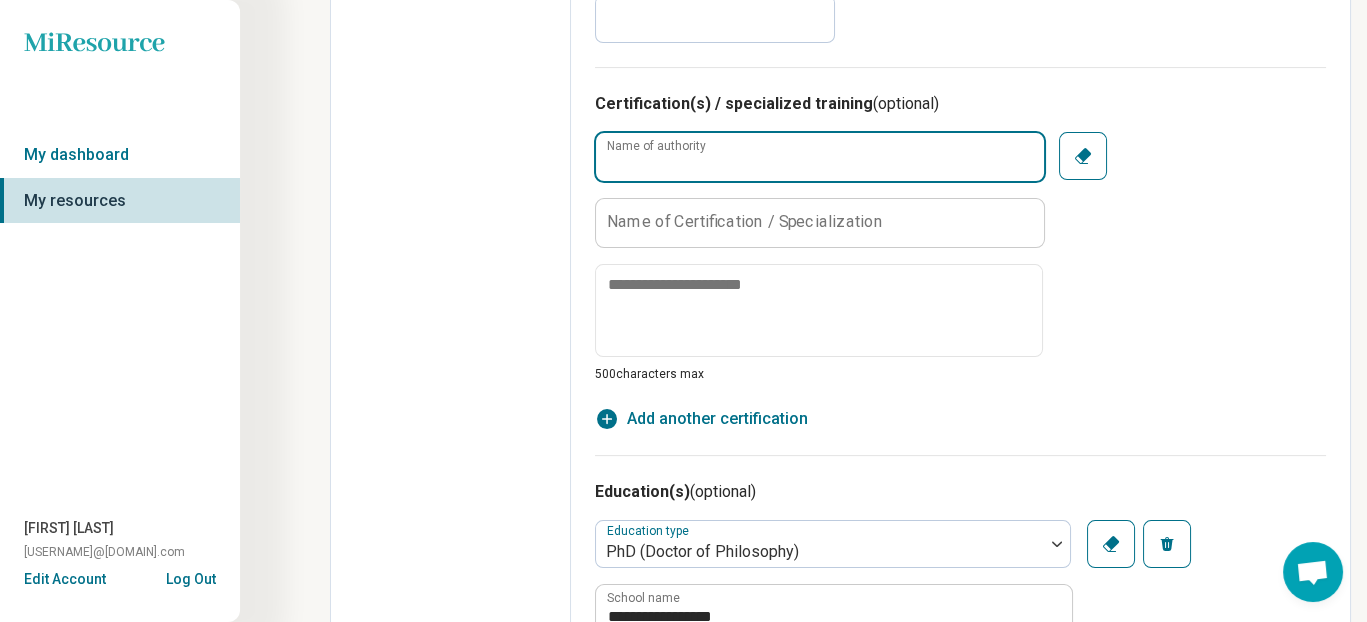 click on "Name of authority" at bounding box center (820, 157) 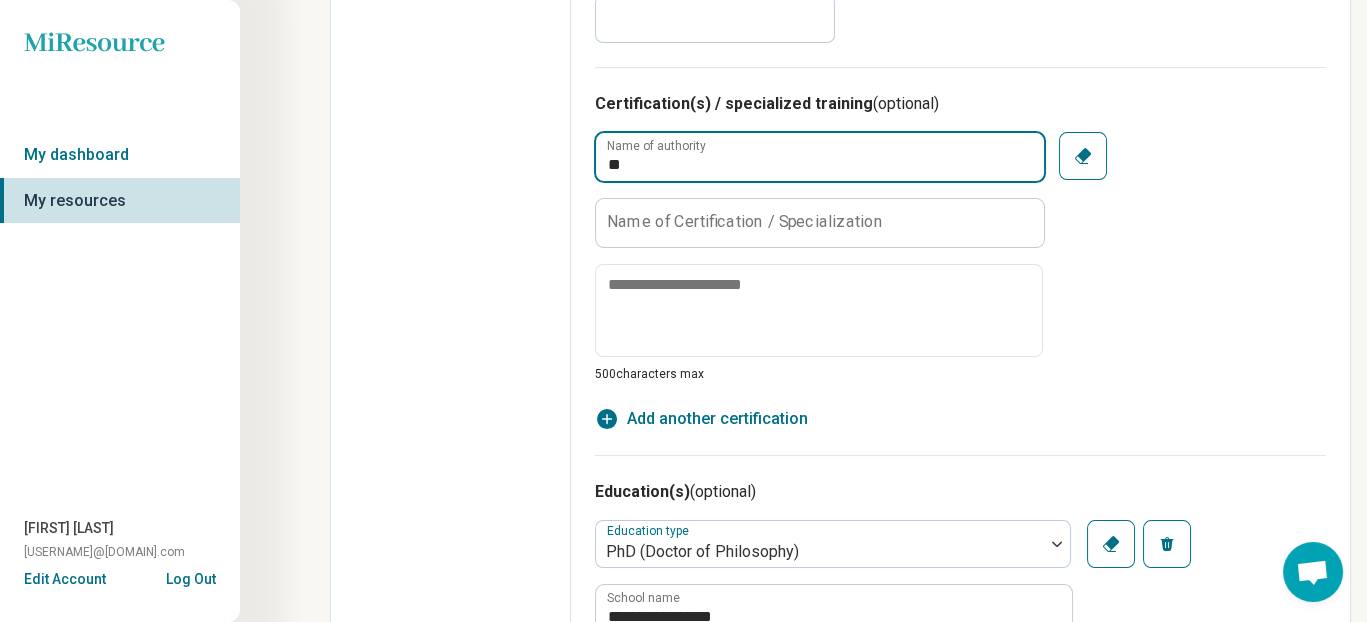 type on "*" 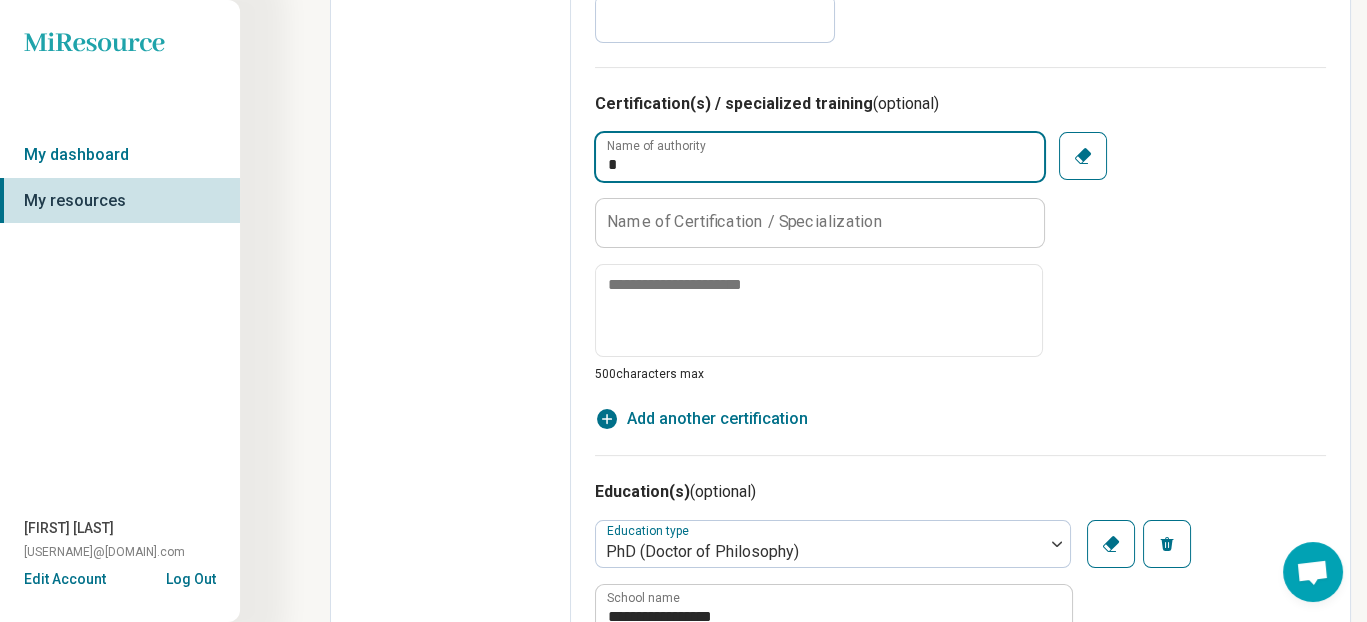 type 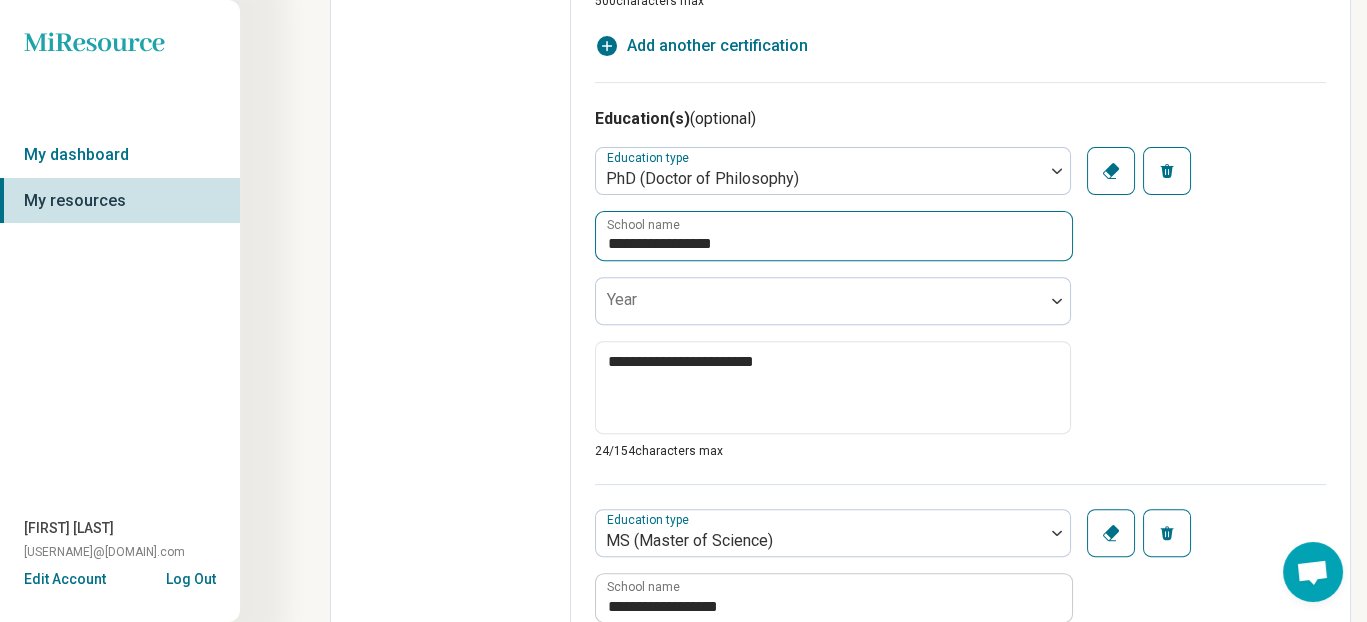 scroll, scrollTop: 1632, scrollLeft: 0, axis: vertical 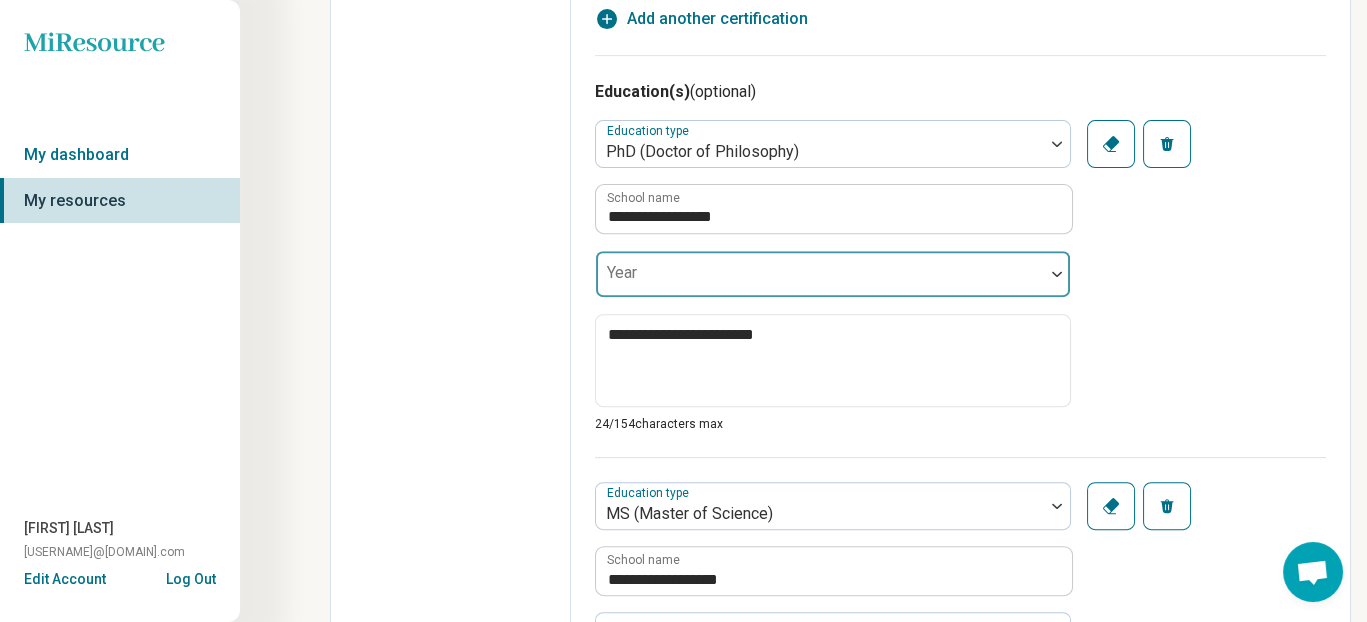 click on "Year" at bounding box center [833, 274] 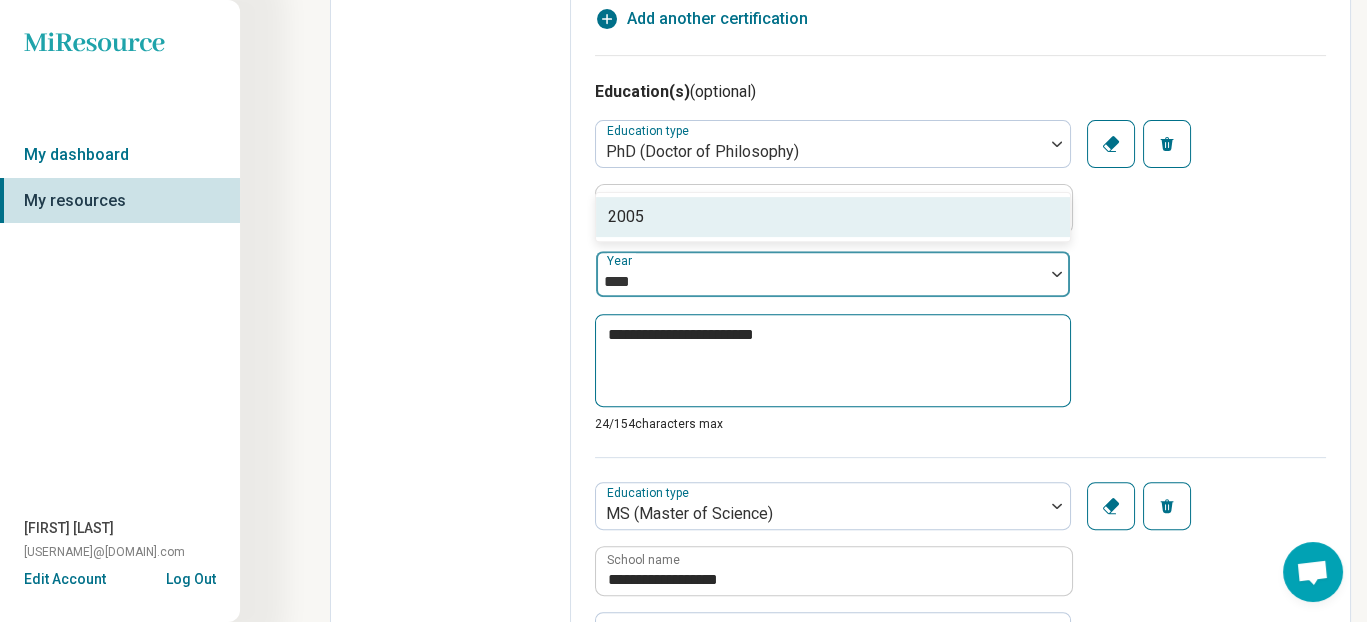 type on "****" 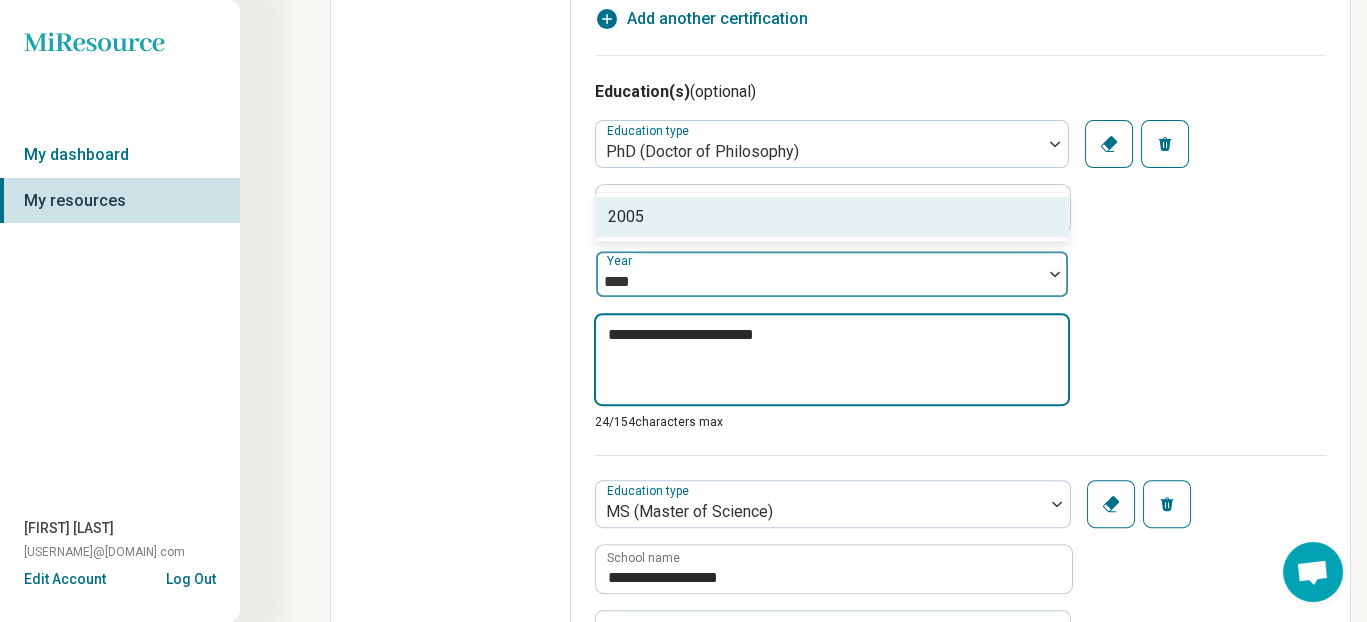 type 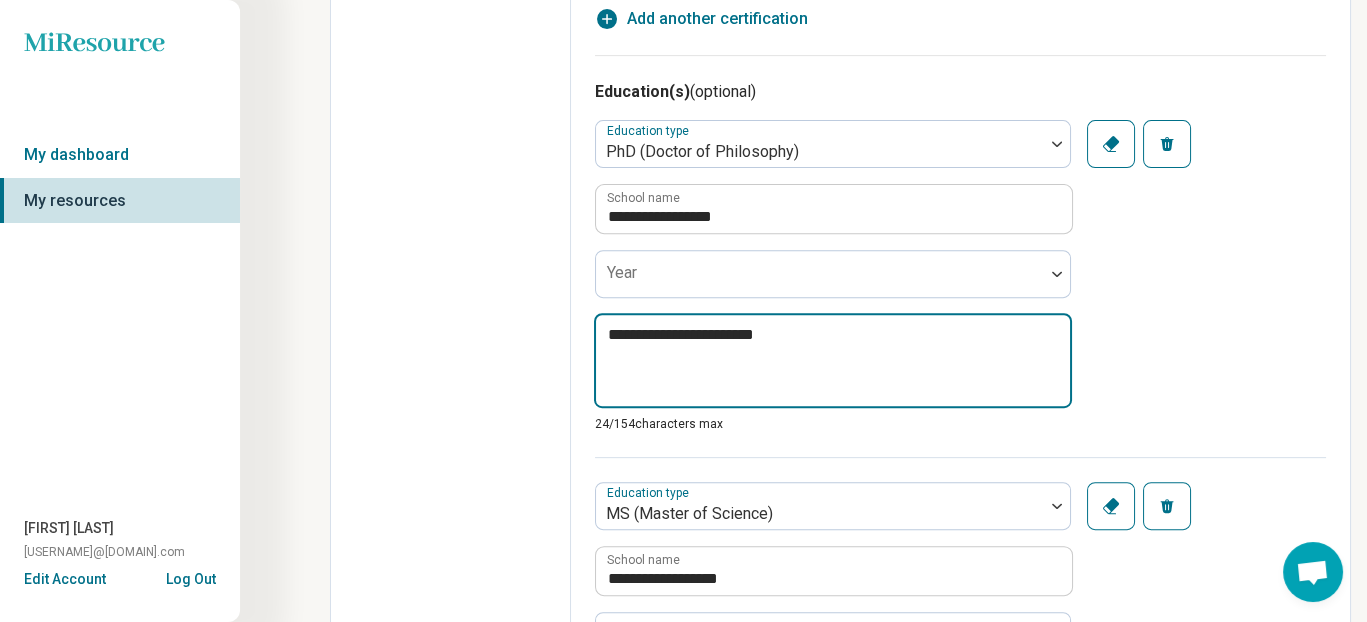 drag, startPoint x: 723, startPoint y: 442, endPoint x: 852, endPoint y: 437, distance: 129.09686 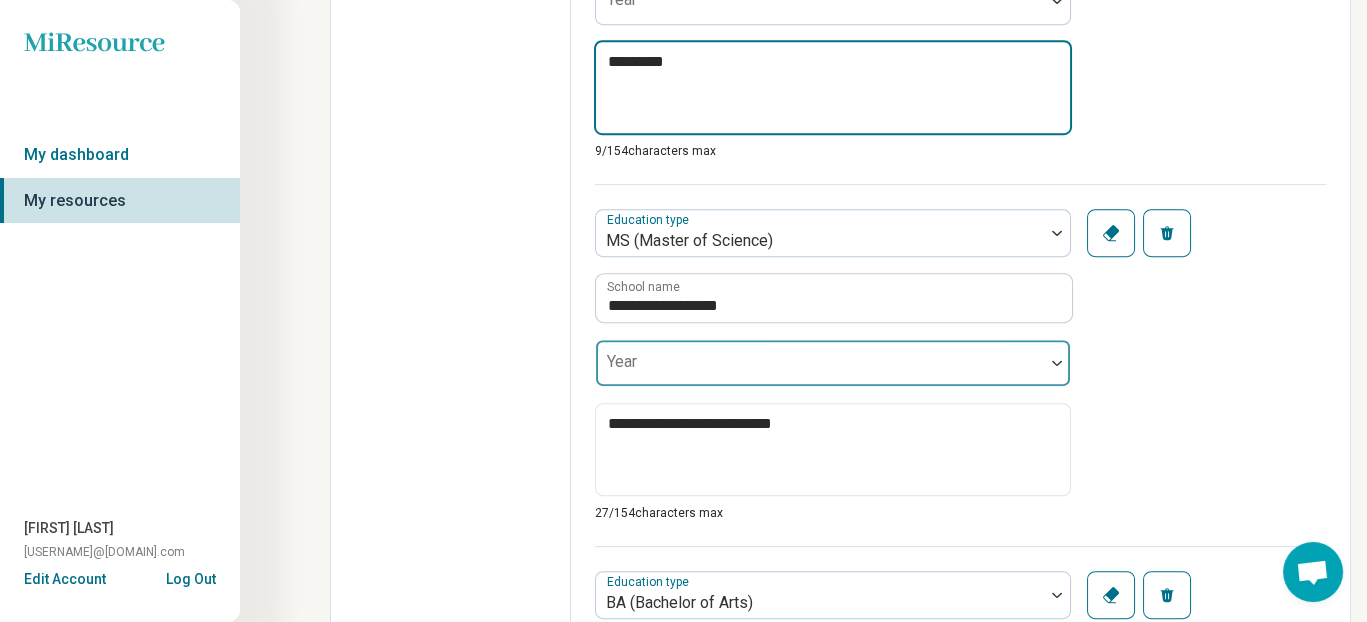 scroll, scrollTop: 1932, scrollLeft: 0, axis: vertical 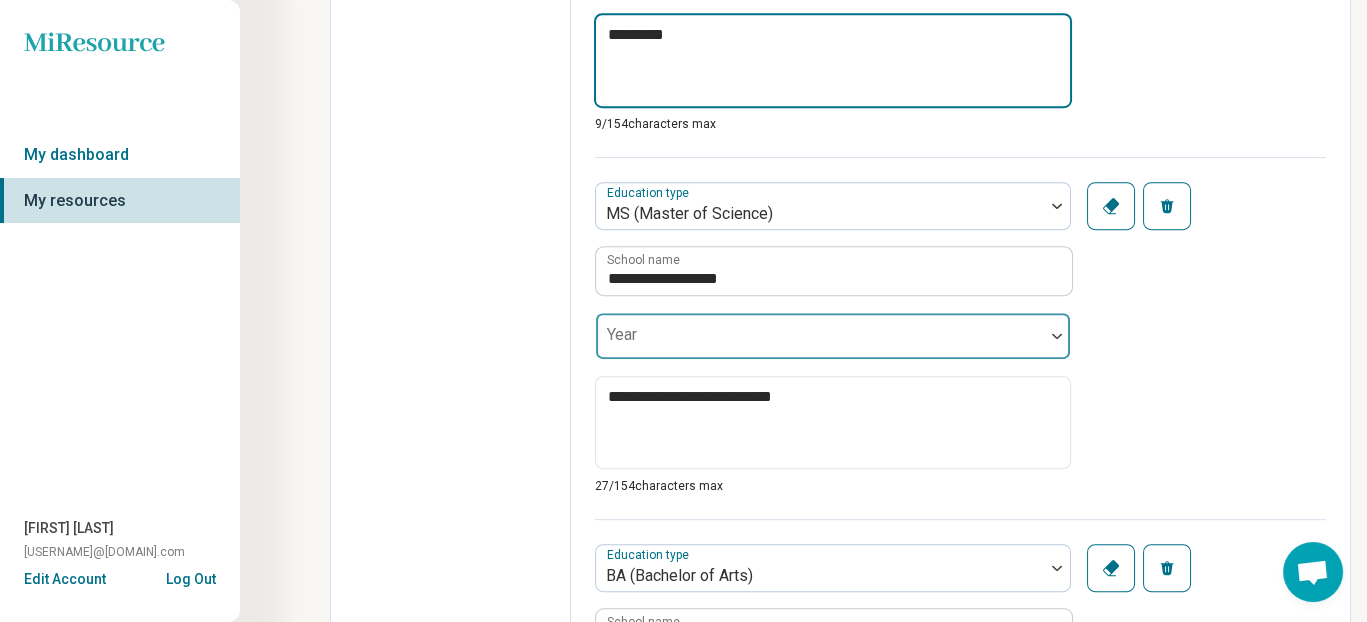 type on "********" 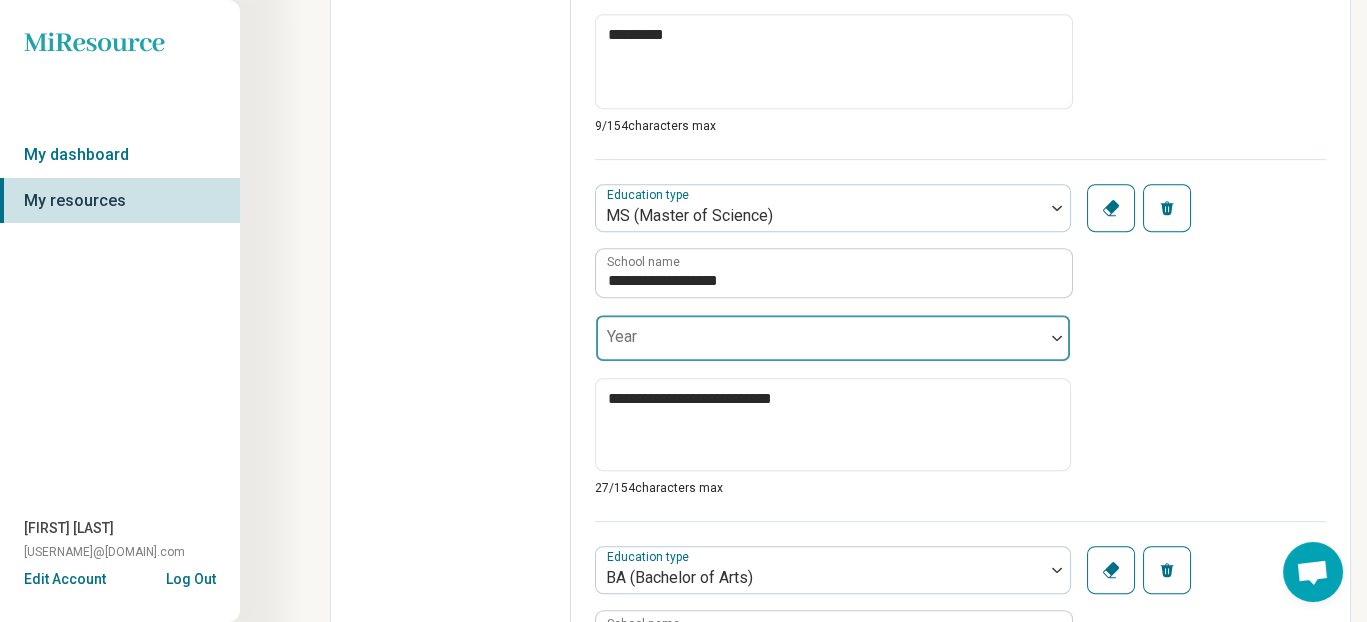 click on "Year" at bounding box center (833, 338) 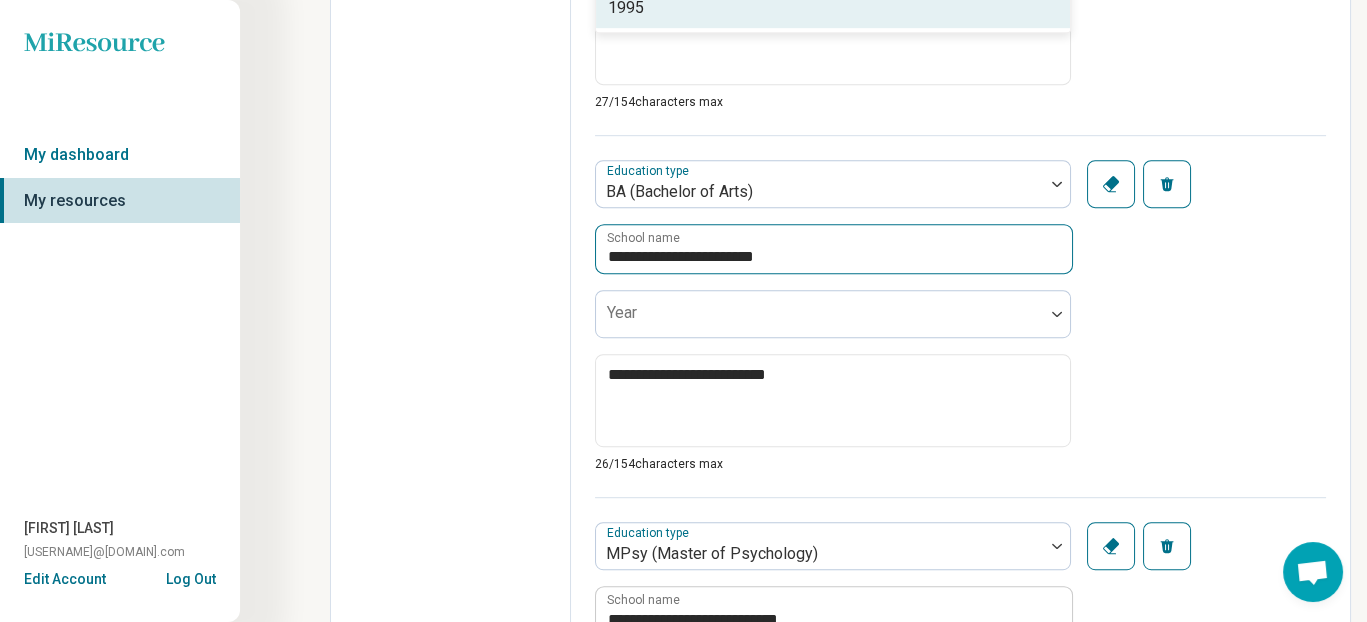 scroll, scrollTop: 2332, scrollLeft: 0, axis: vertical 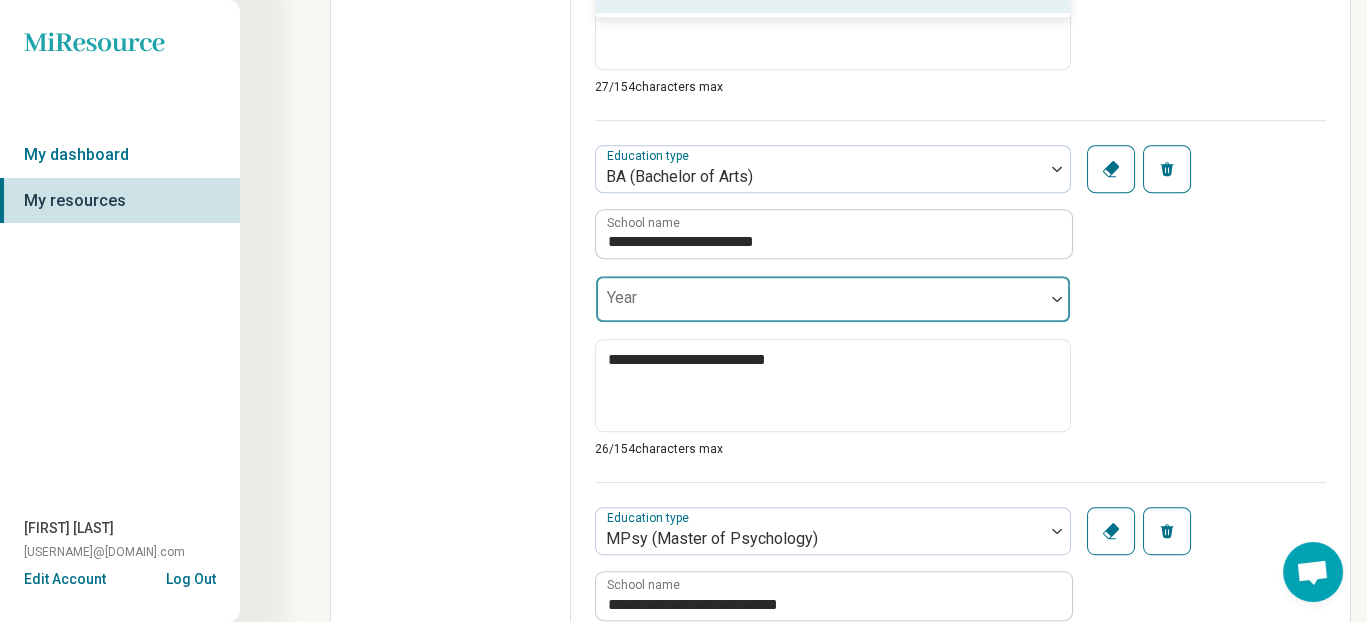 type on "****" 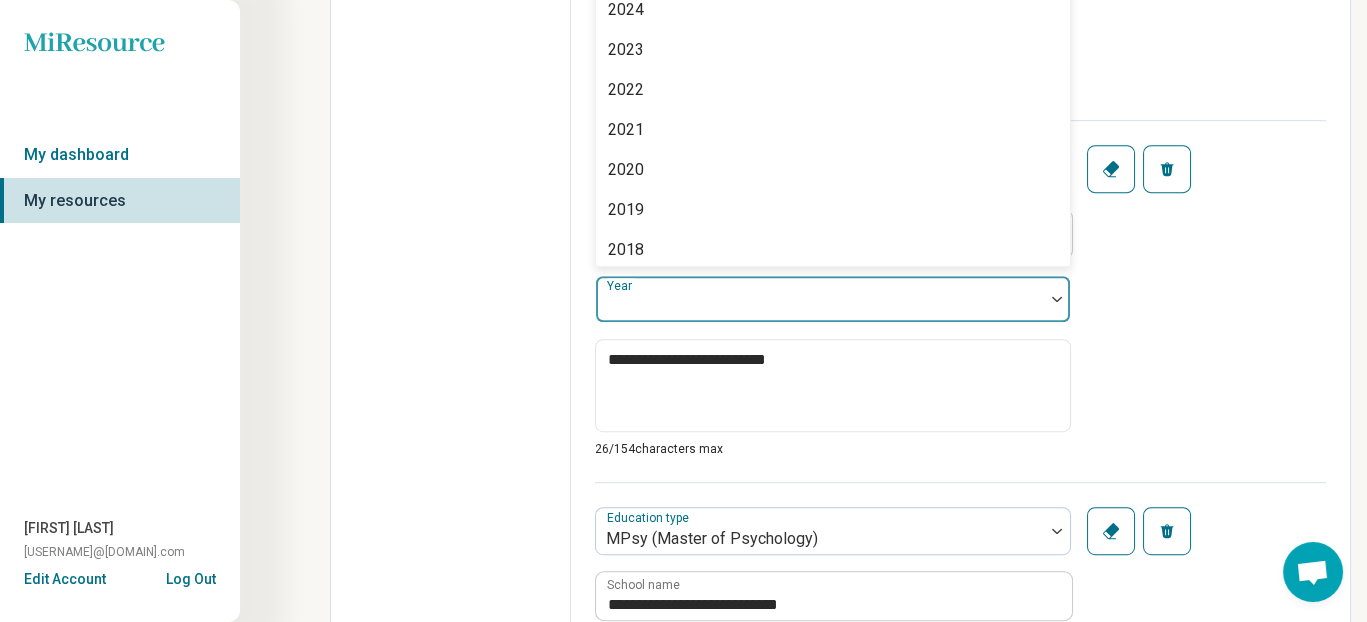 click on "Year" at bounding box center (833, 299) 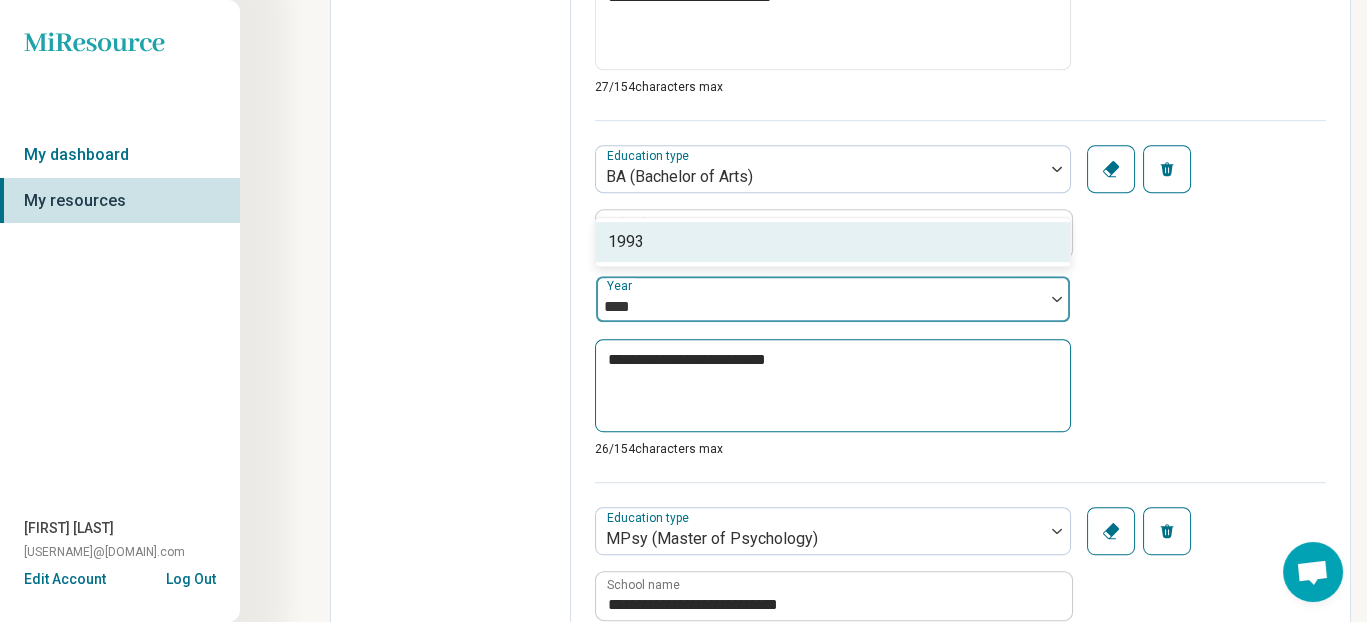 scroll, scrollTop: 2432, scrollLeft: 0, axis: vertical 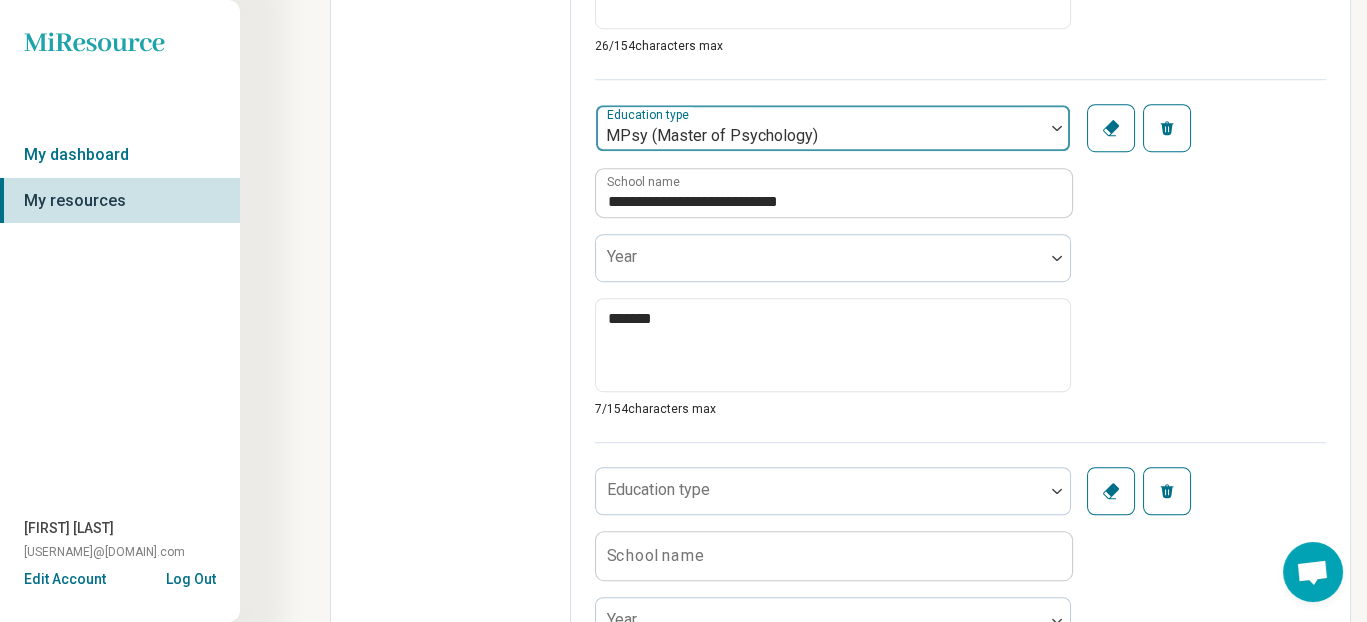type on "****" 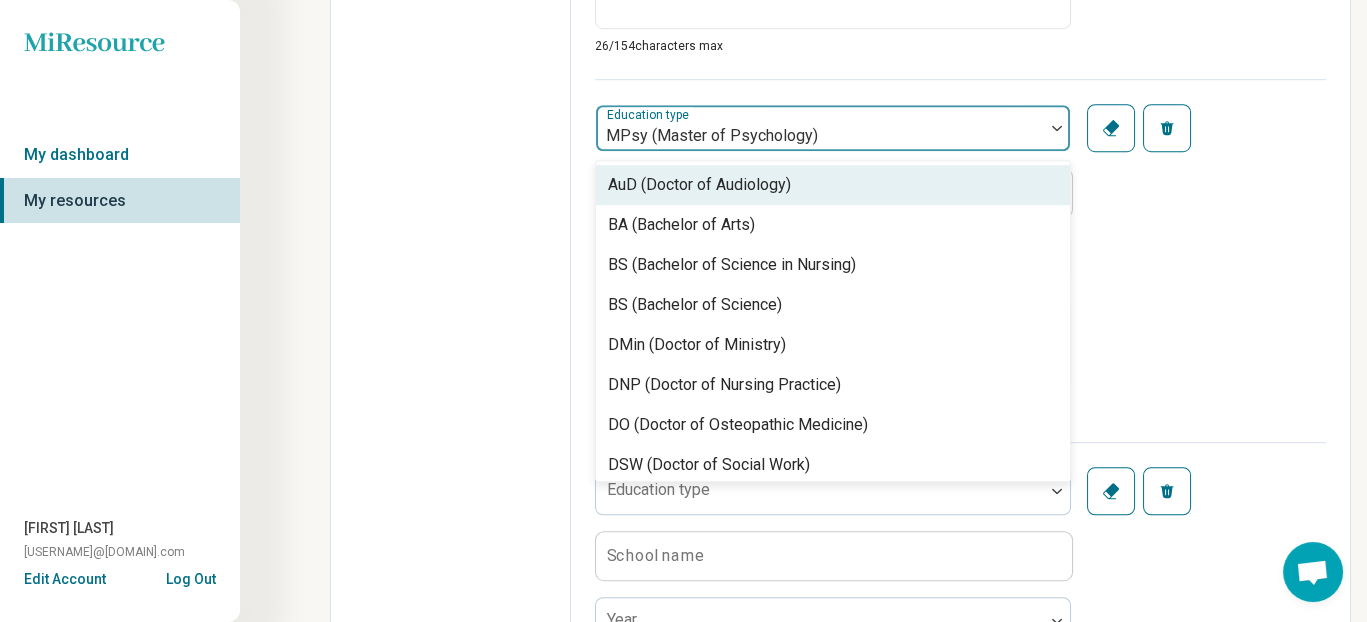 scroll, scrollTop: 2772, scrollLeft: 0, axis: vertical 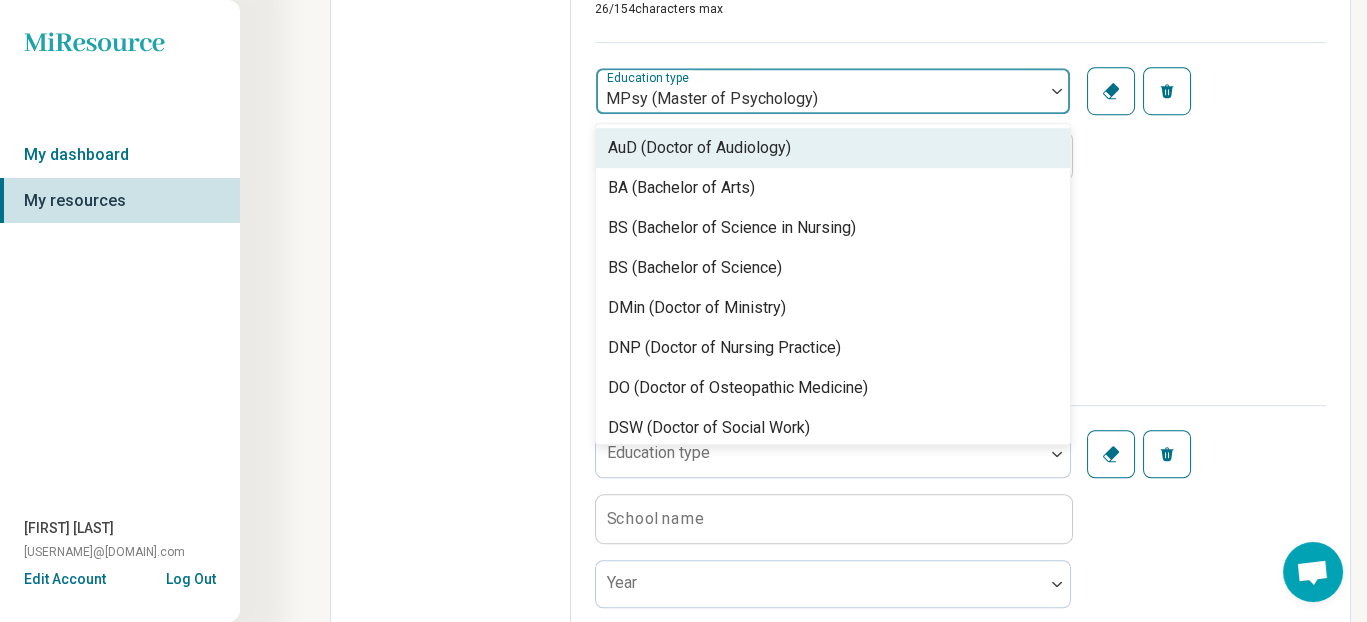 click at bounding box center (820, 99) 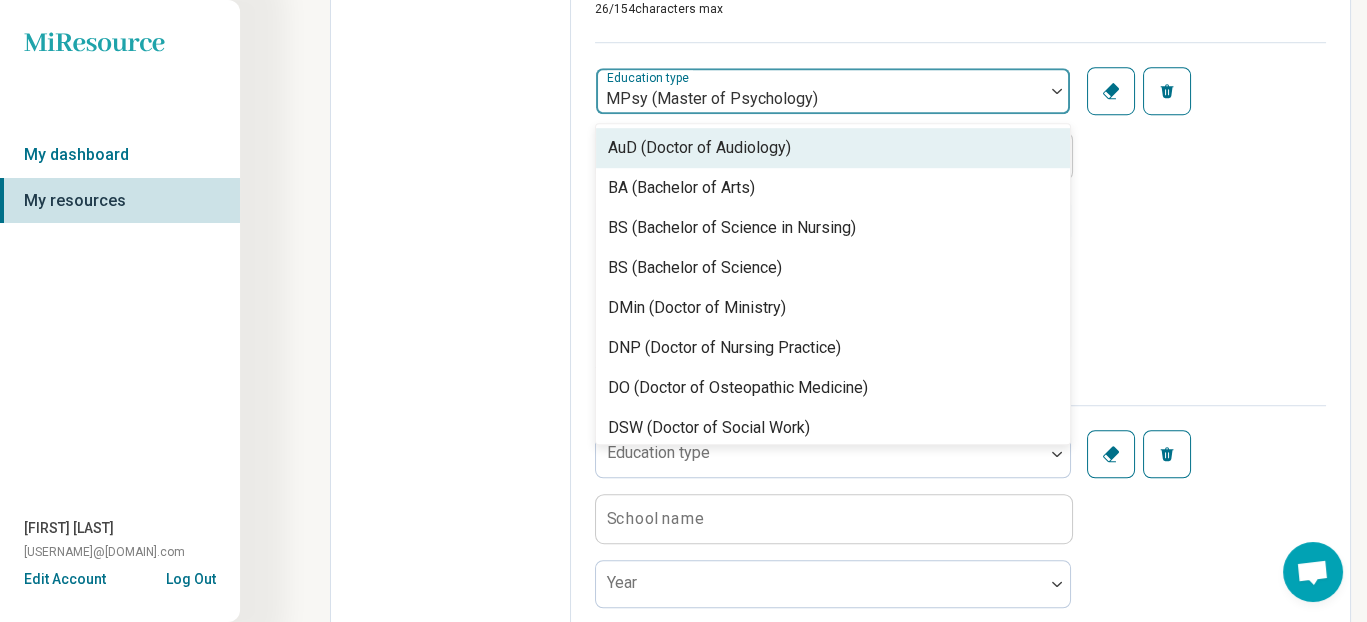drag, startPoint x: 887, startPoint y: 235, endPoint x: 875, endPoint y: 243, distance: 14.422205 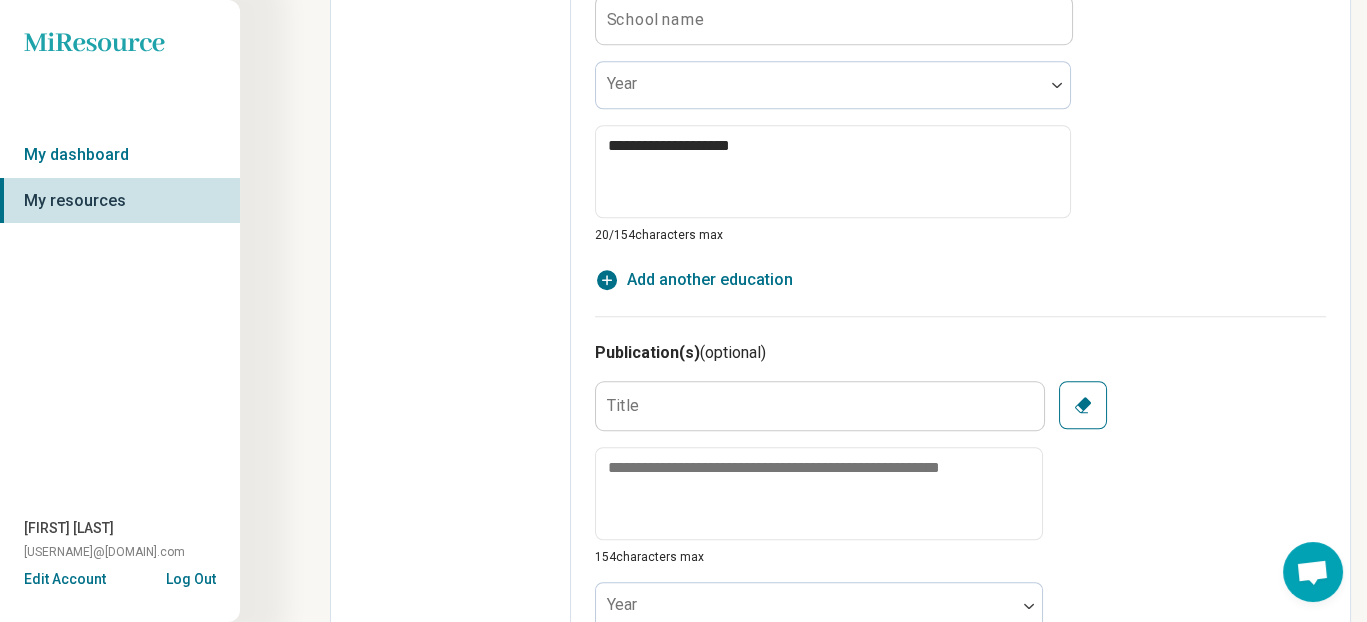 scroll, scrollTop: 3276, scrollLeft: 0, axis: vertical 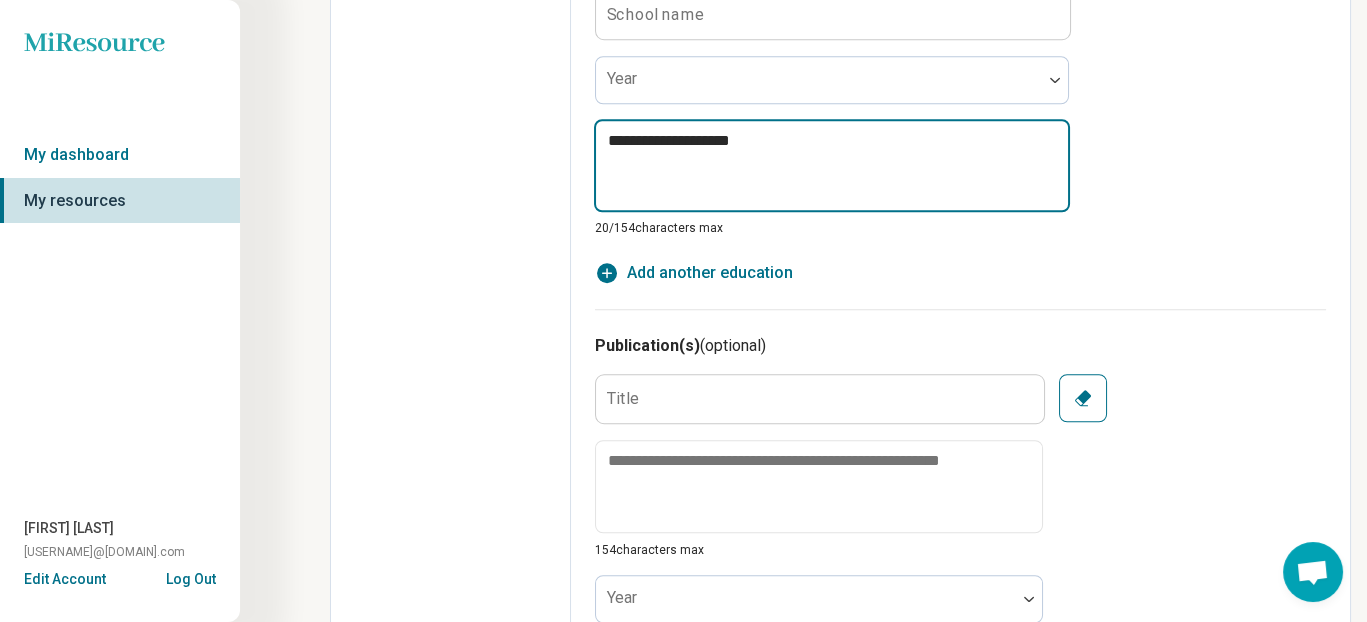 click on "**********" at bounding box center [832, 165] 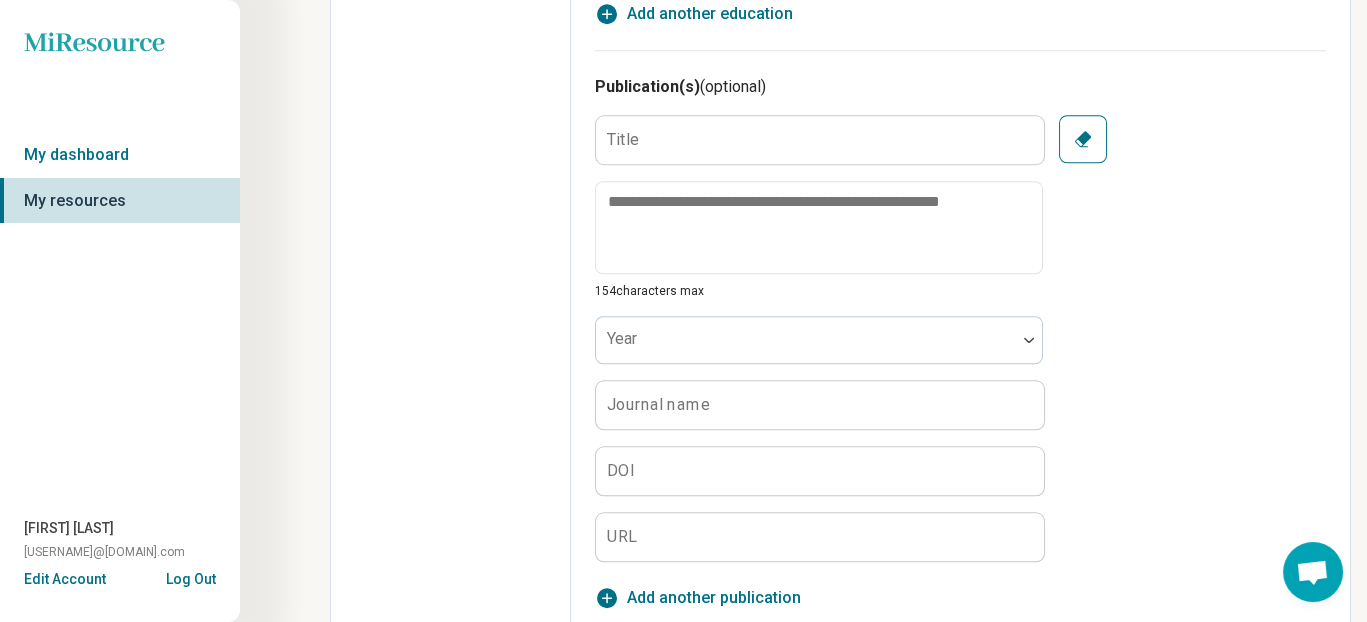 scroll, scrollTop: 3542, scrollLeft: 0, axis: vertical 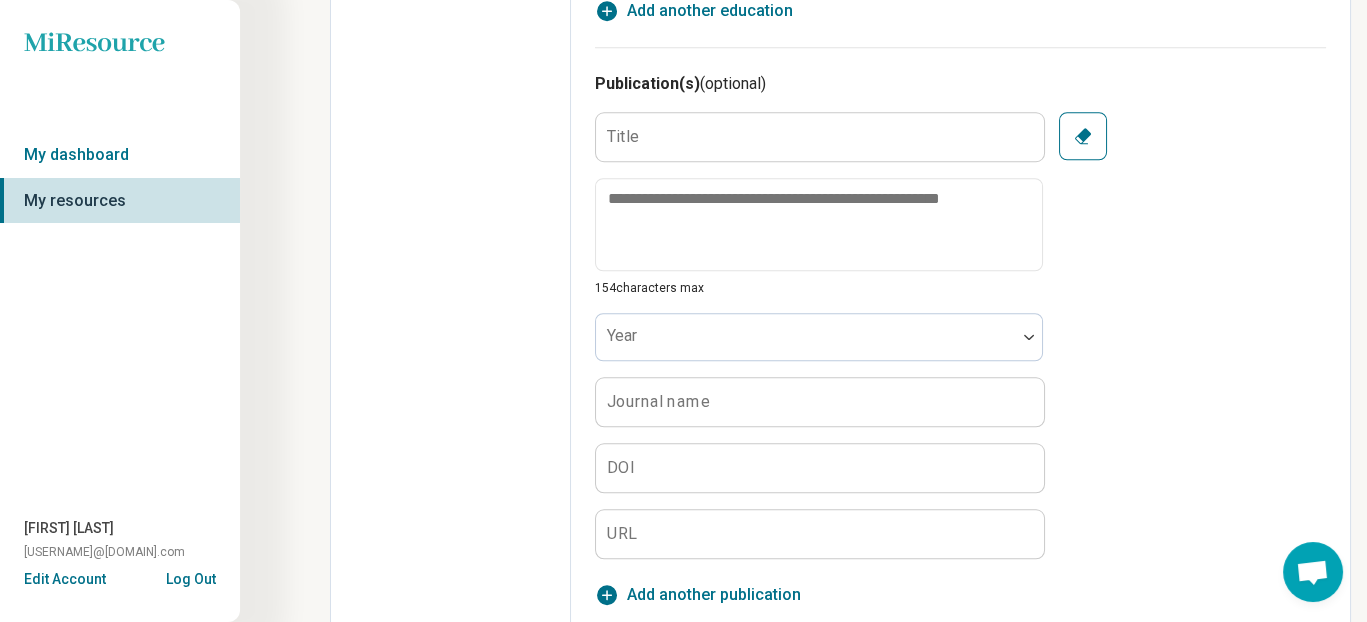 click on "Title" at bounding box center [623, 136] 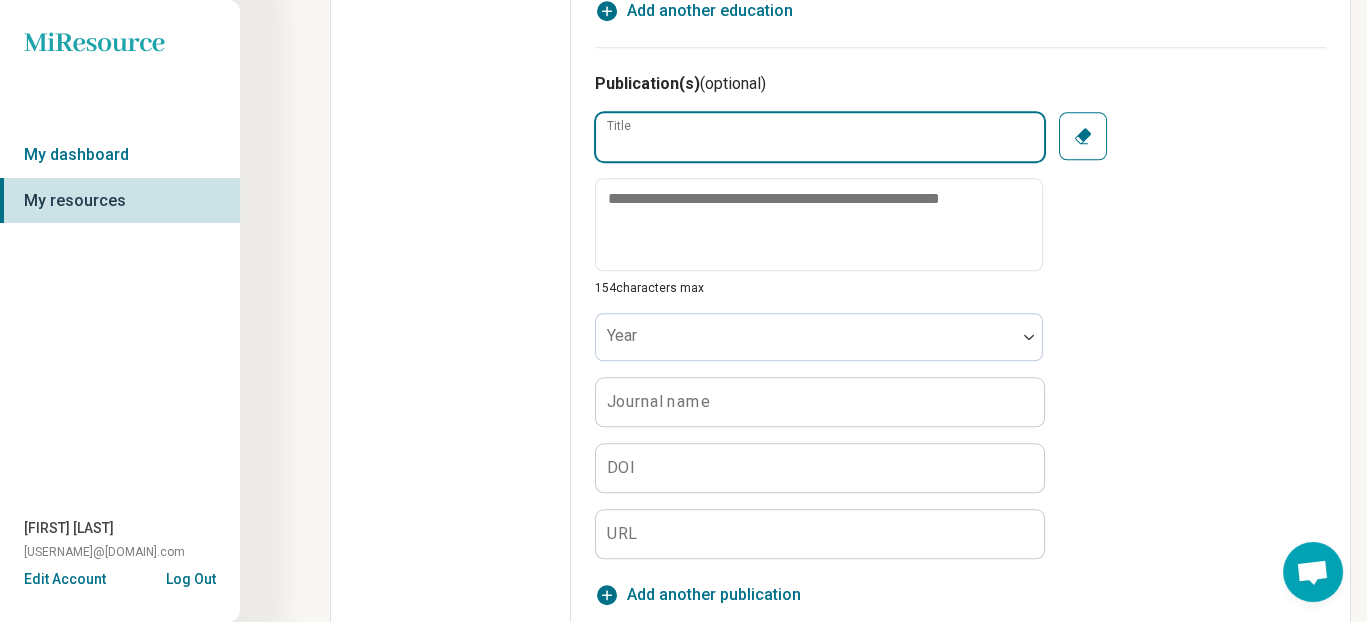 click on "Title" at bounding box center [820, 137] 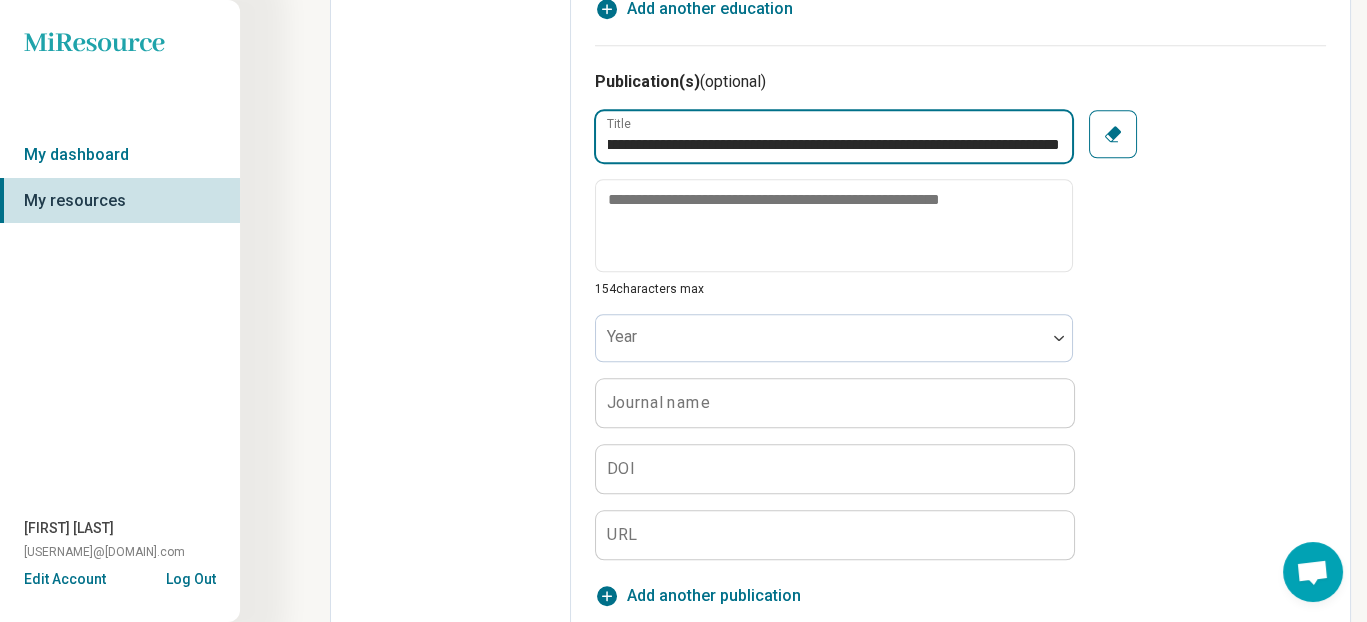scroll, scrollTop: 0, scrollLeft: 448, axis: horizontal 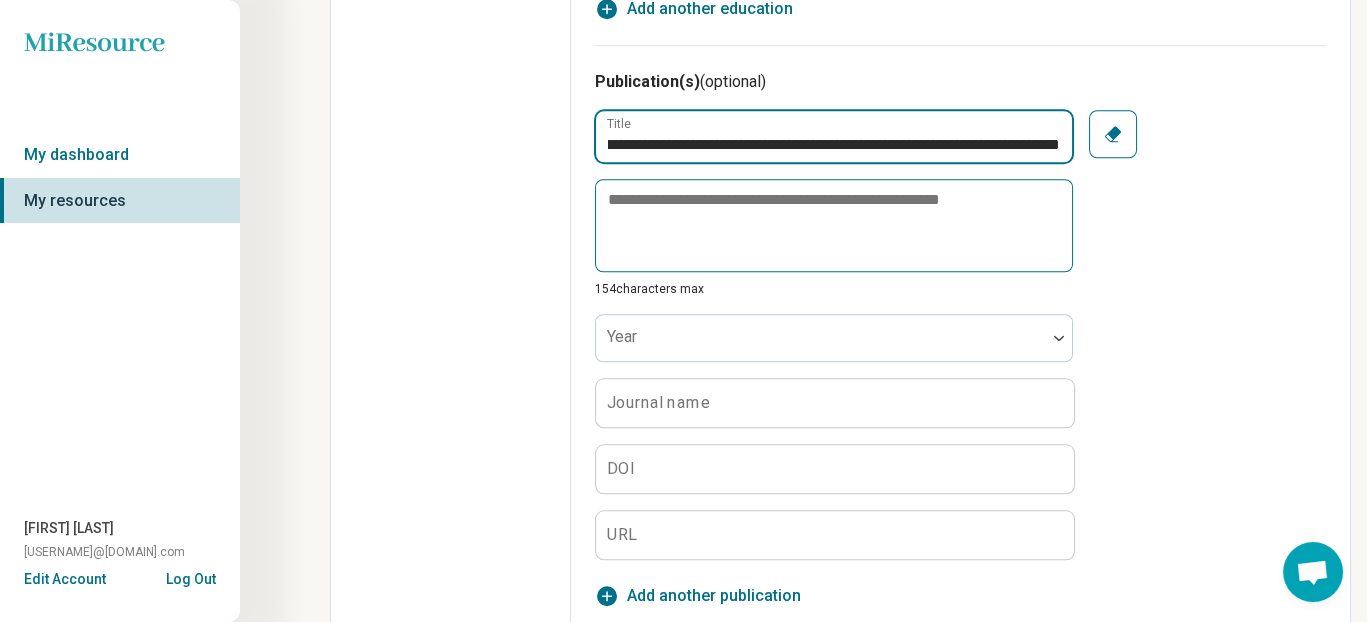 type on "**********" 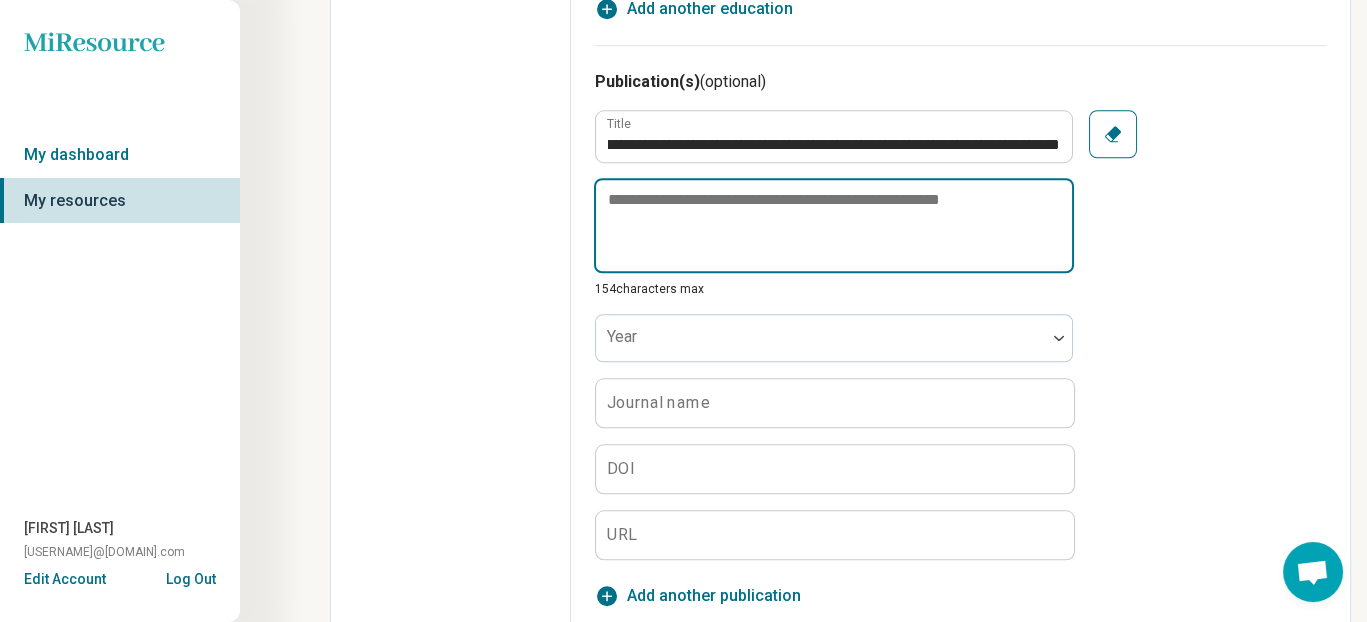 scroll, scrollTop: 0, scrollLeft: 0, axis: both 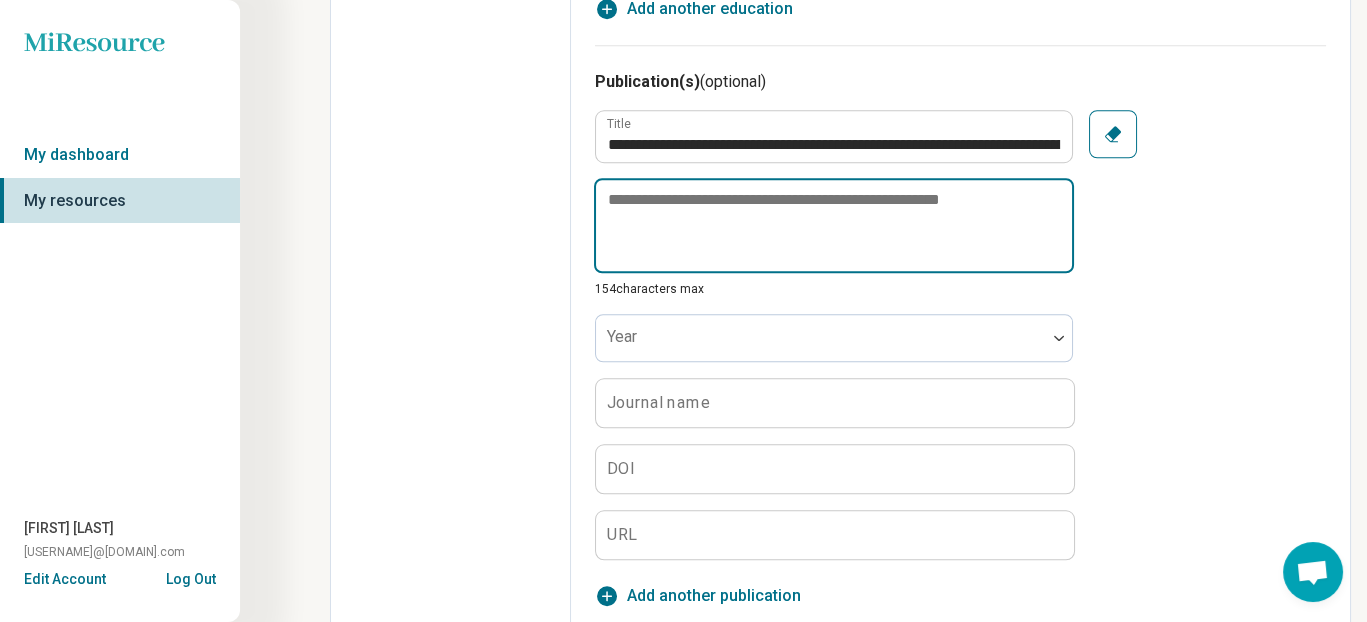 click at bounding box center [834, 225] 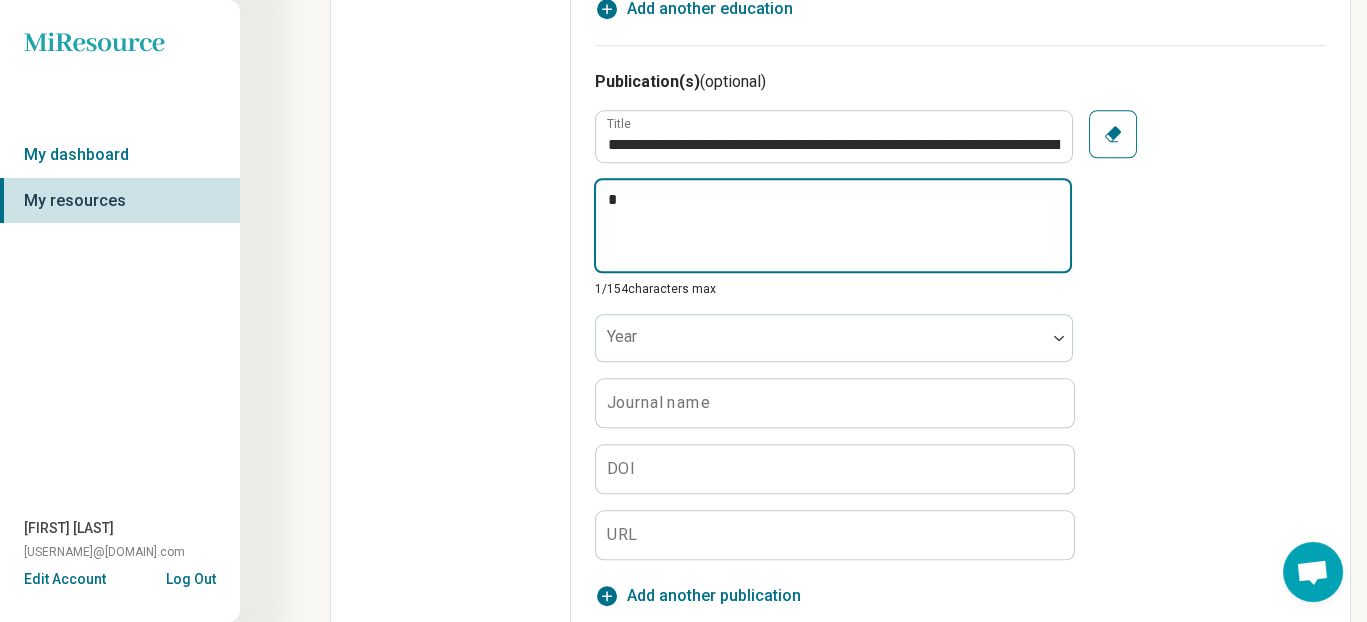 type on "*" 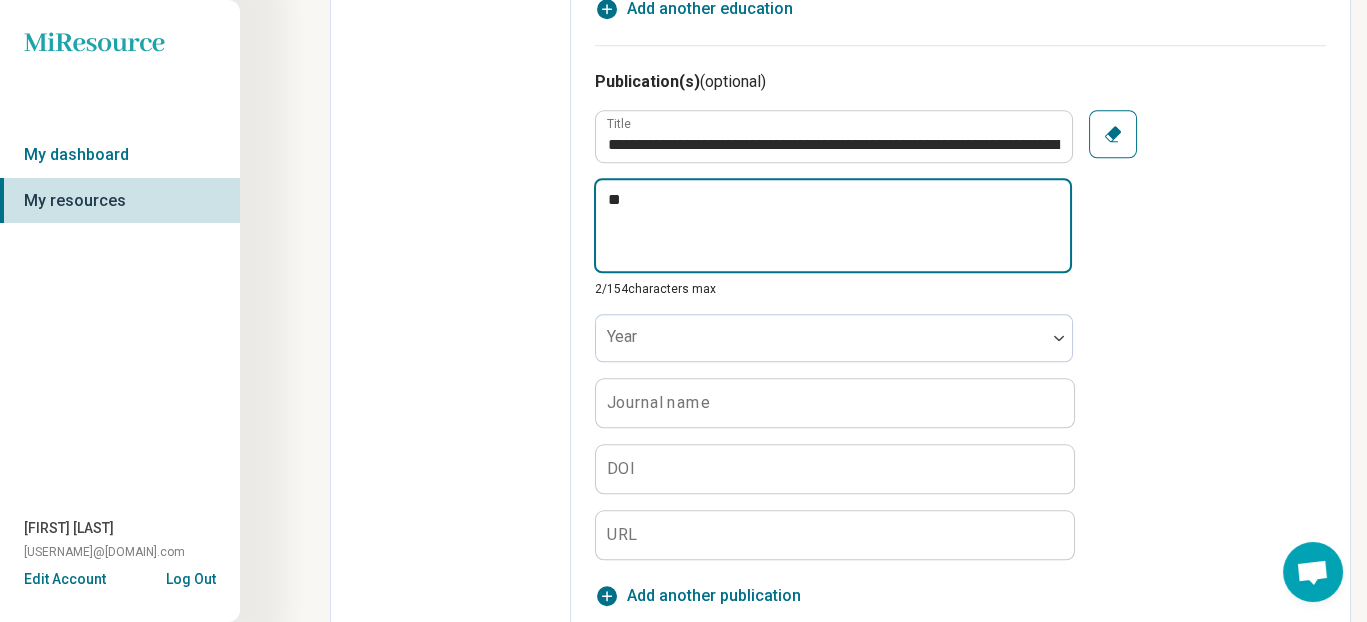 type on "***" 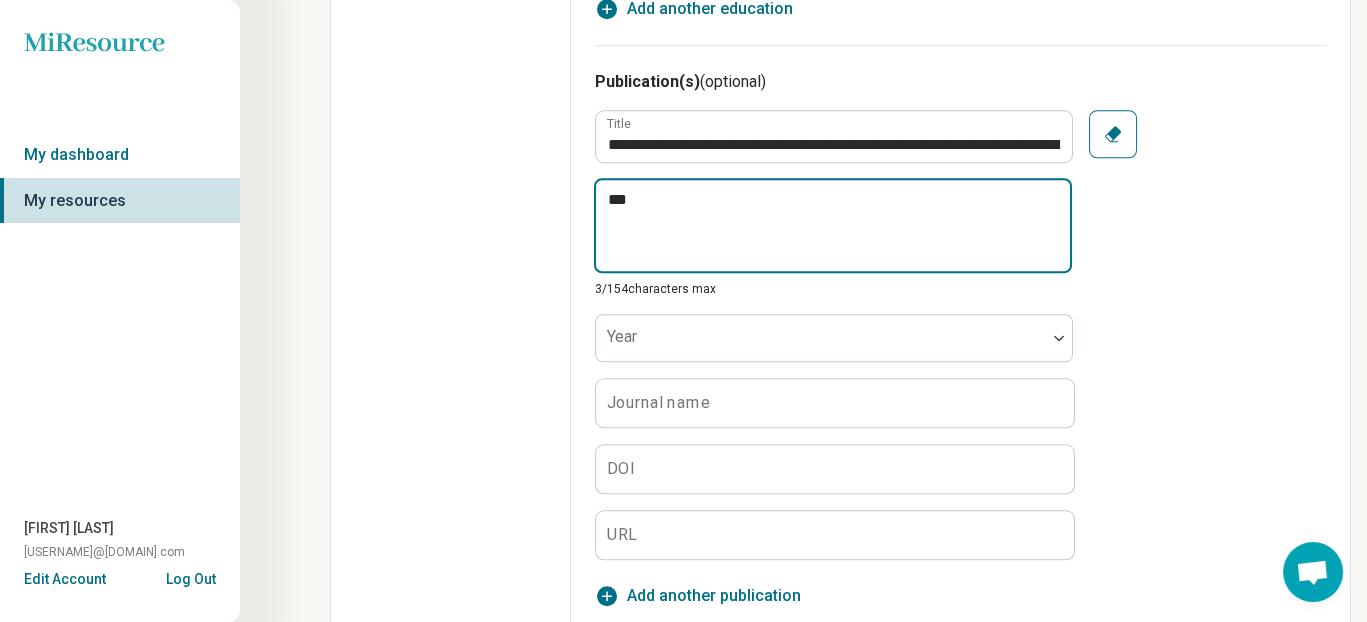 type on "****" 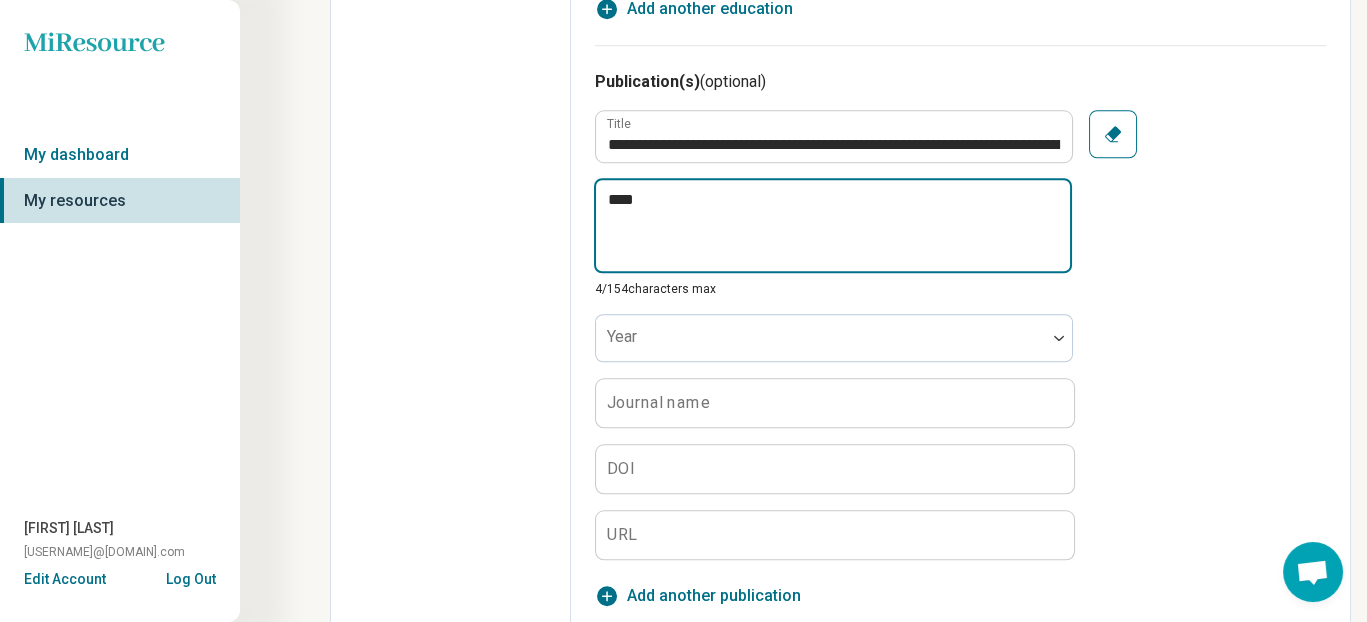 type on "*****" 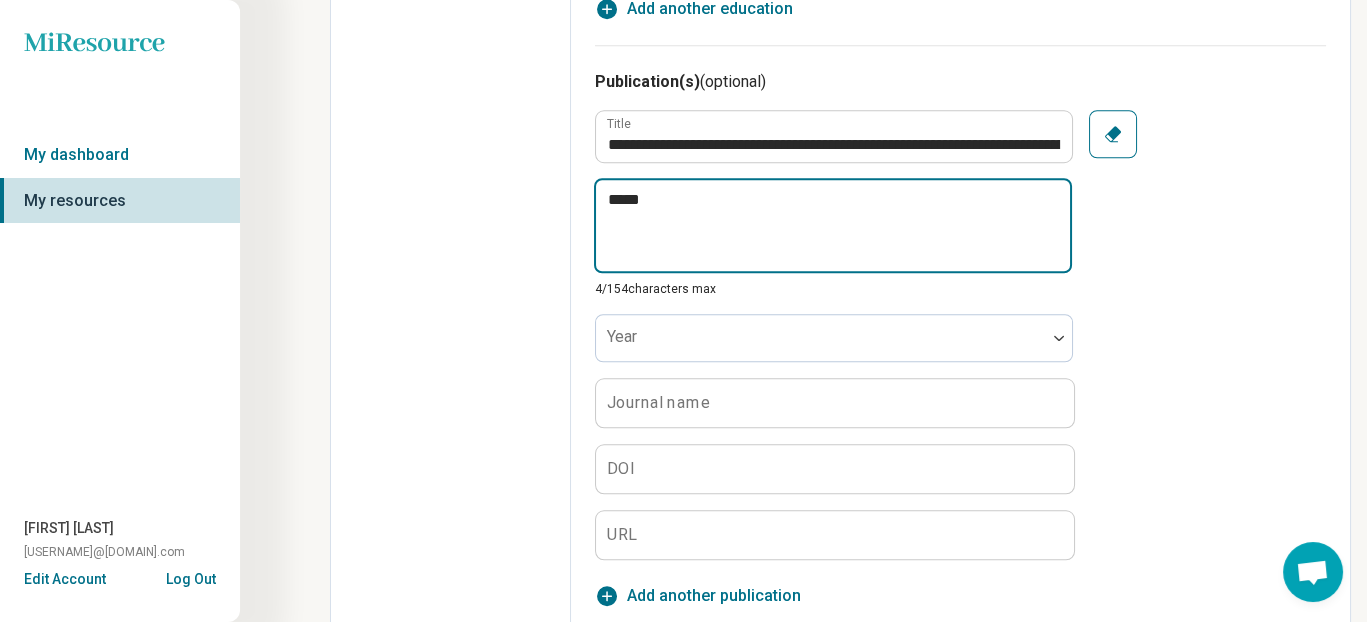type on "******" 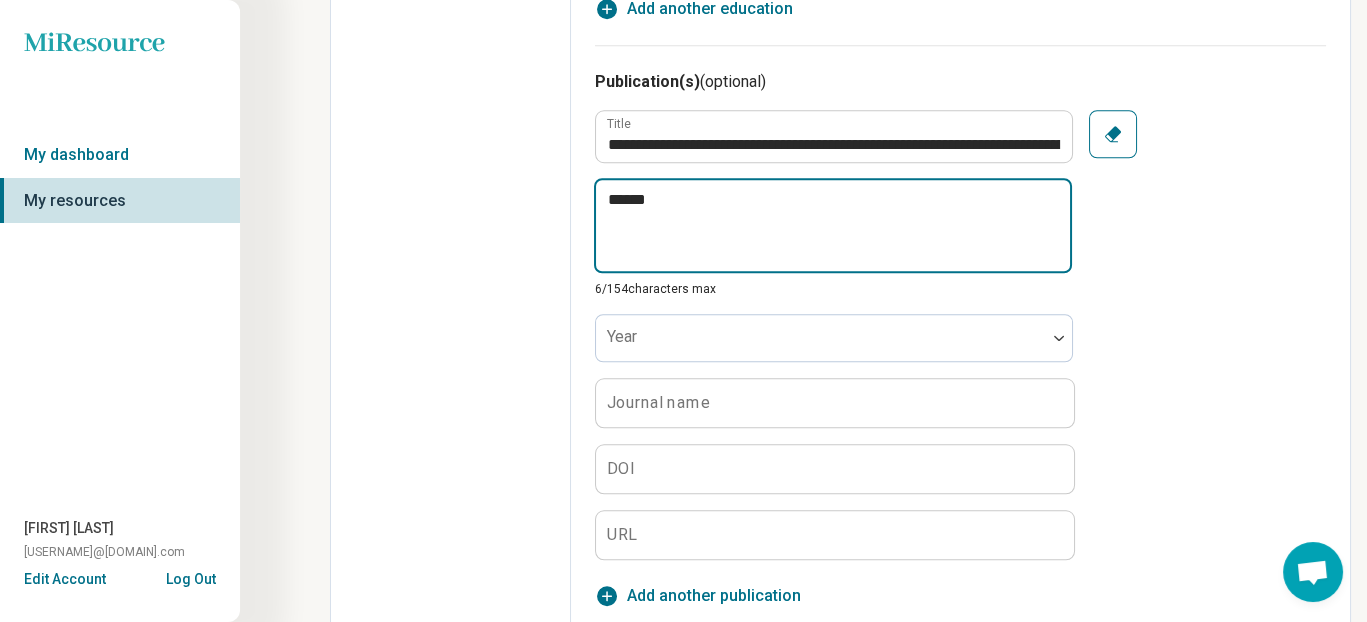 type on "*******" 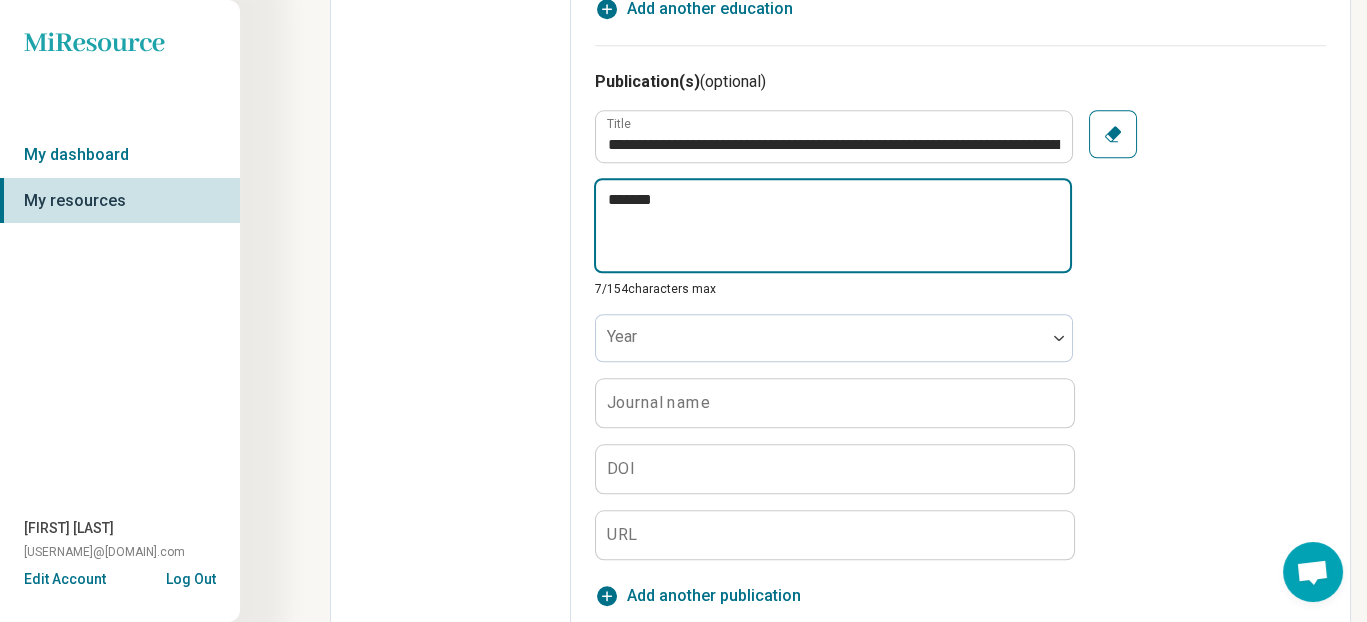 type on "*******" 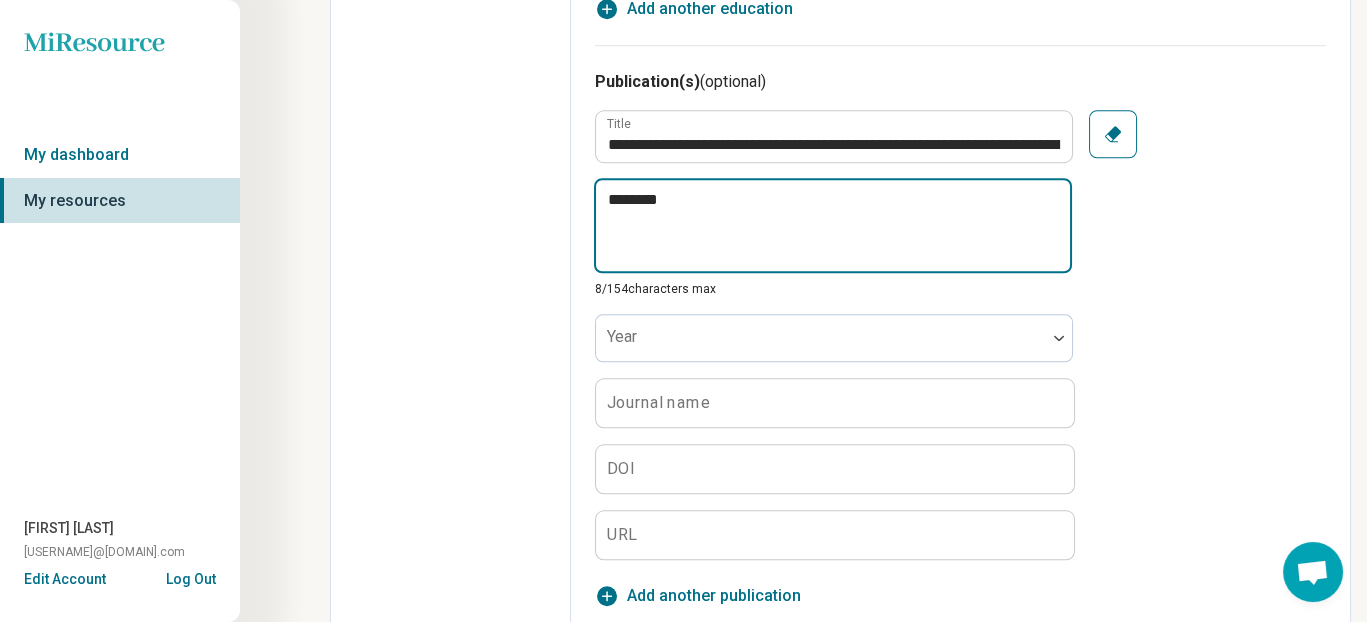 type on "*********" 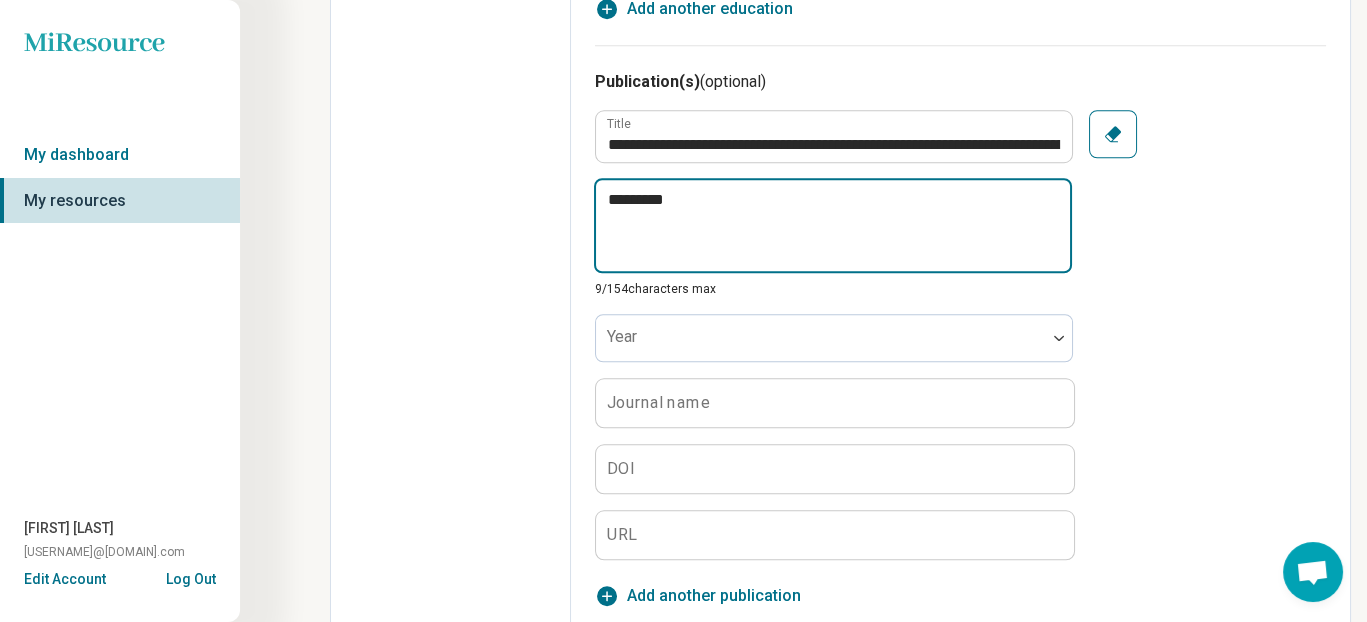 type on "**********" 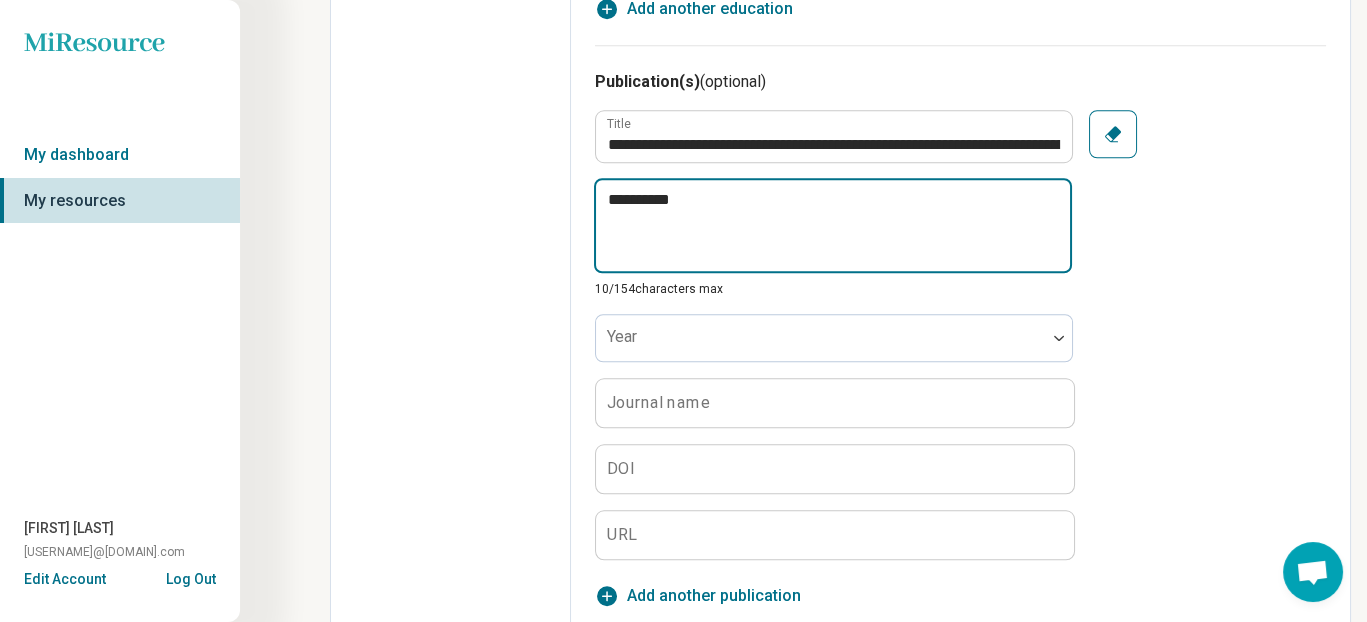 type on "**********" 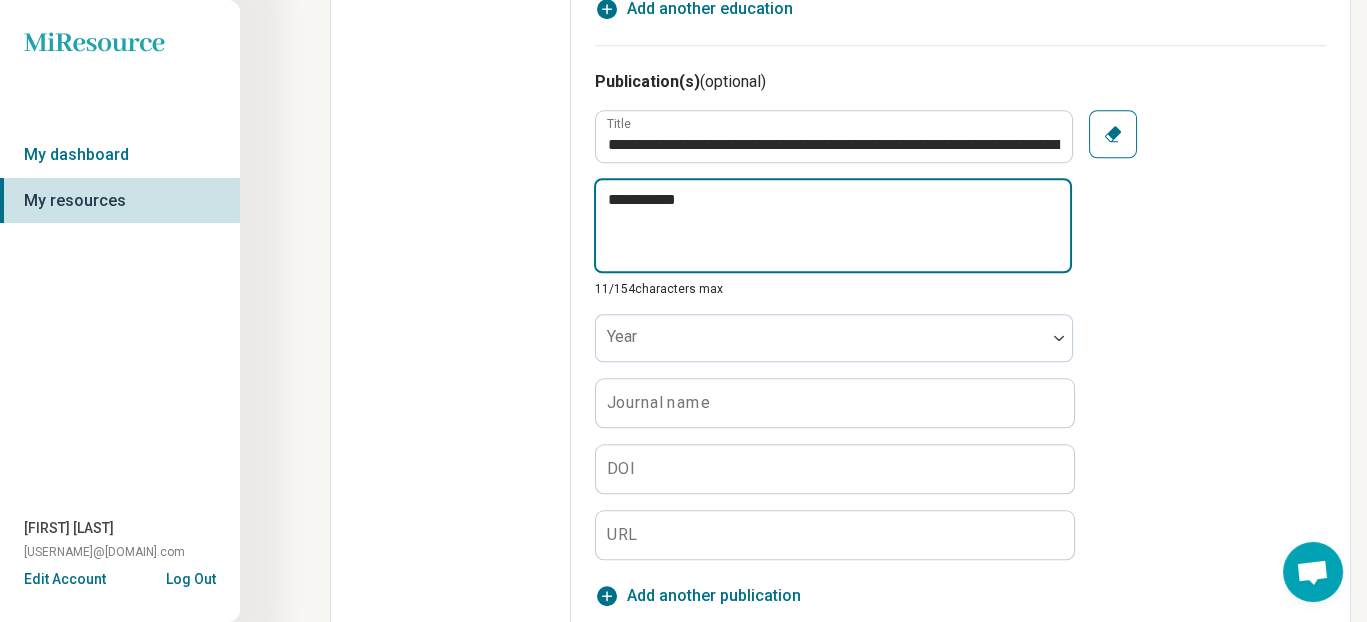 type on "**********" 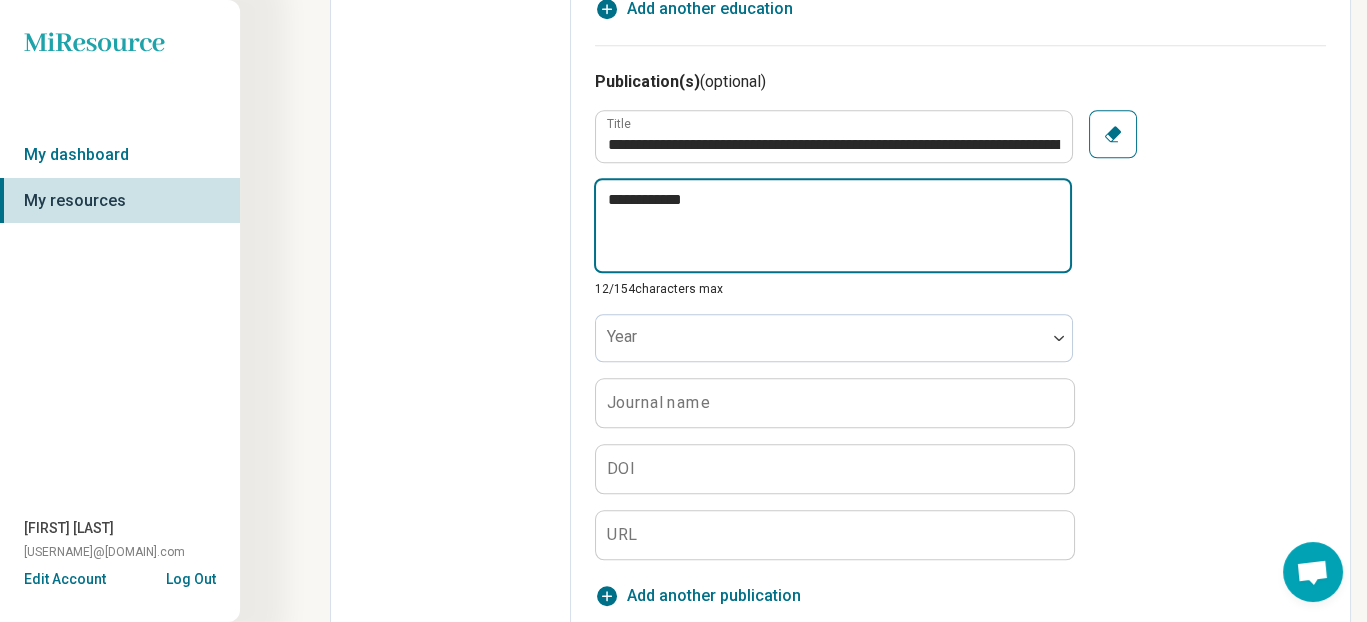 type on "**********" 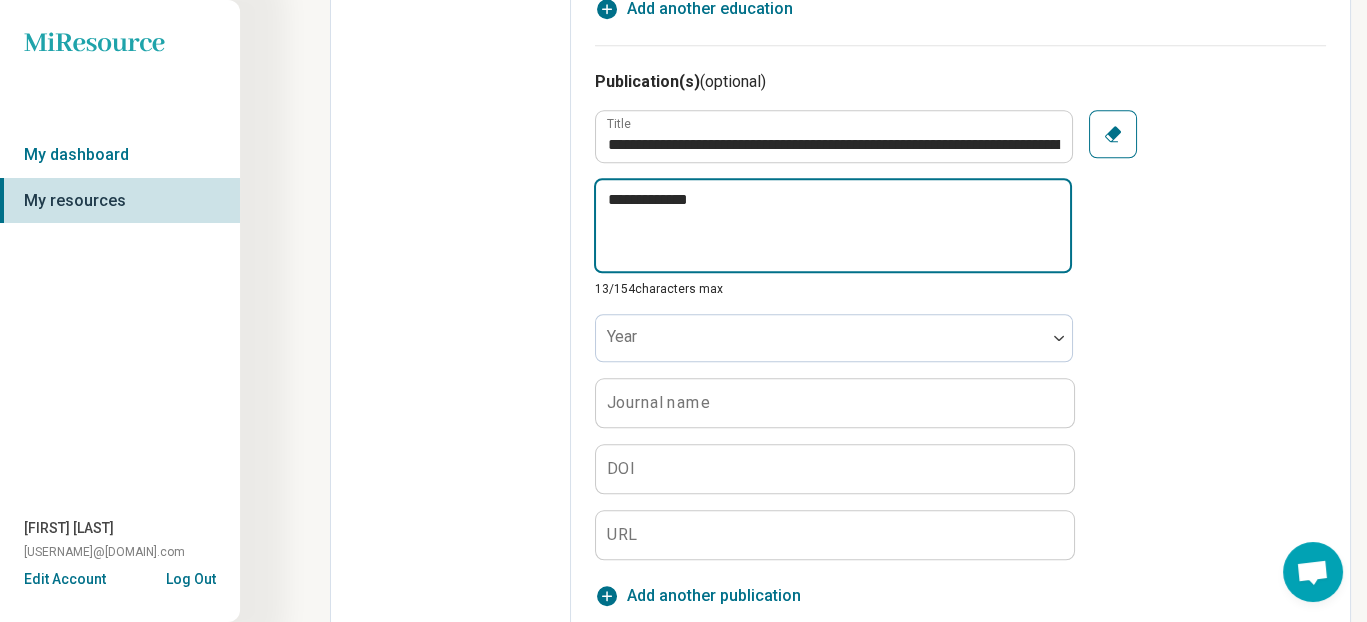 type on "**********" 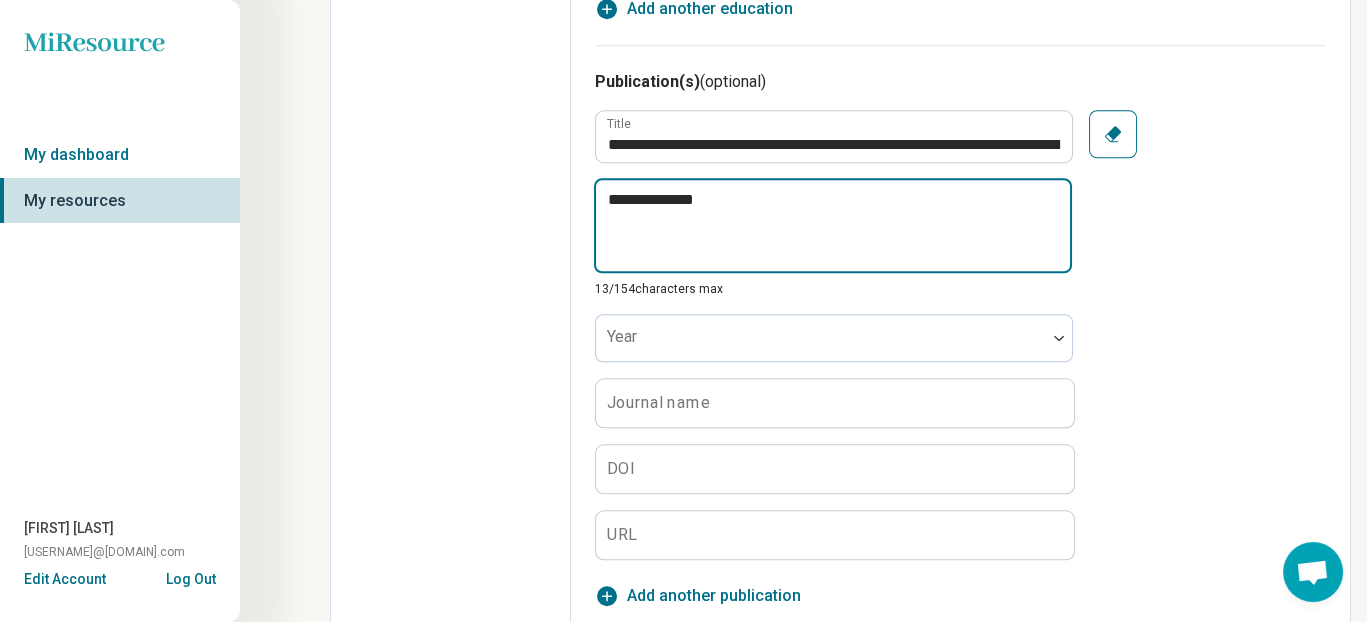 type on "**********" 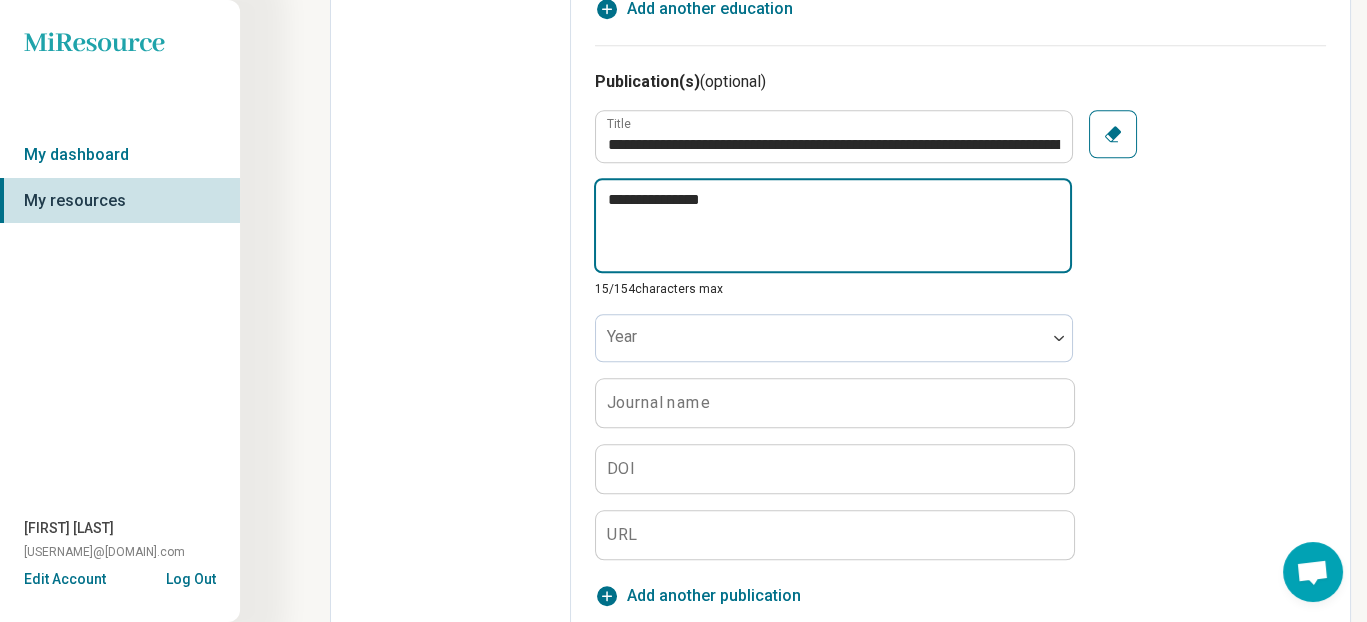 type on "**********" 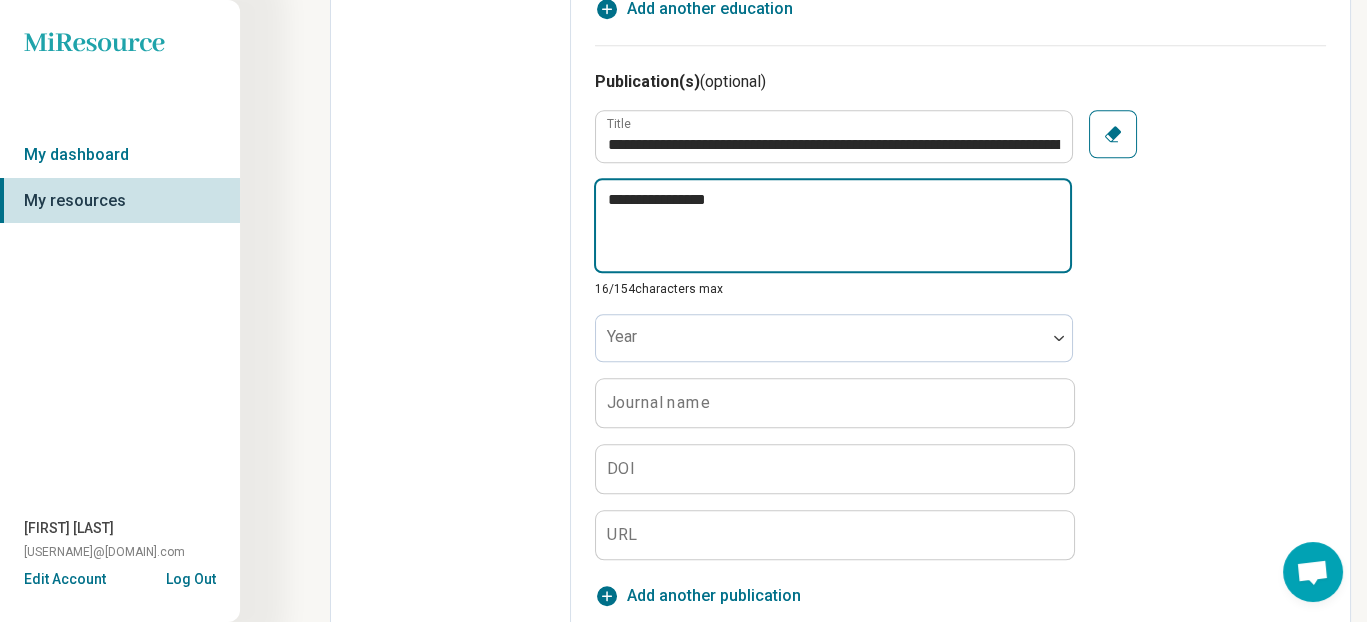 type on "**********" 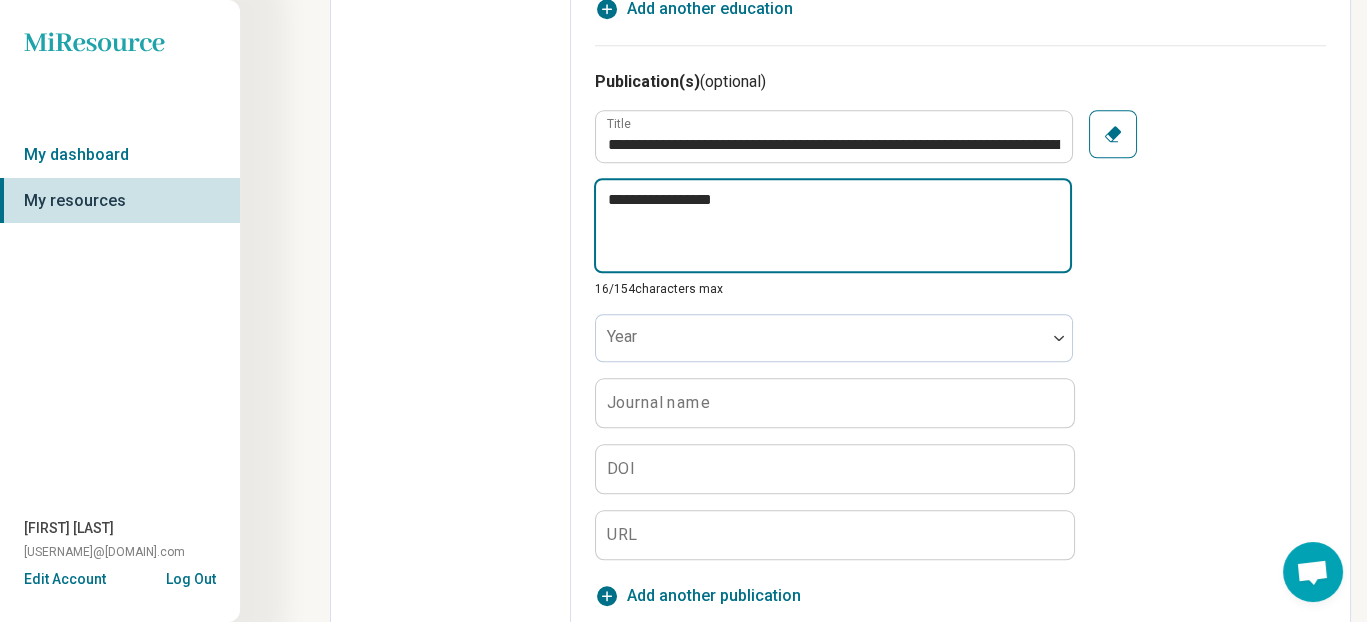 type on "**********" 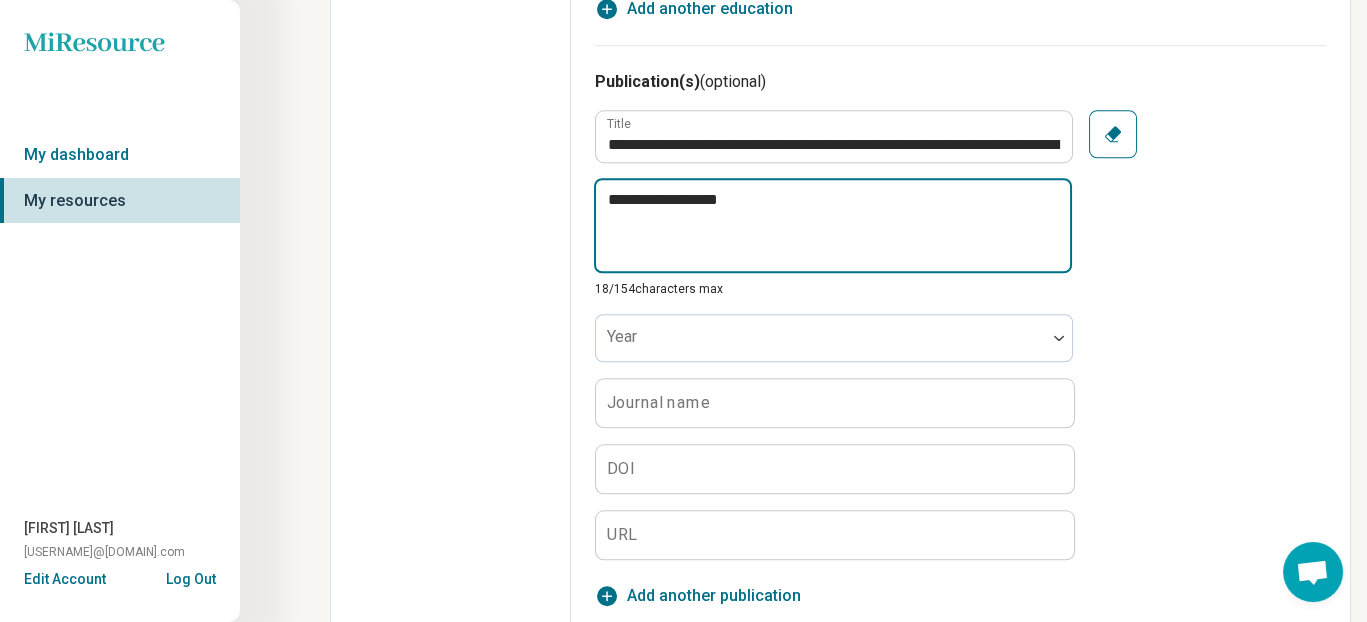 type on "**********" 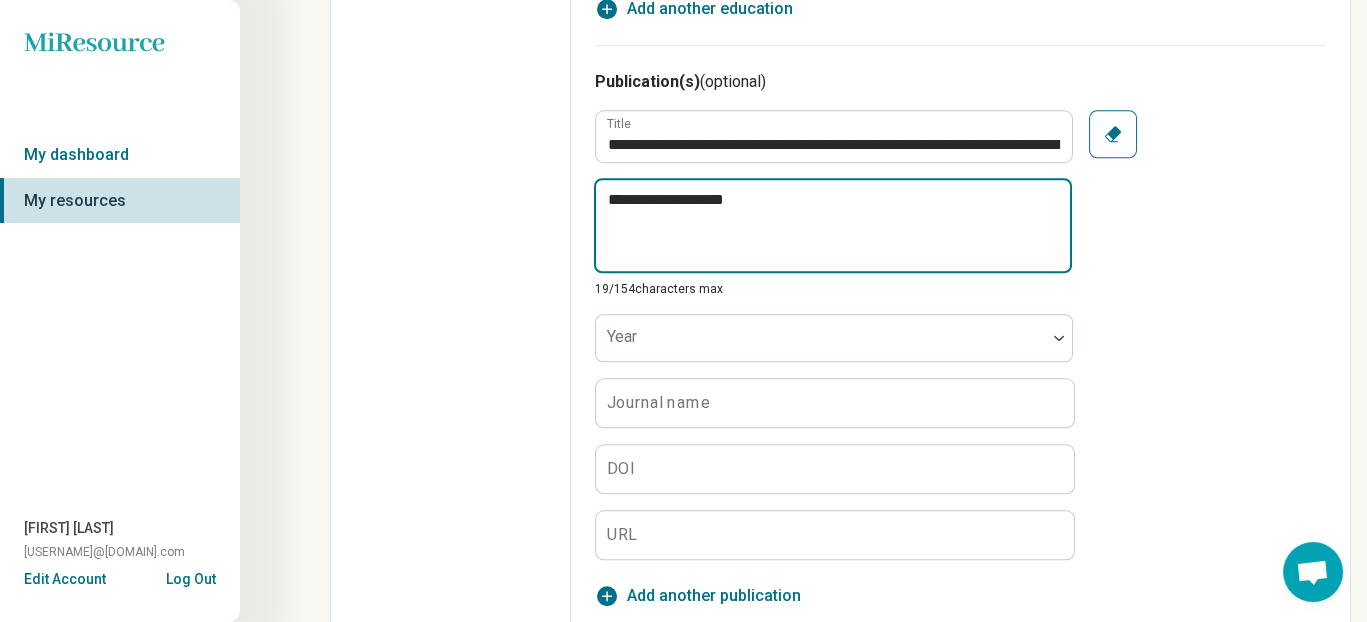 type on "**********" 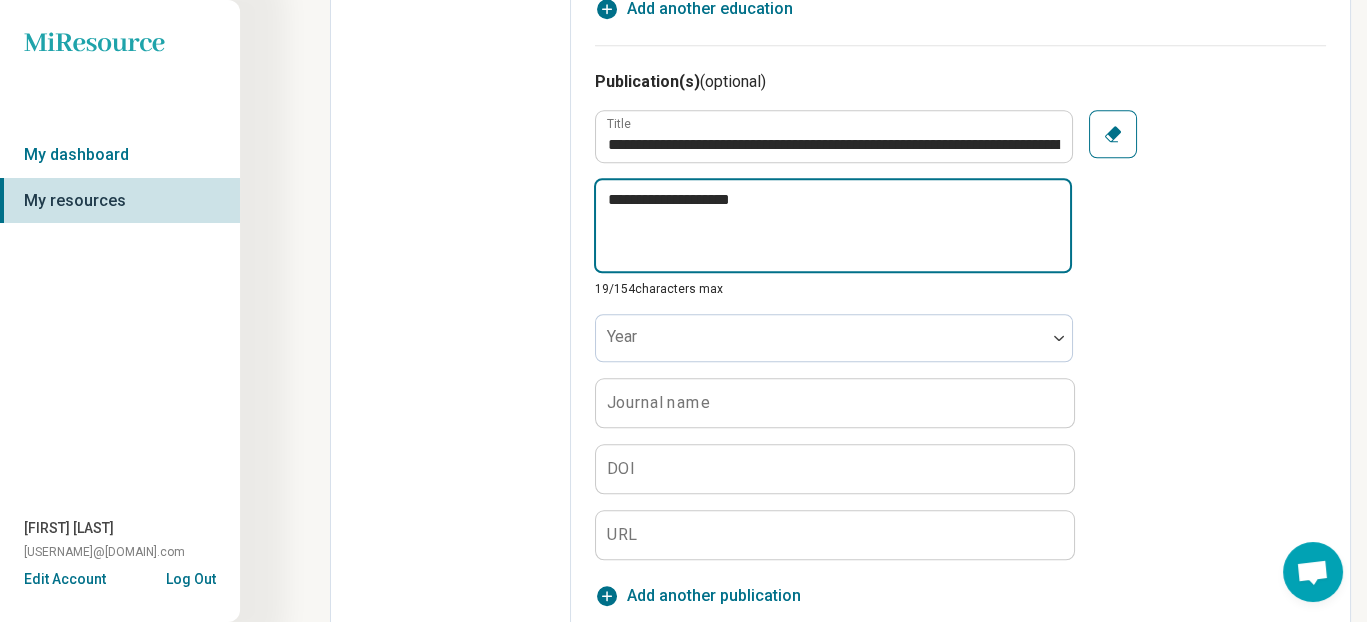 type on "**********" 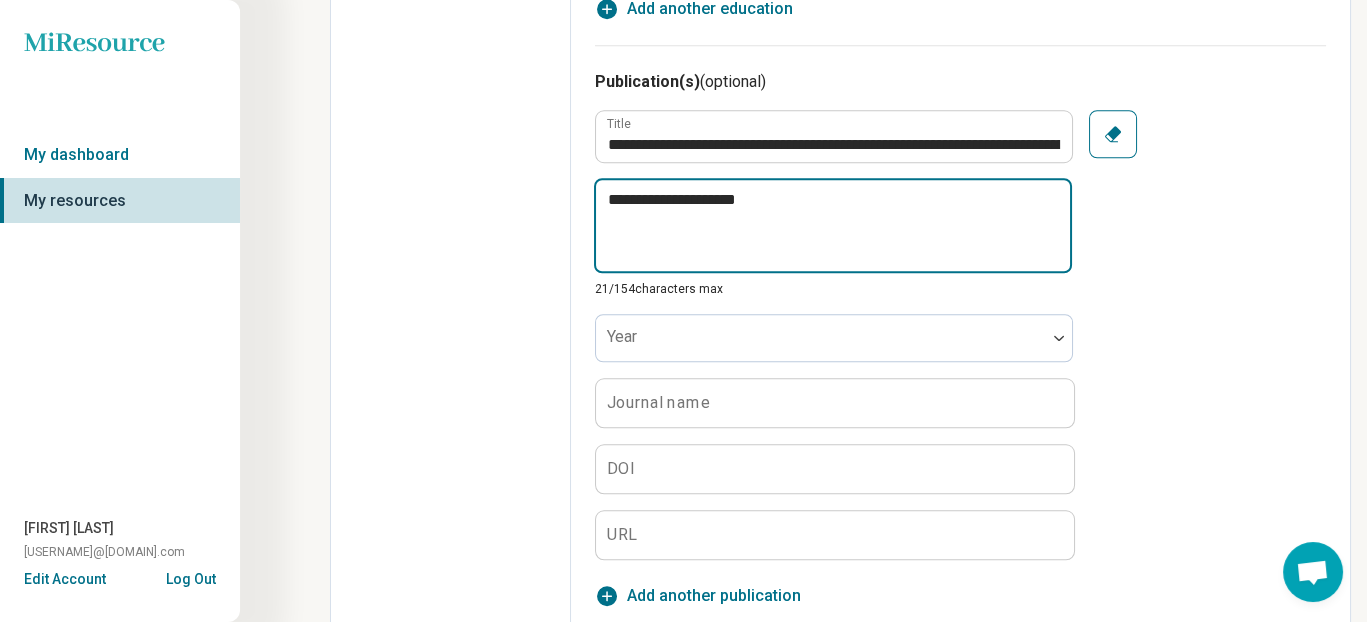 type on "**********" 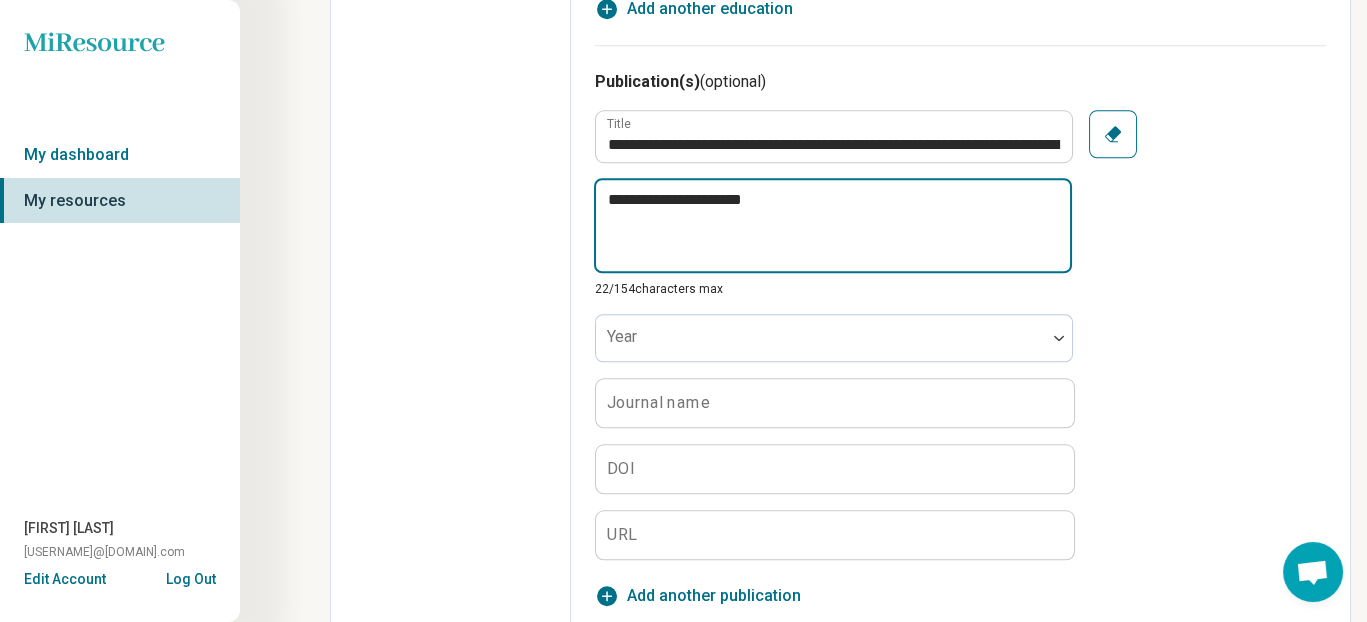 type on "**********" 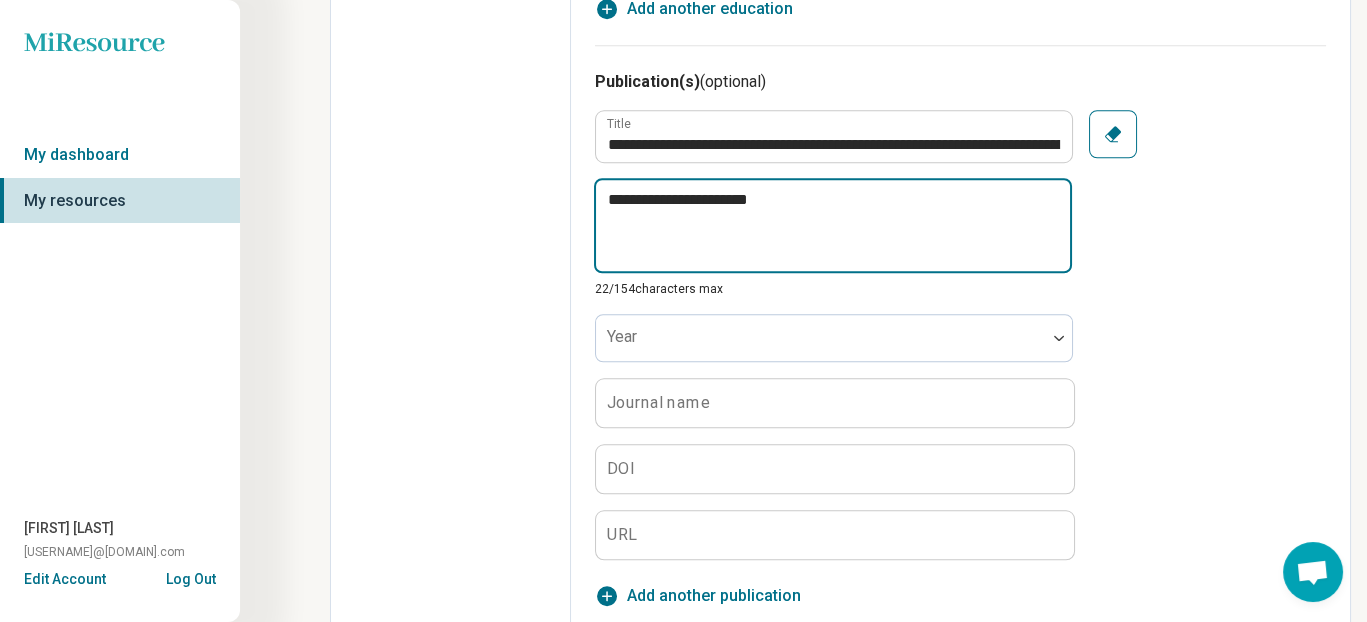 type on "**********" 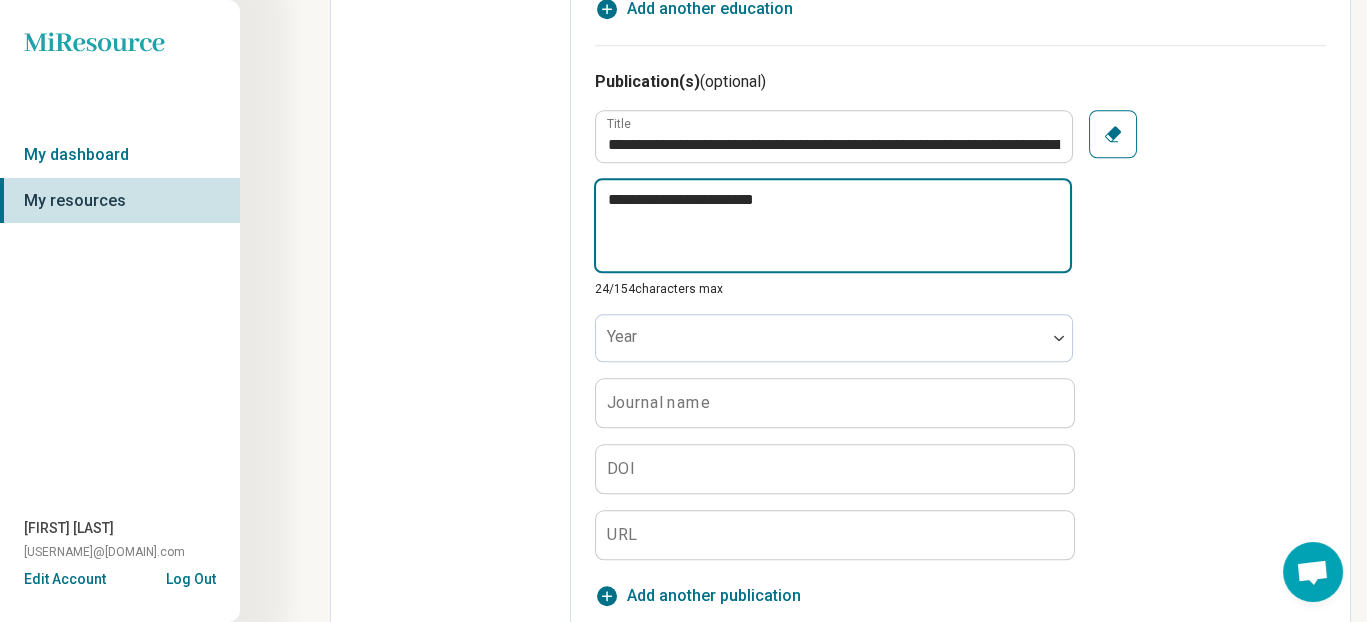 type on "**********" 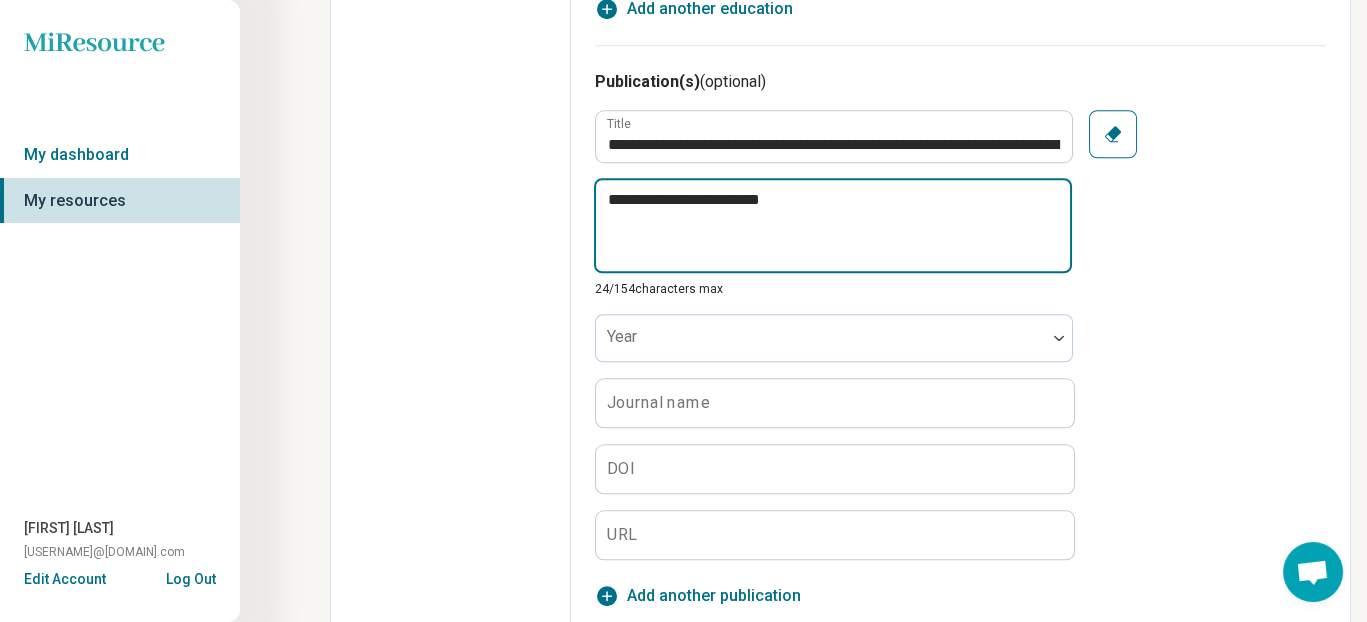 type on "*" 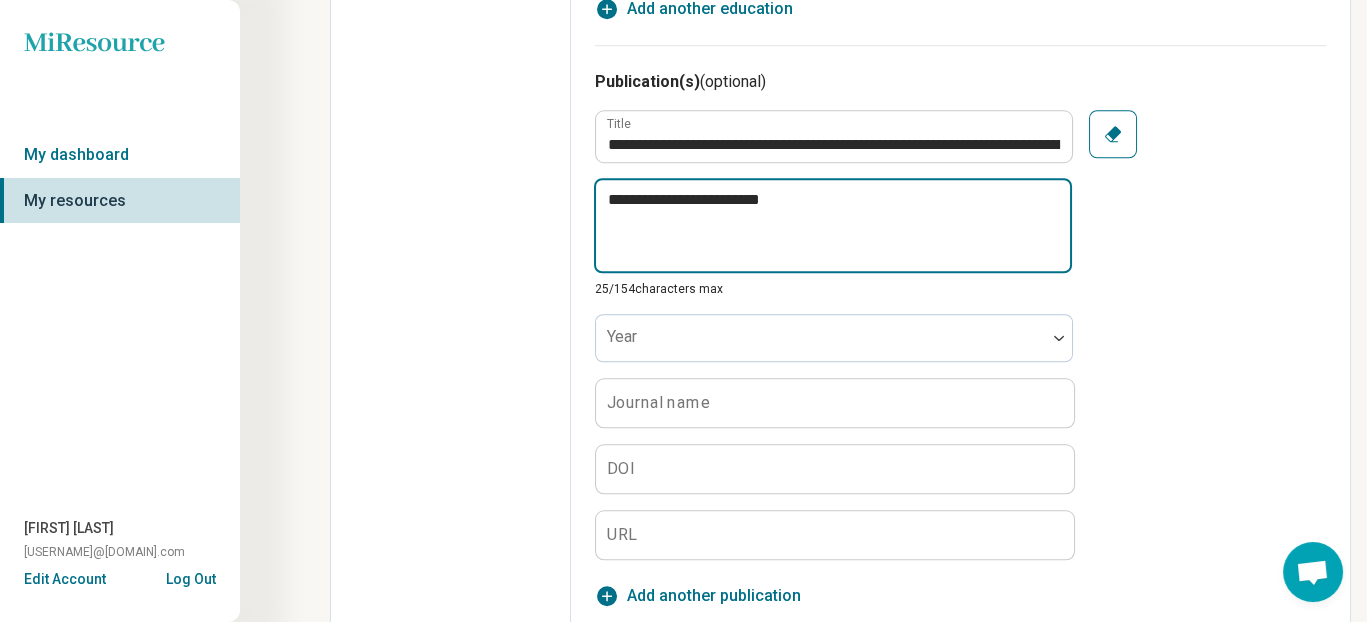 type on "**********" 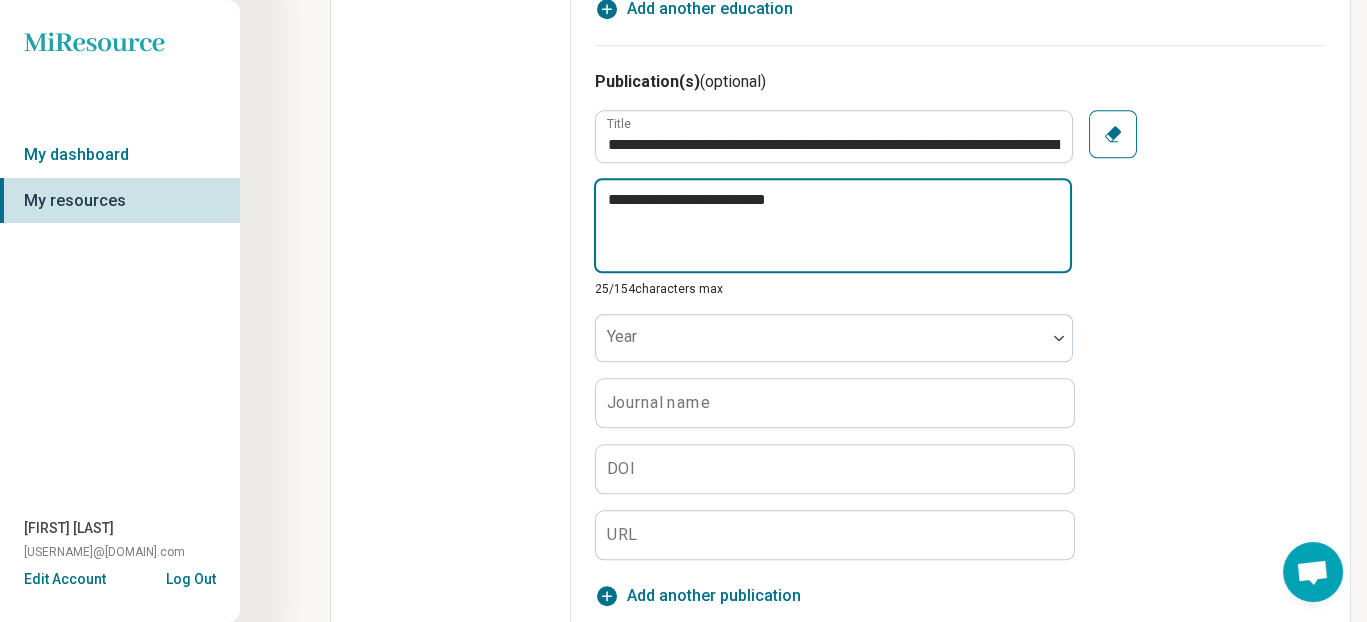 type on "**********" 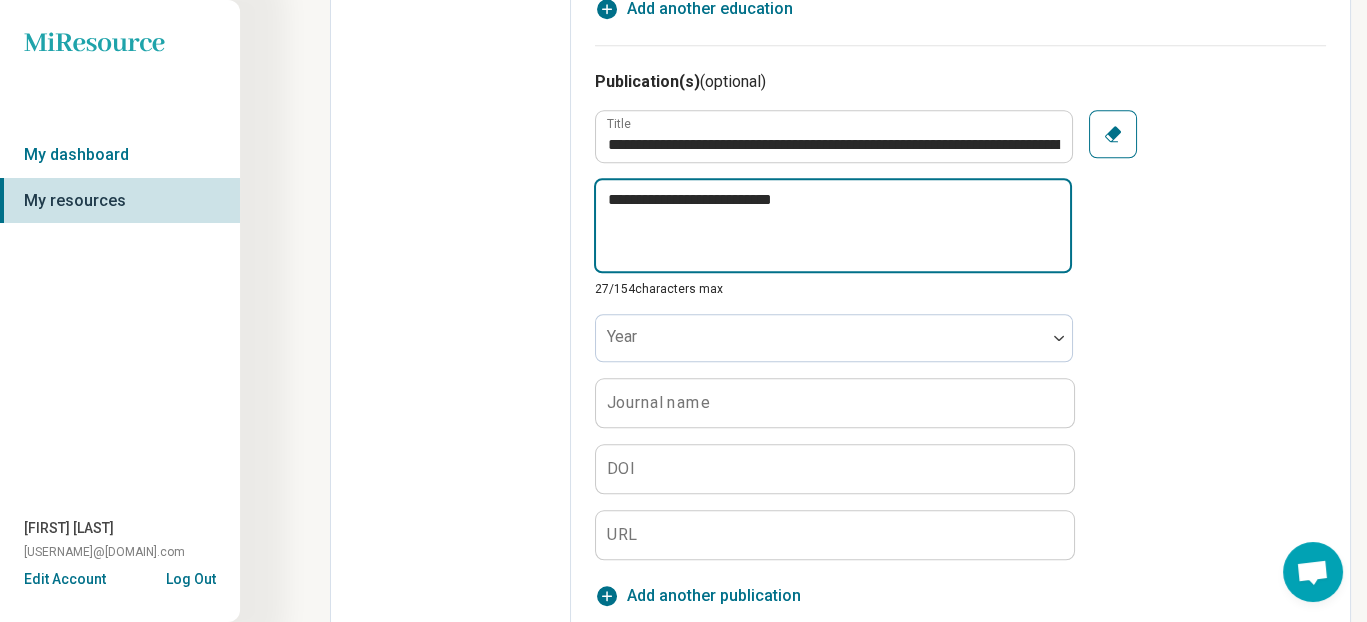 type on "**********" 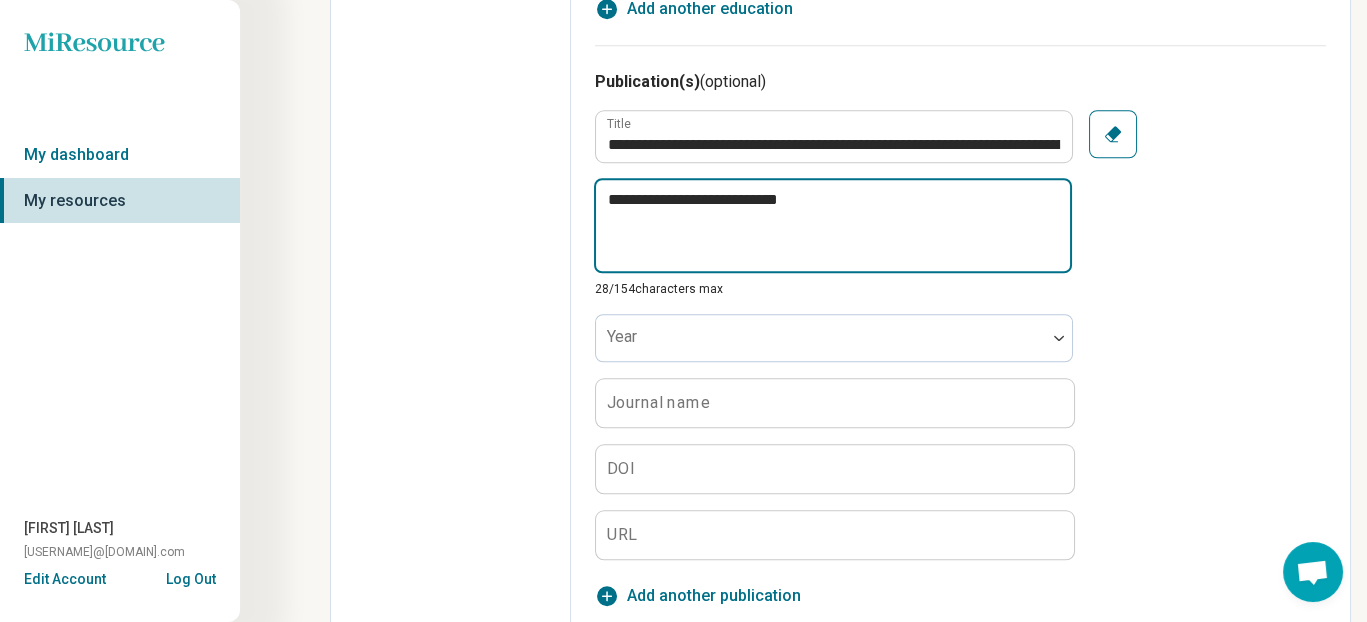 type on "**********" 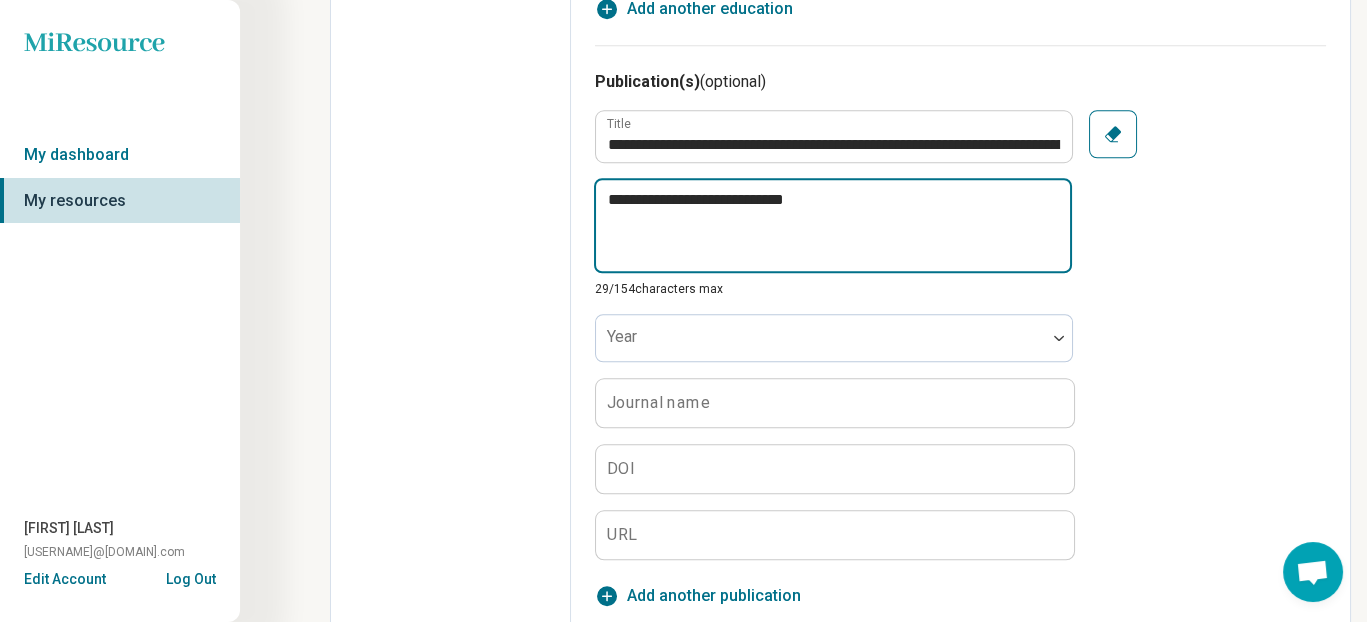 type on "**********" 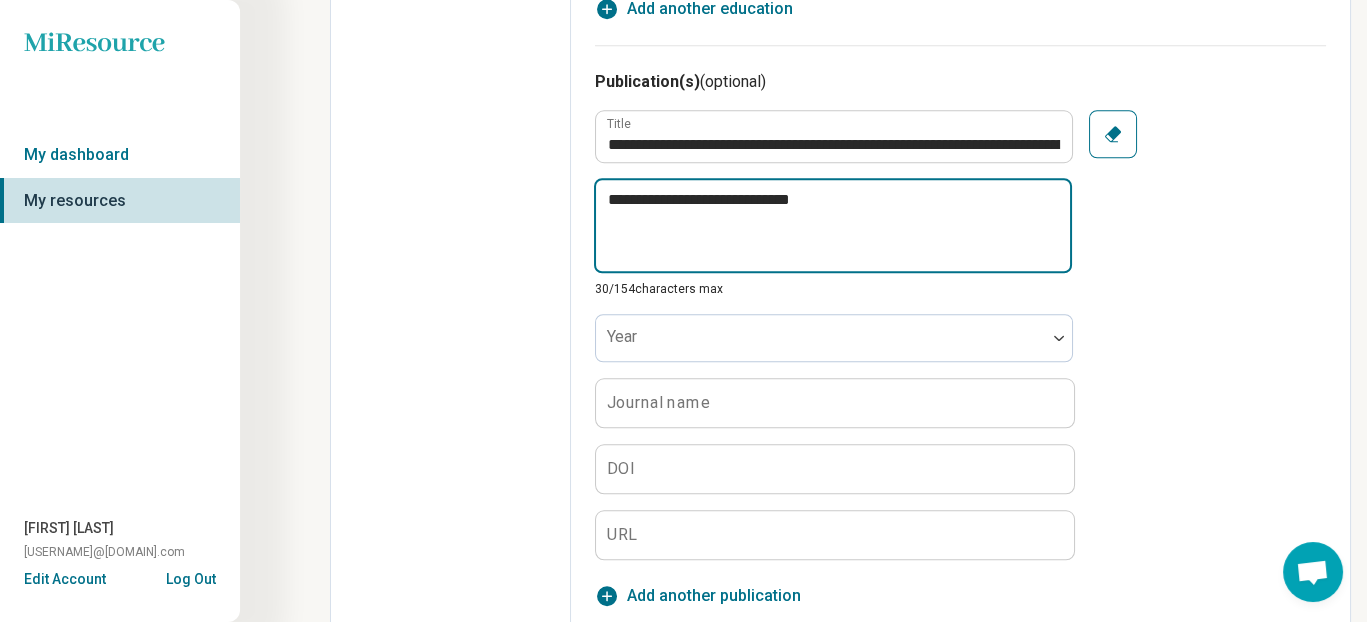 type on "**********" 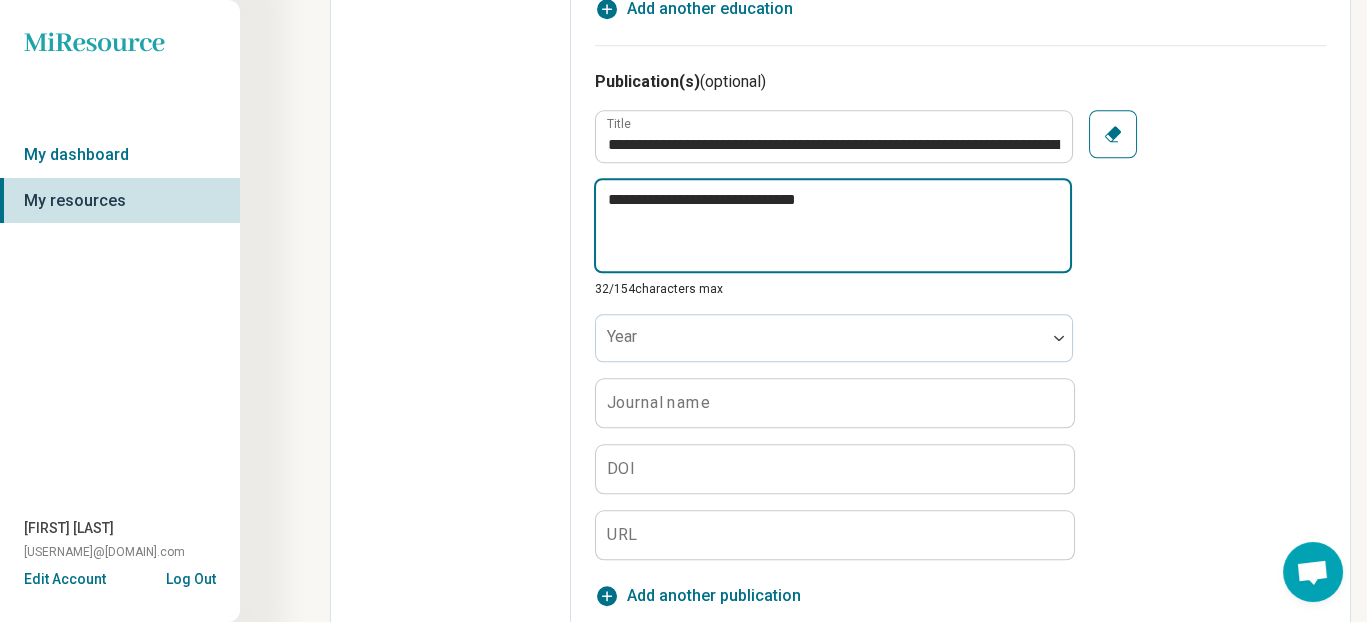 type on "**********" 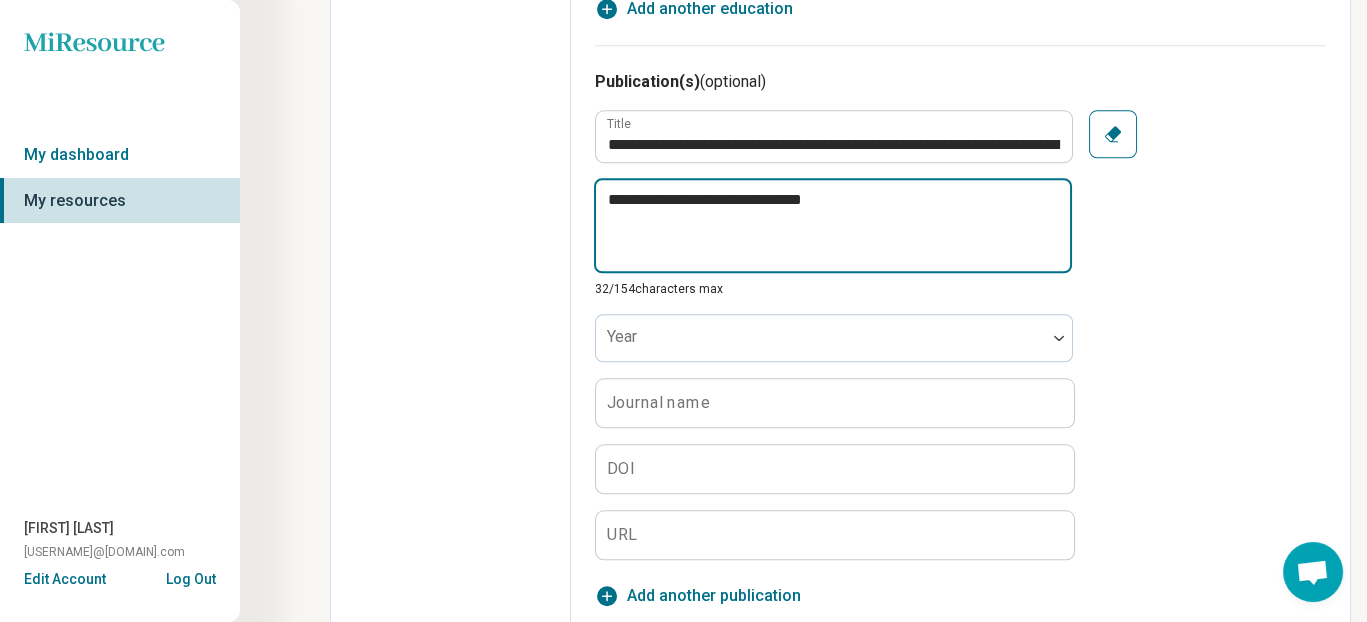 type on "**********" 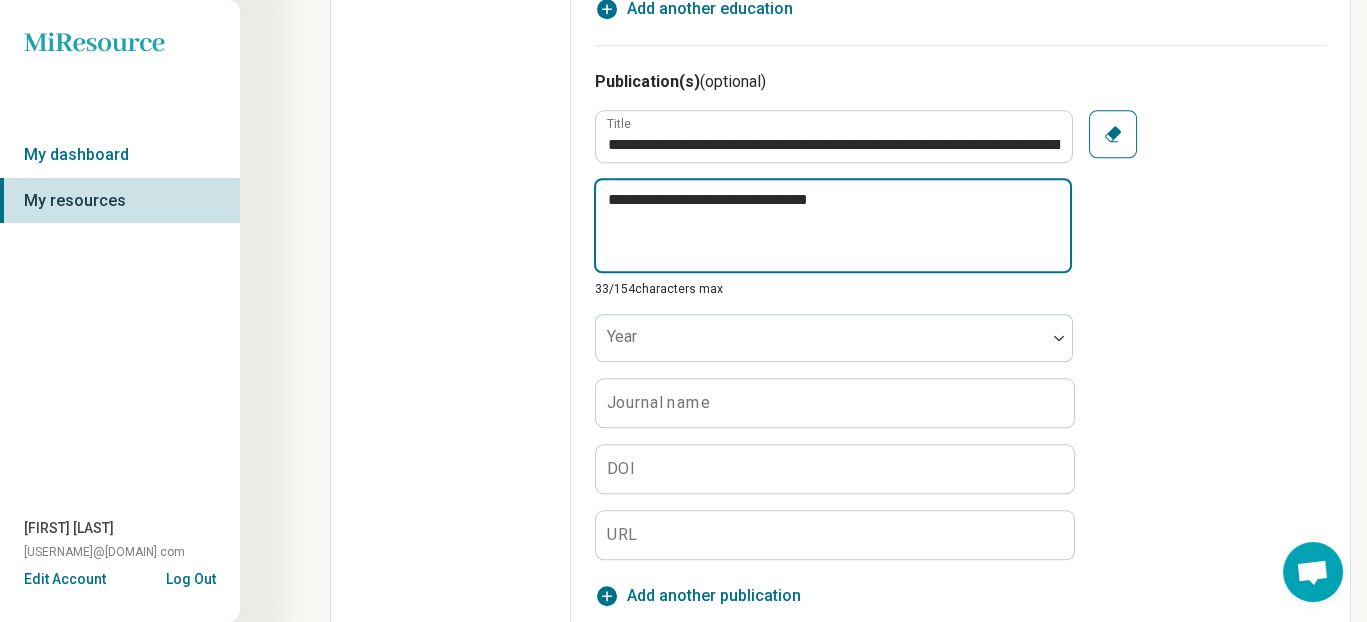 type on "**********" 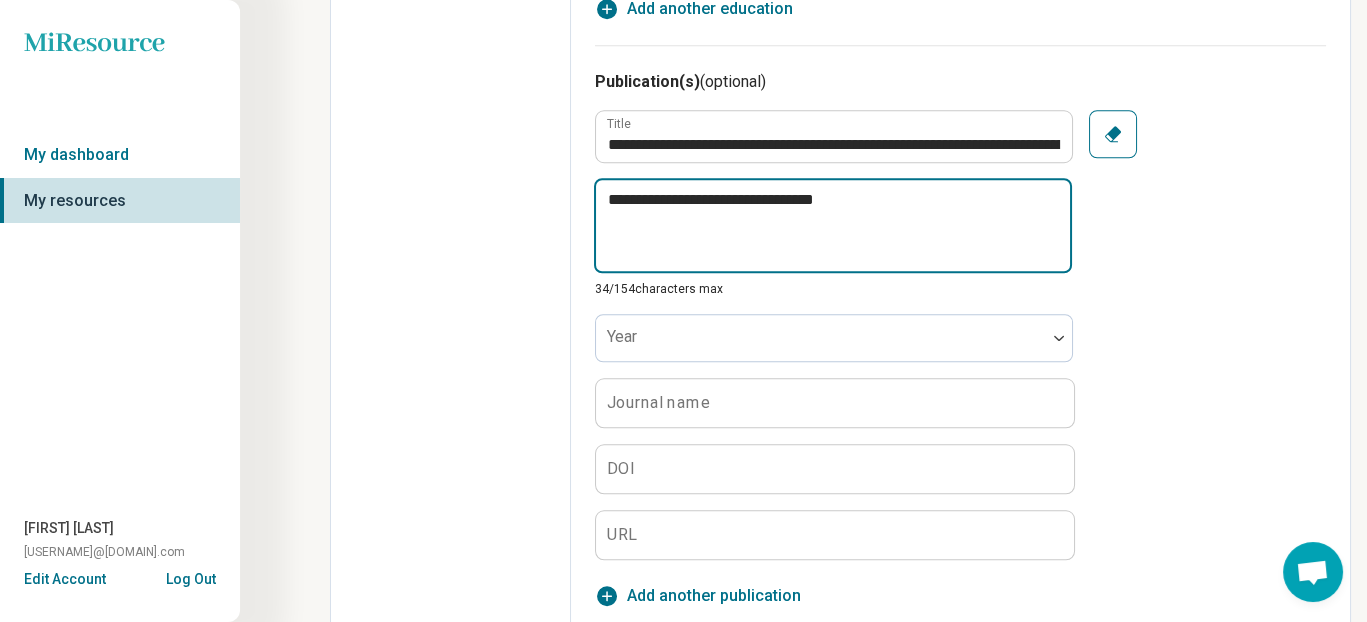 type on "**********" 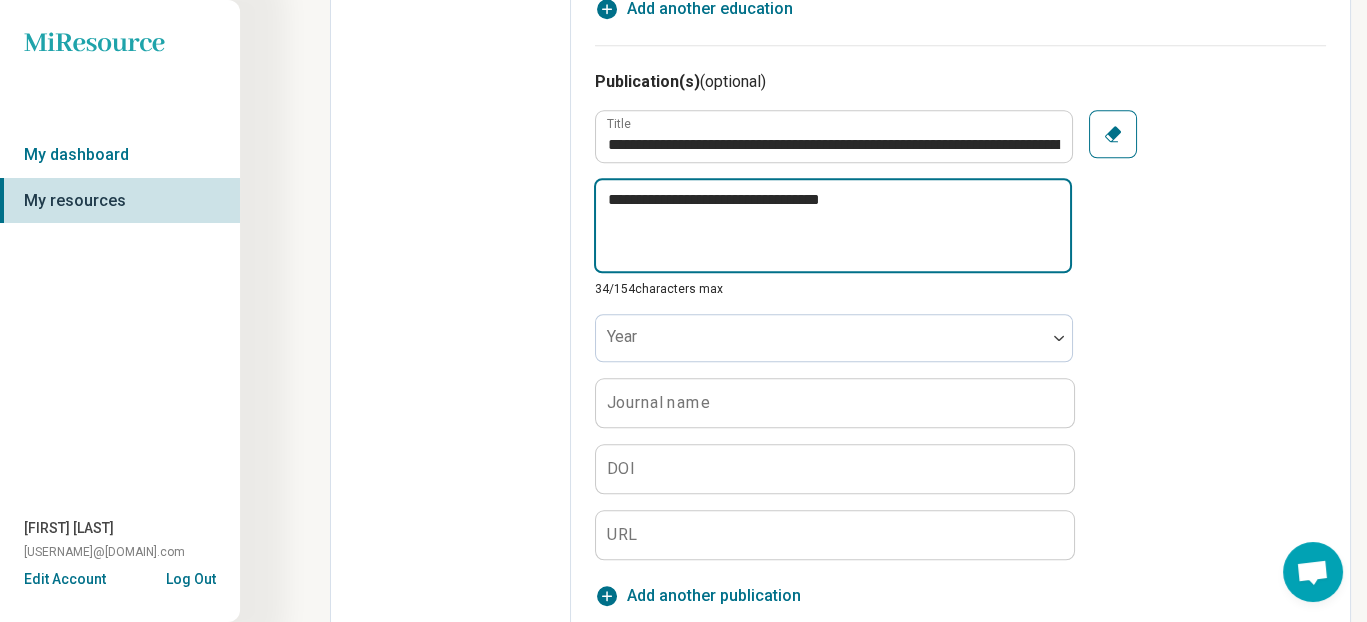 type on "**********" 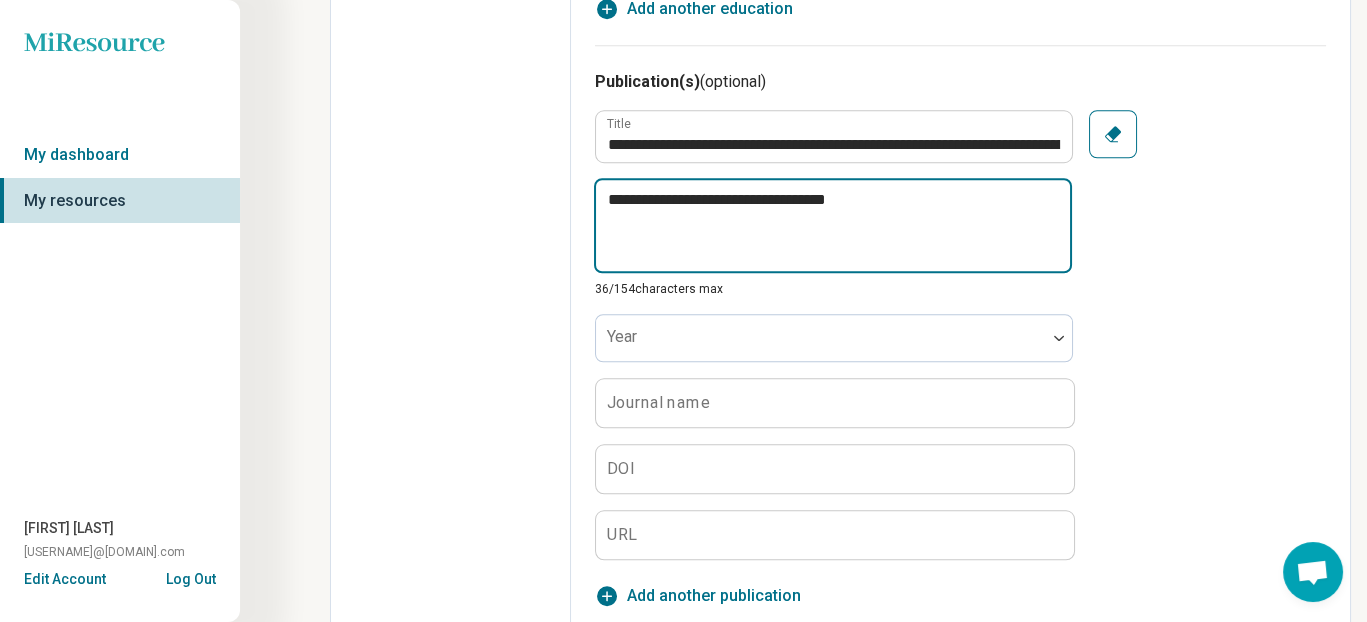 type on "**********" 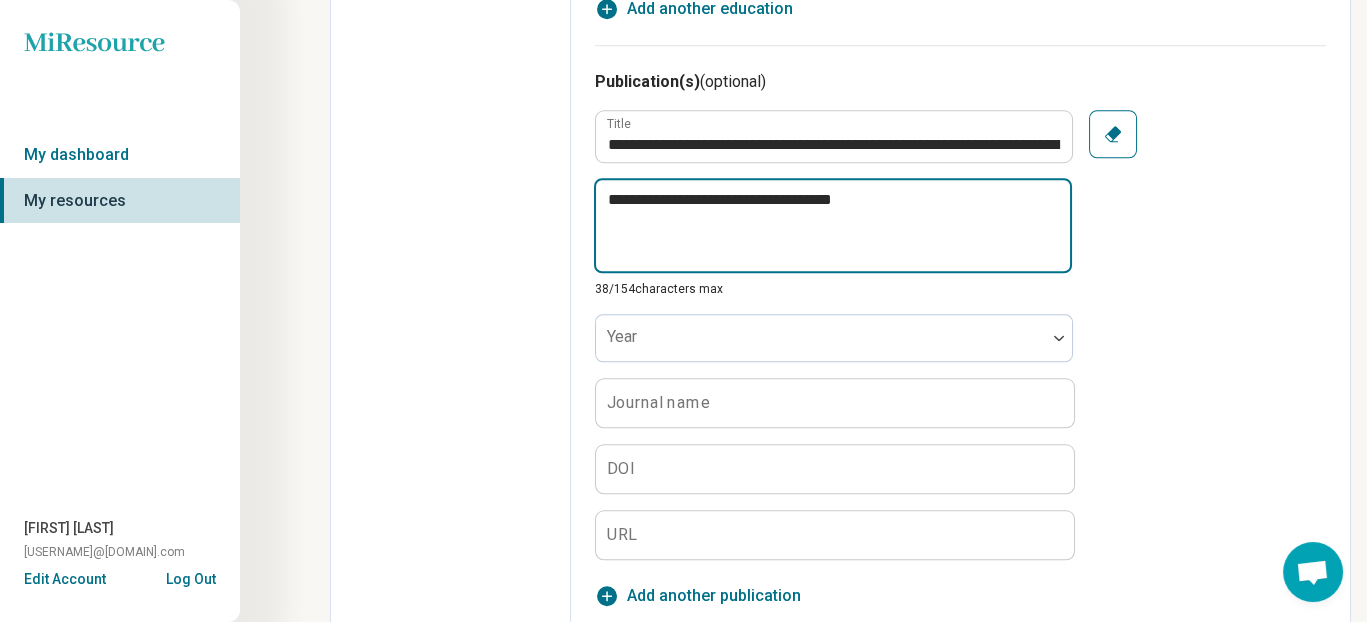 type on "**********" 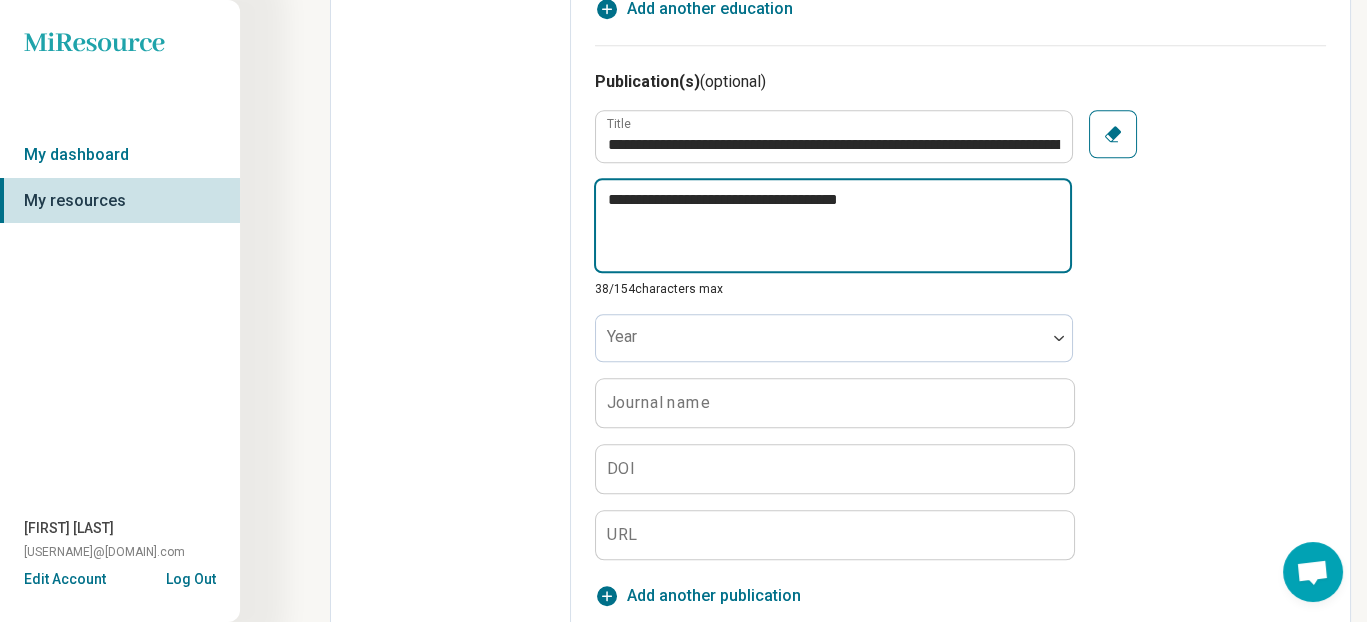 type on "**********" 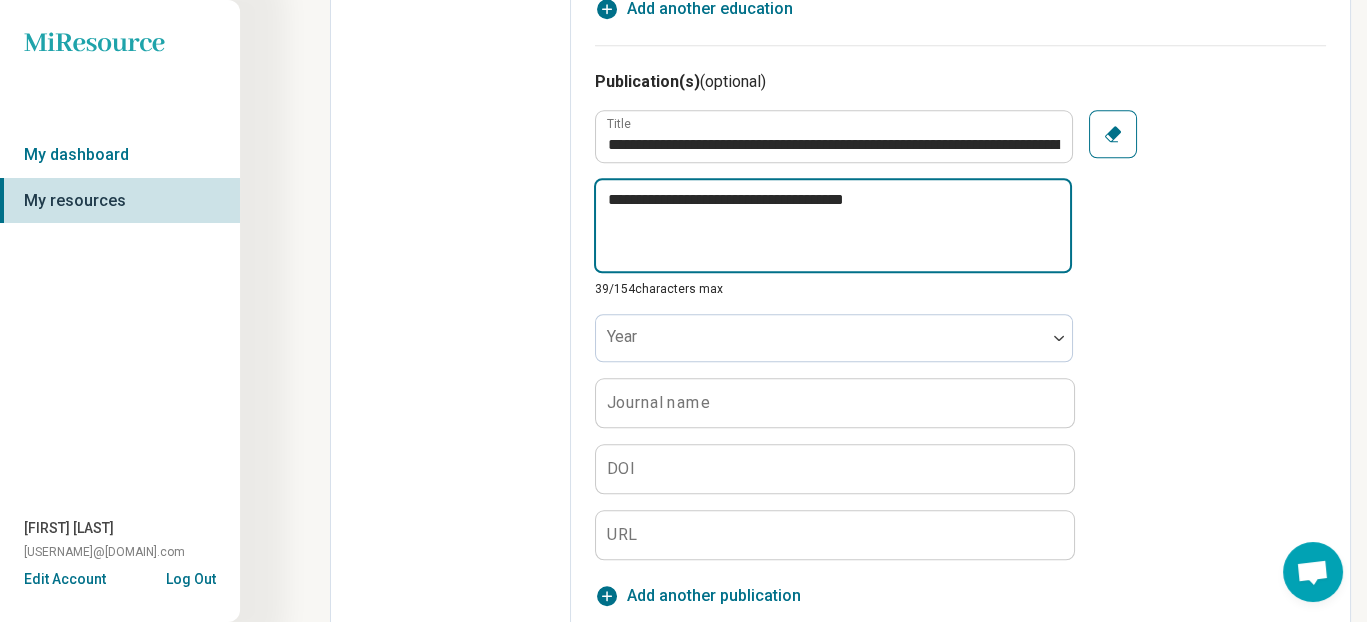 type on "**********" 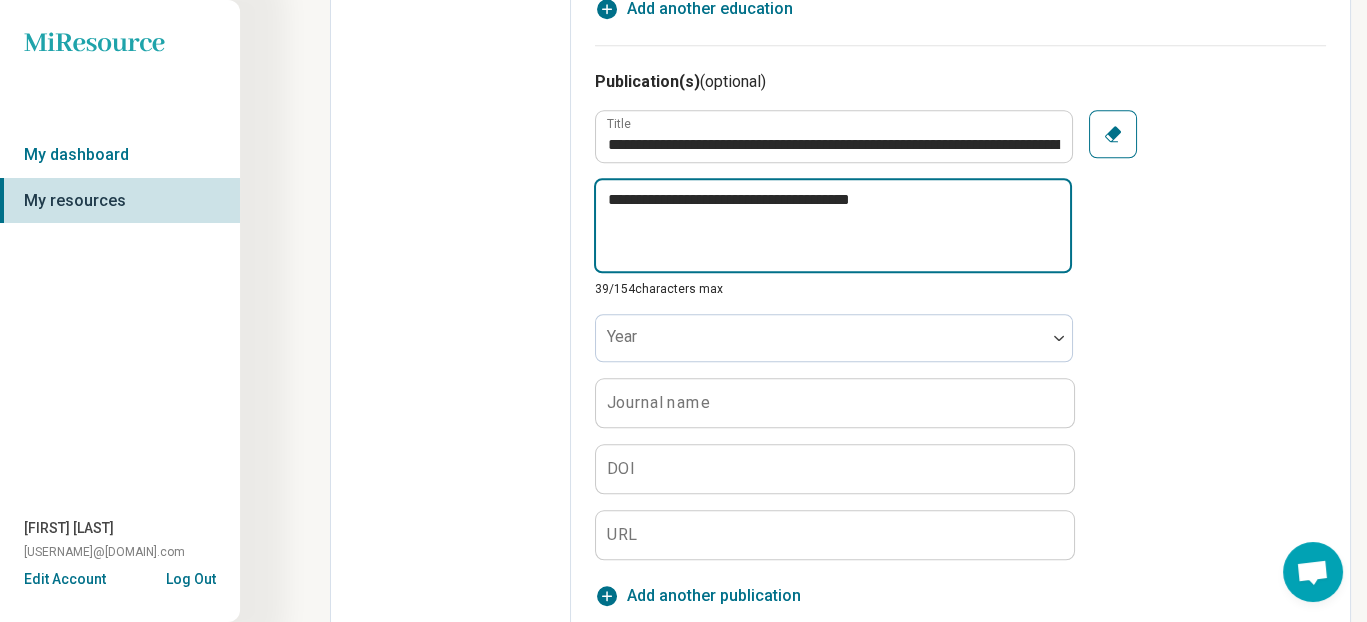 type on "**********" 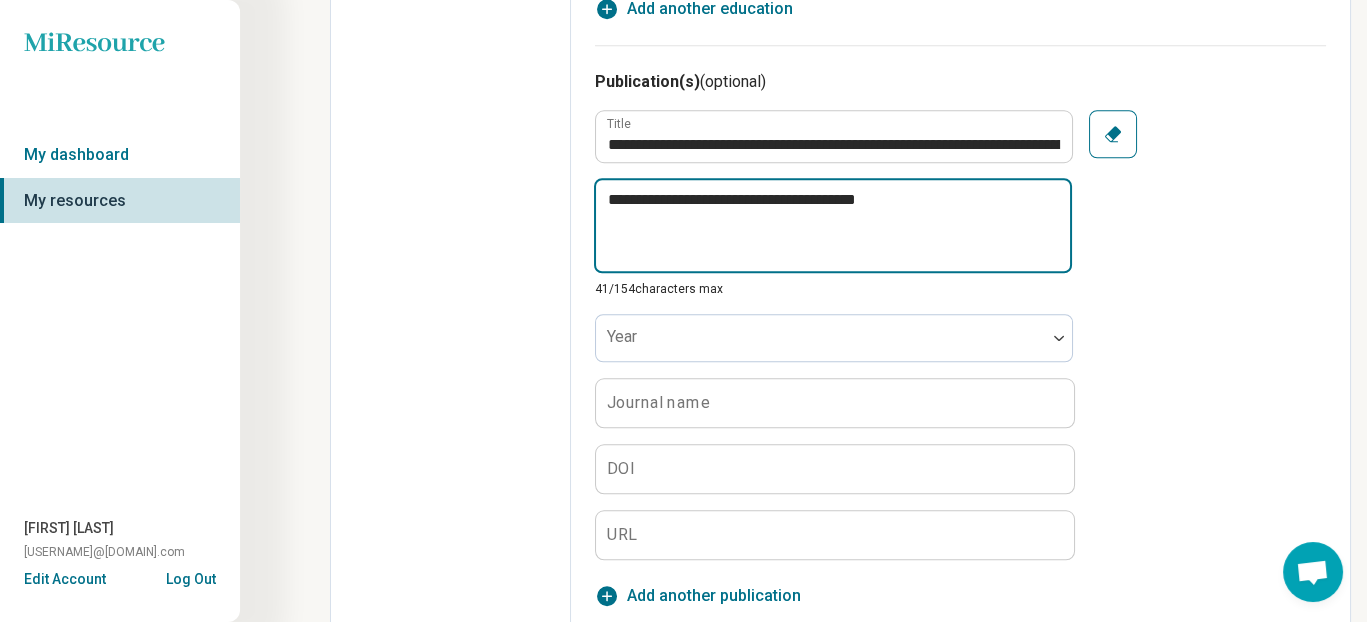 type on "**********" 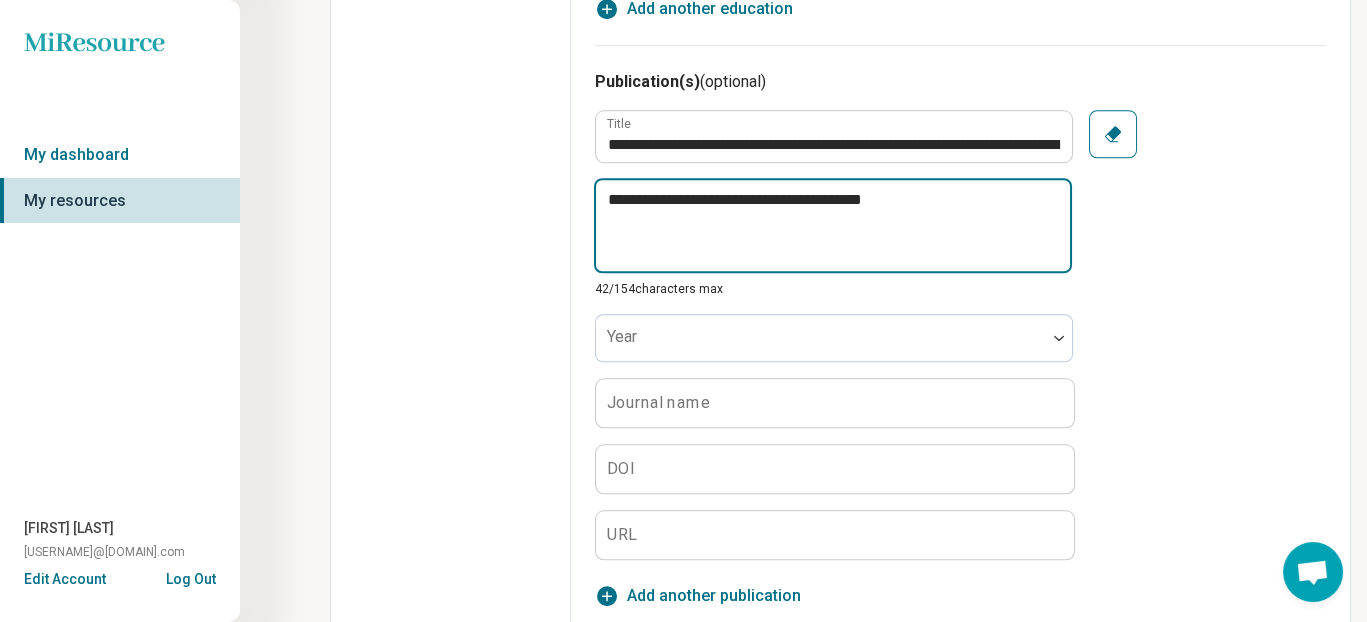 type on "**********" 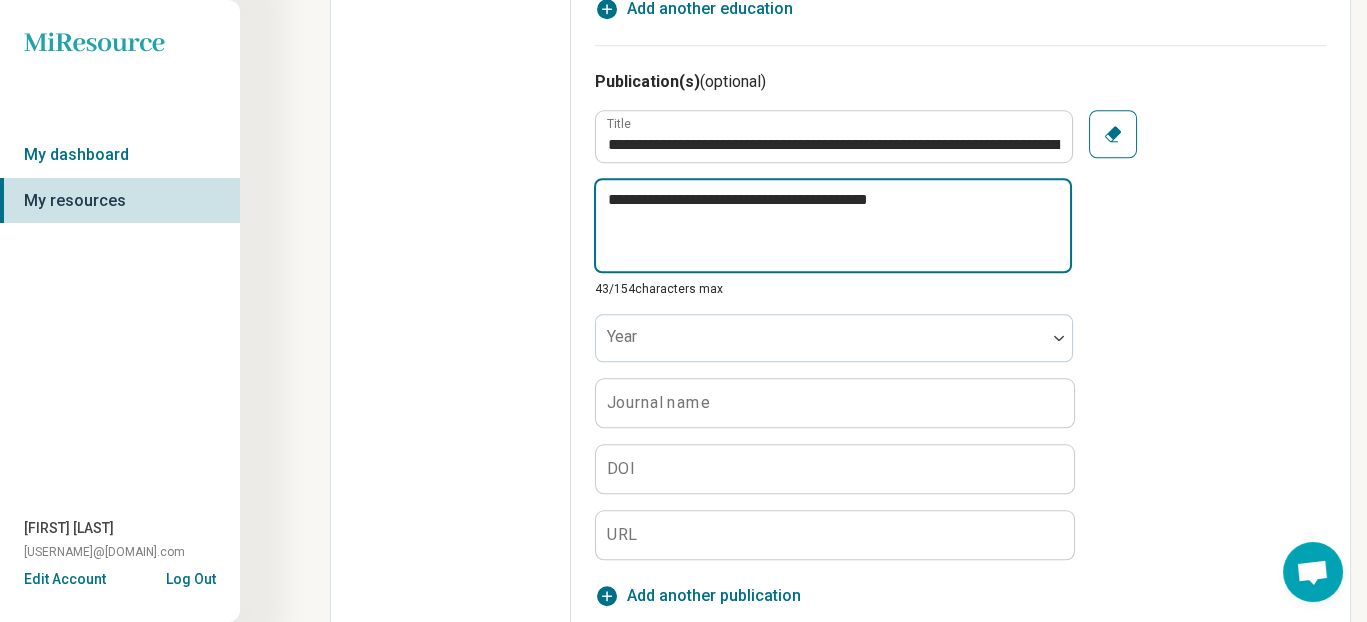 type on "**********" 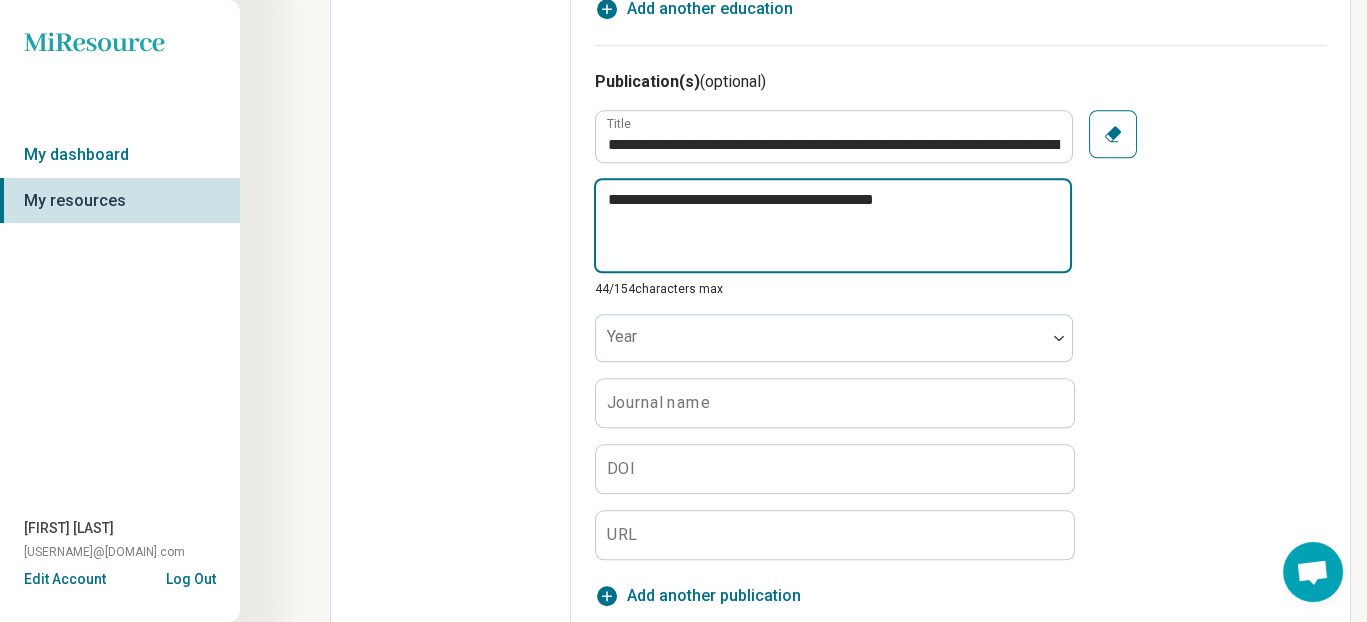 type on "**********" 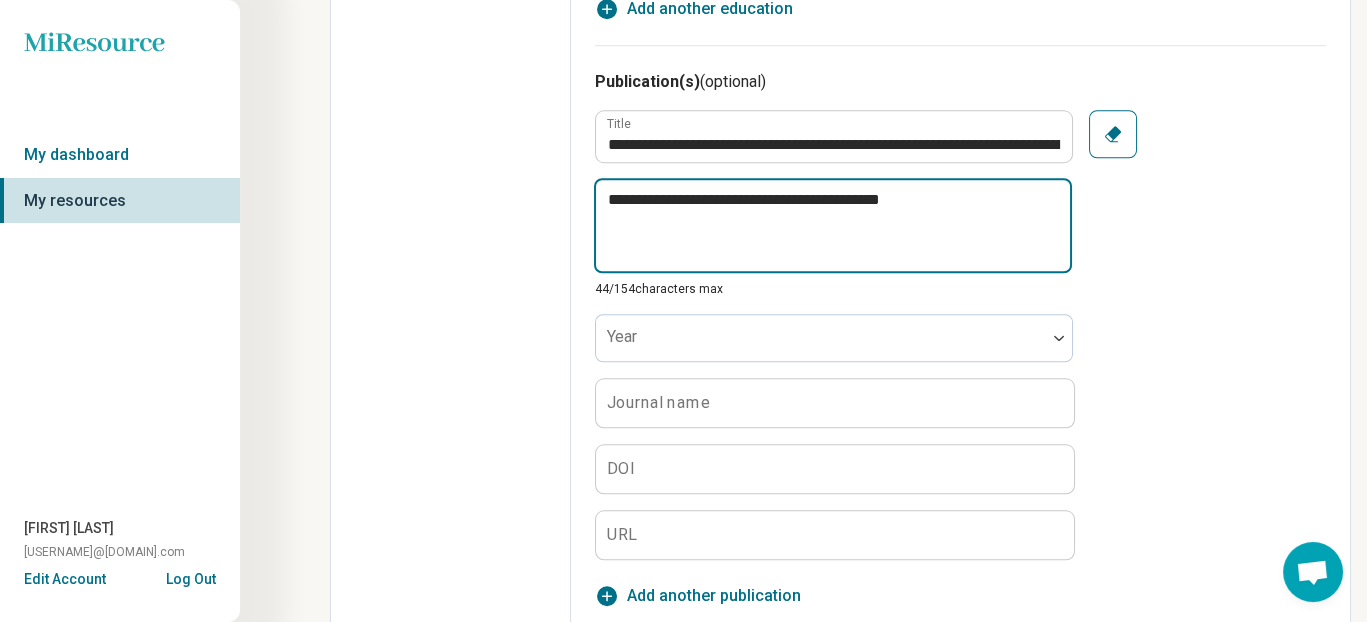 type on "**********" 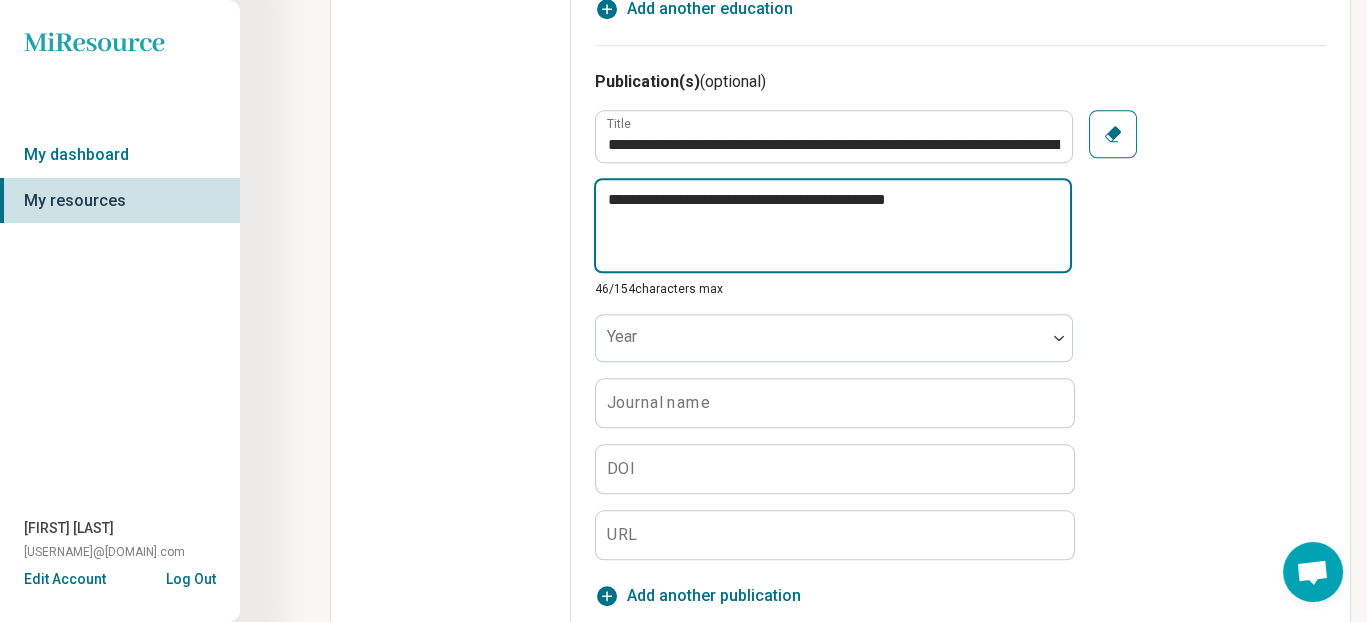 type on "**********" 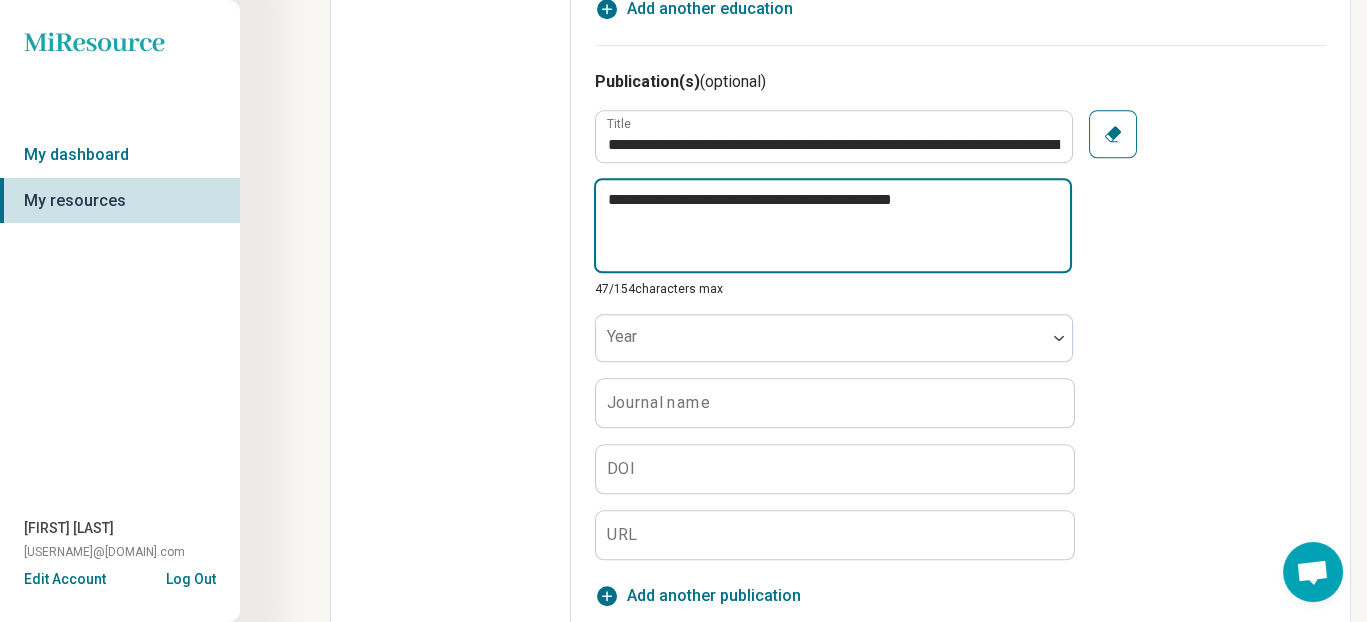 type on "**********" 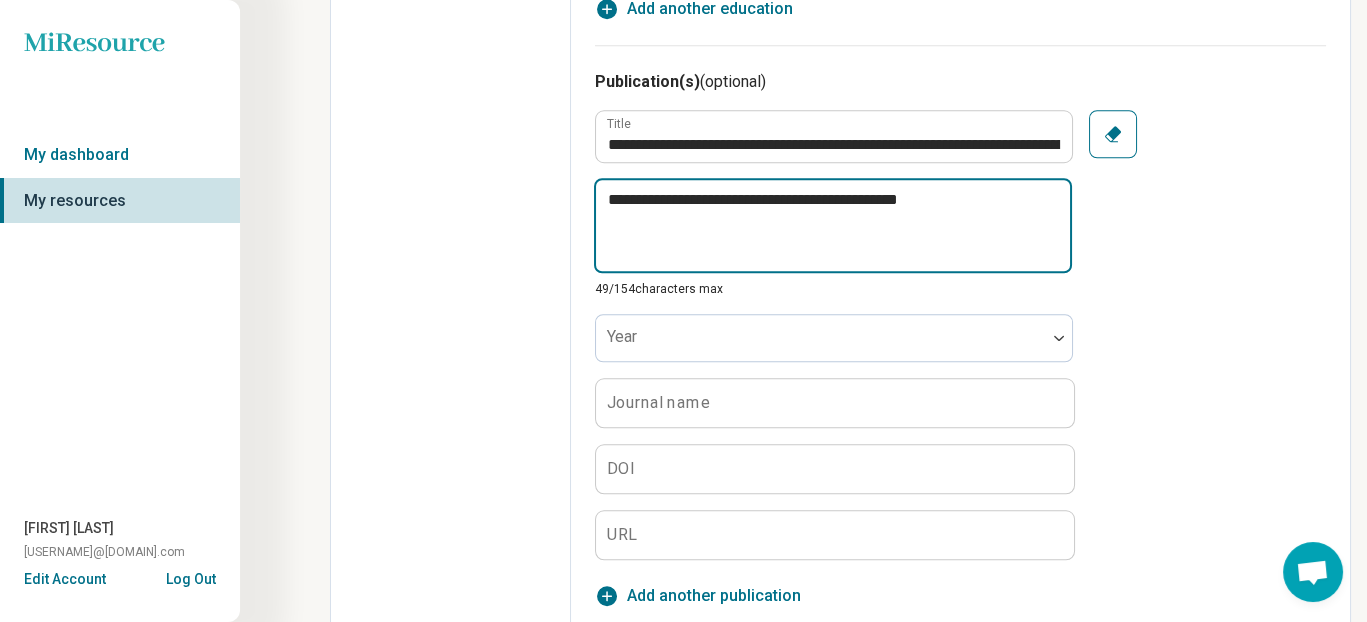 type on "**********" 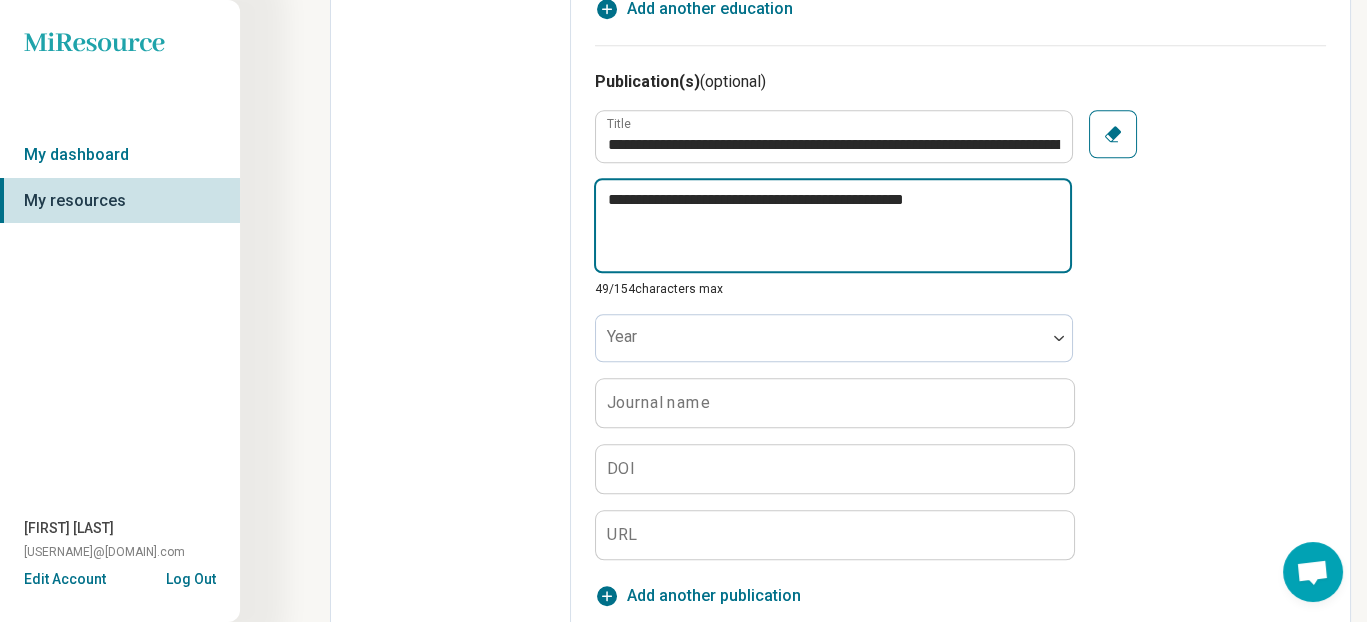 type on "**********" 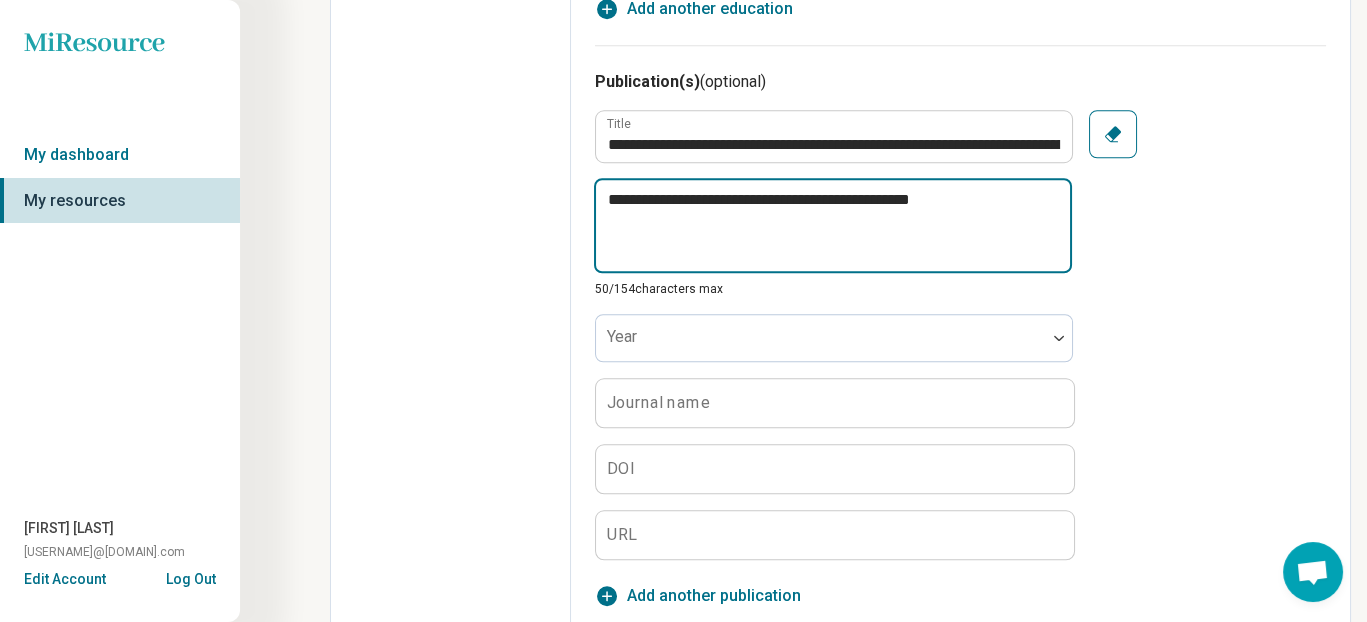 type on "**********" 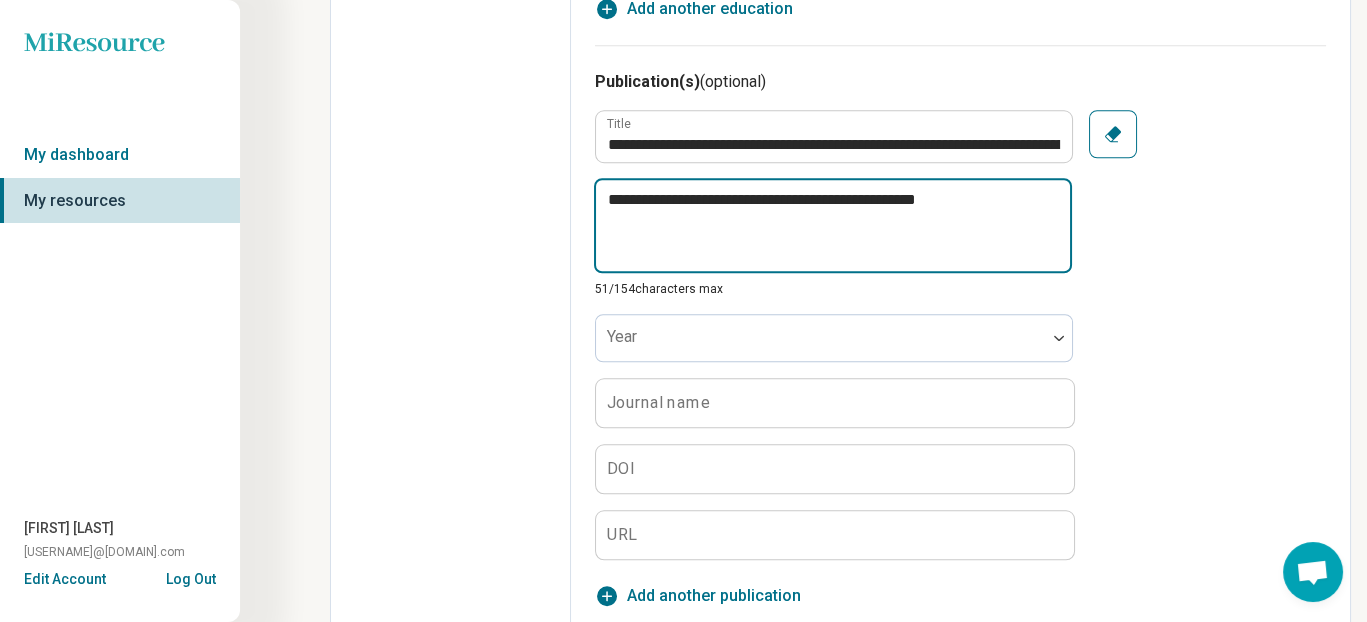 type on "**********" 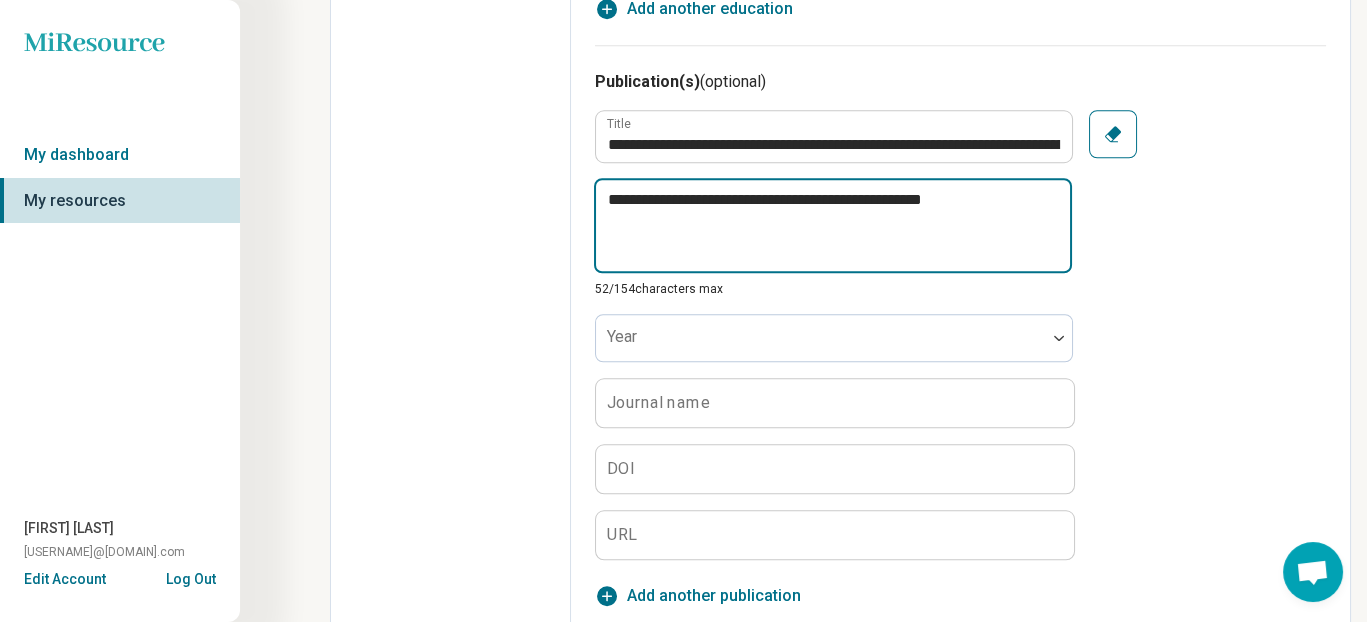 type on "**********" 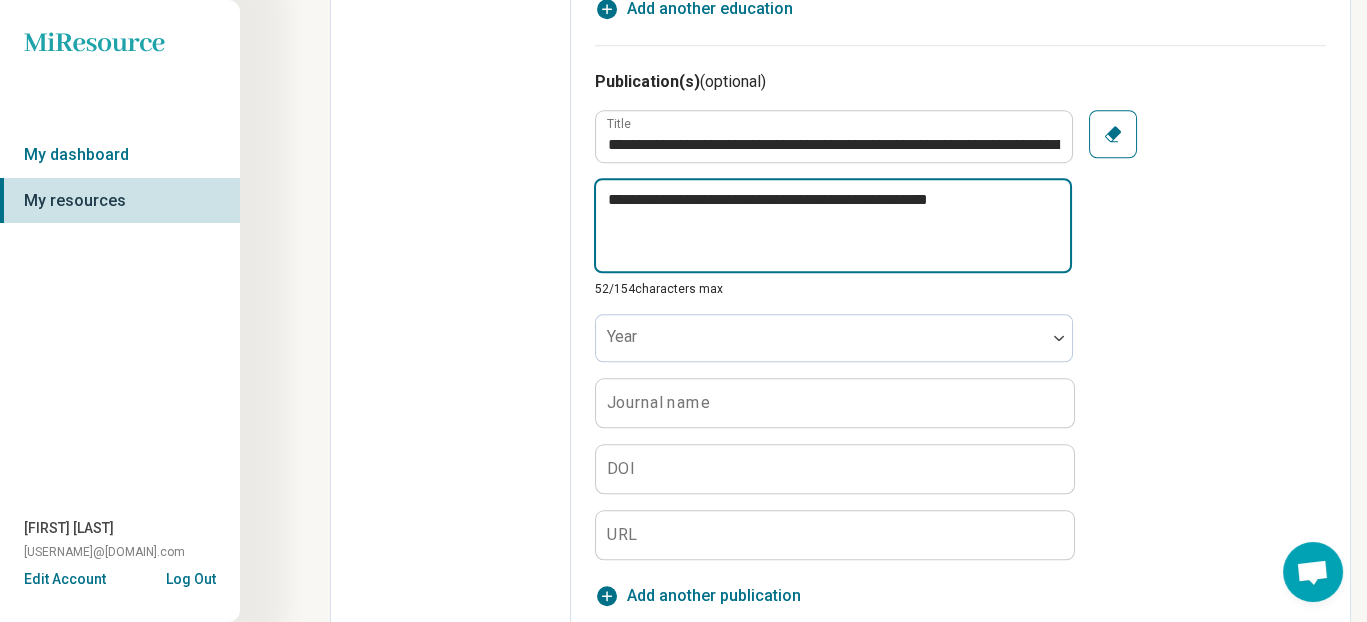 type on "**********" 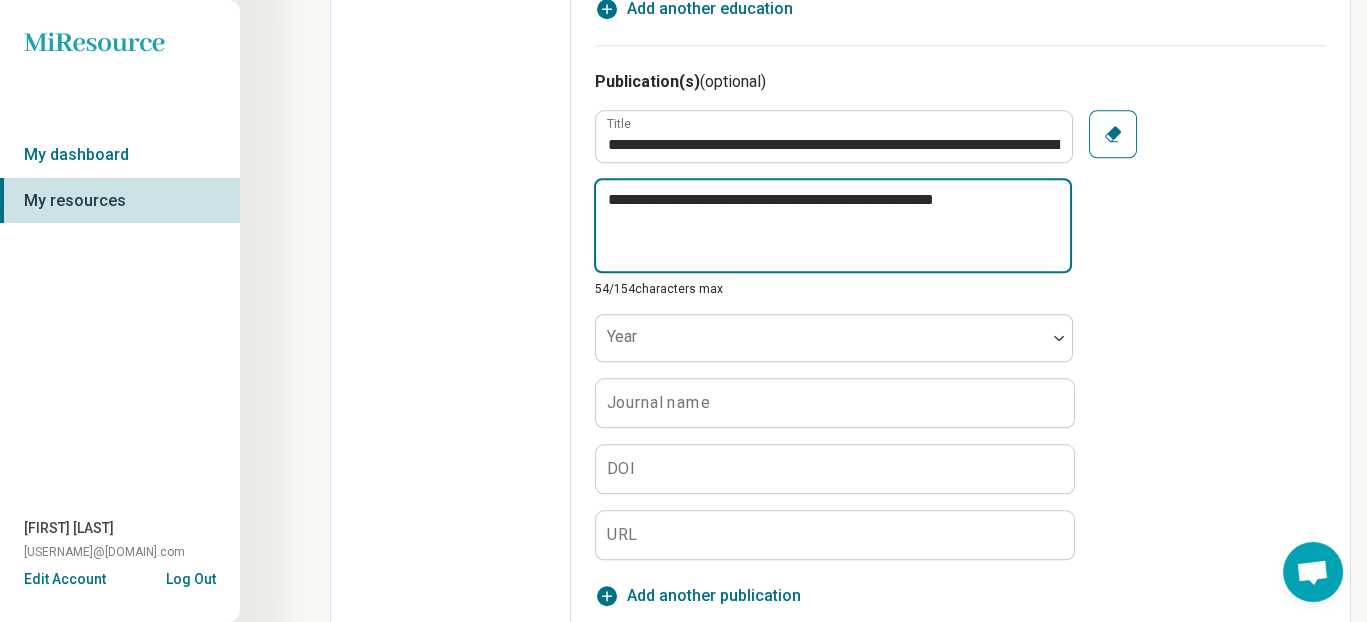 type on "**********" 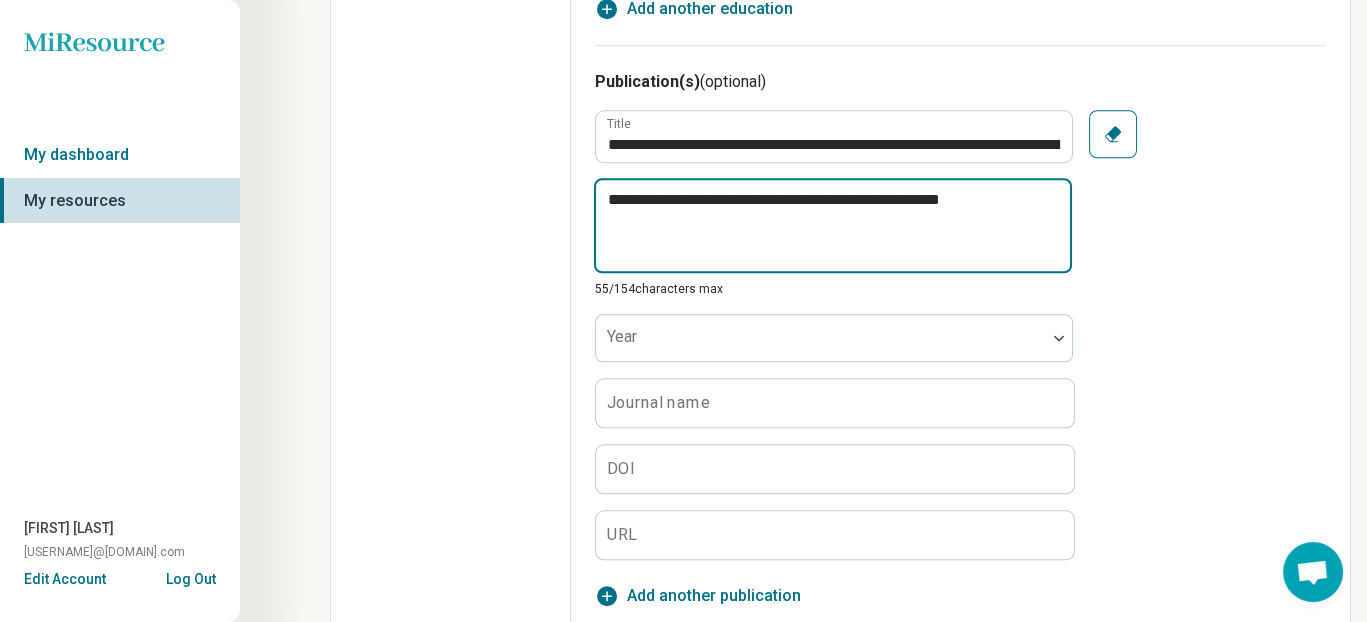 type on "**********" 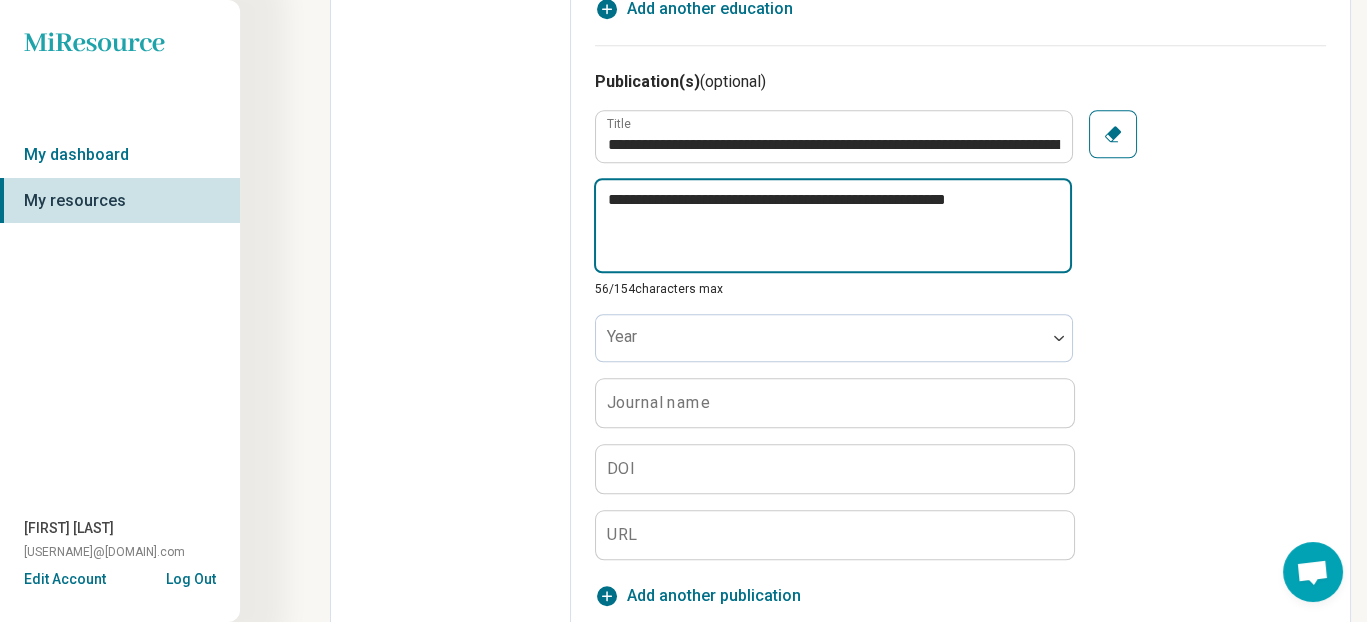 type on "**********" 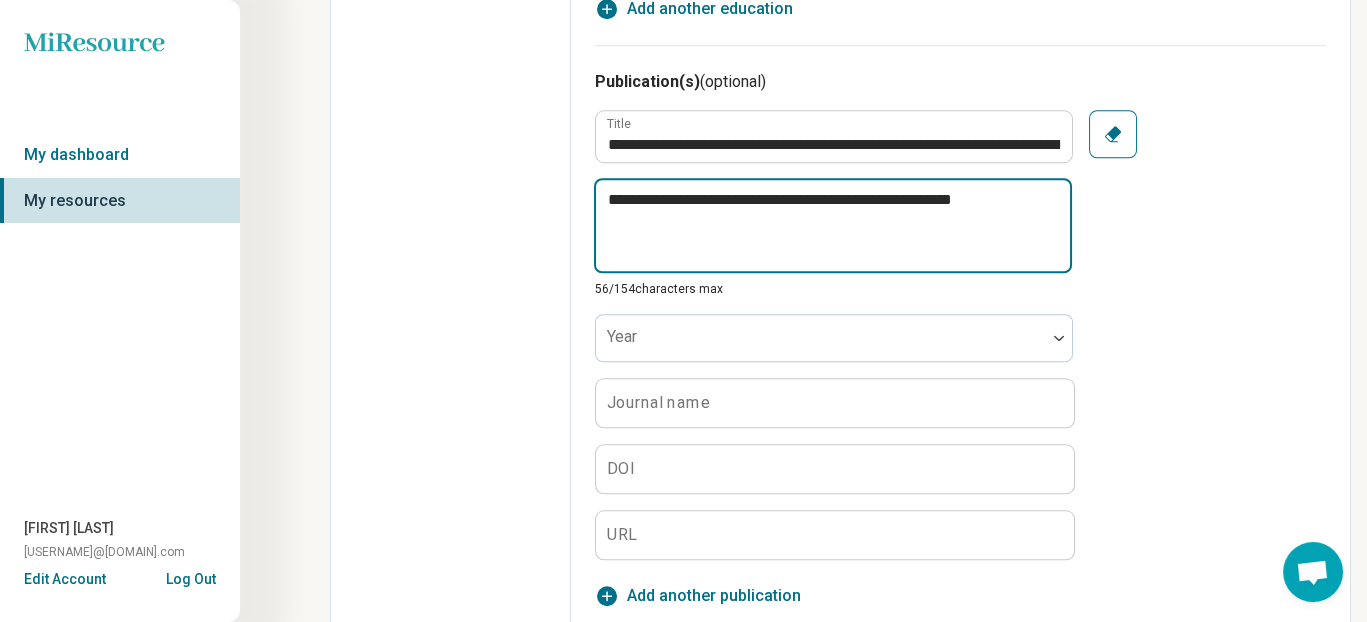 type on "**********" 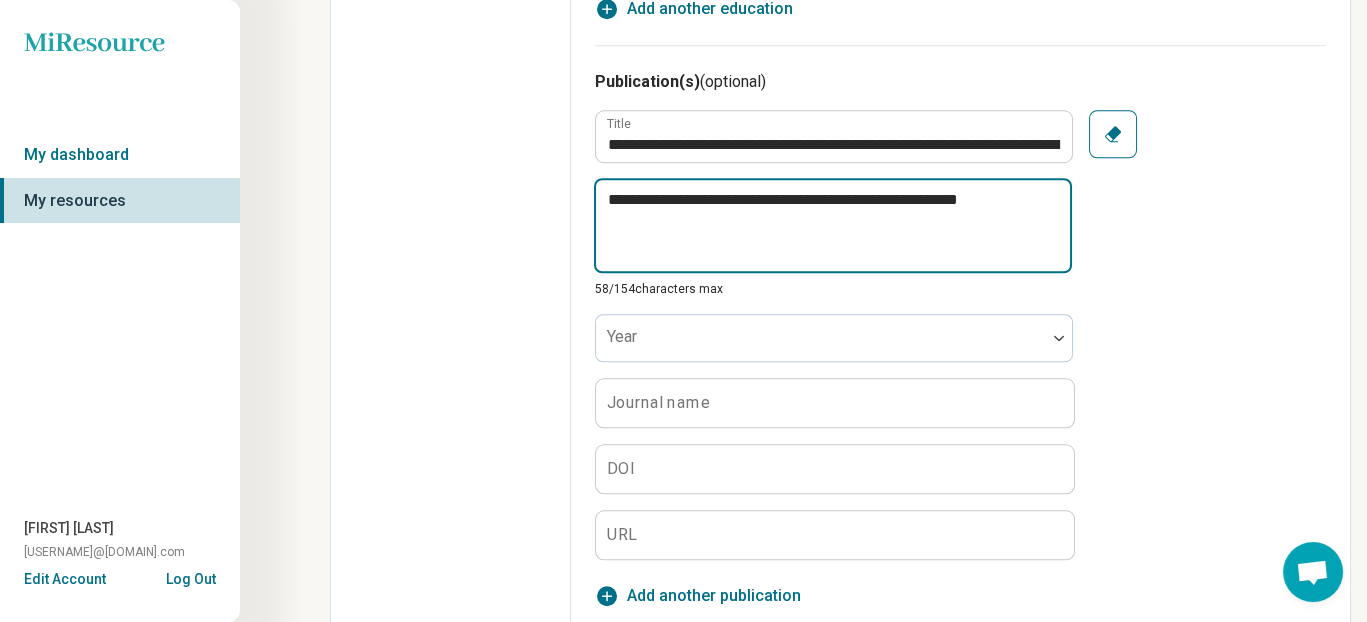 type on "**********" 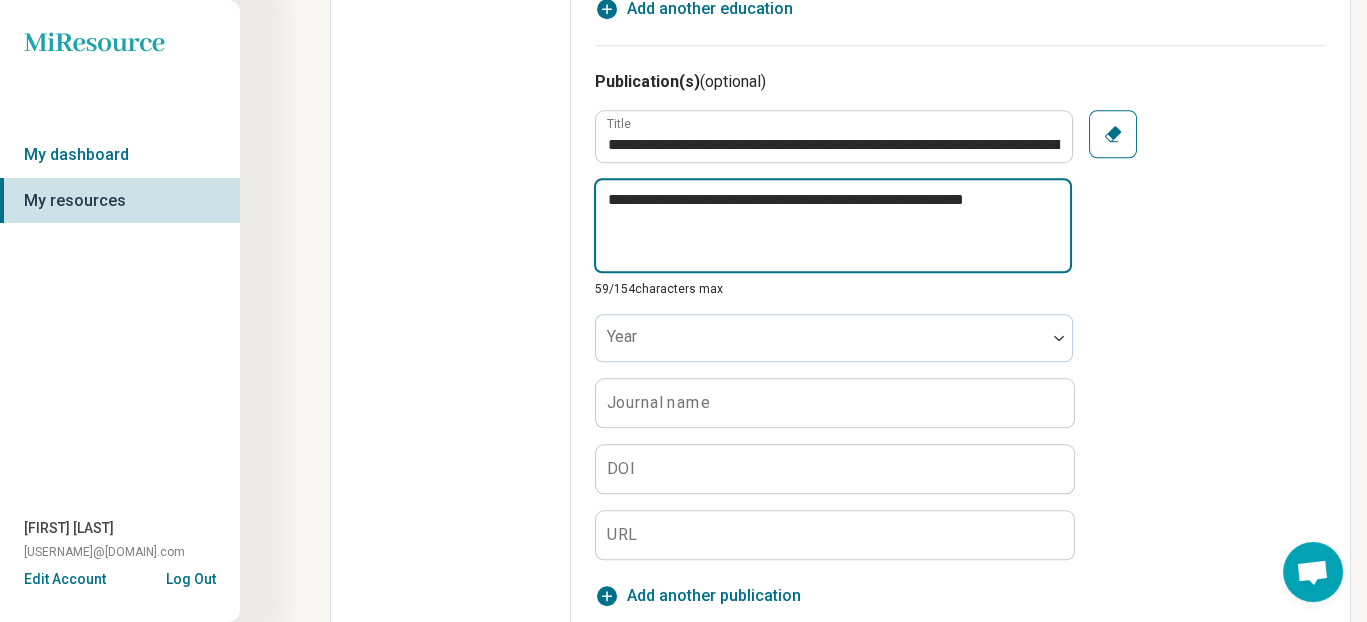type on "**********" 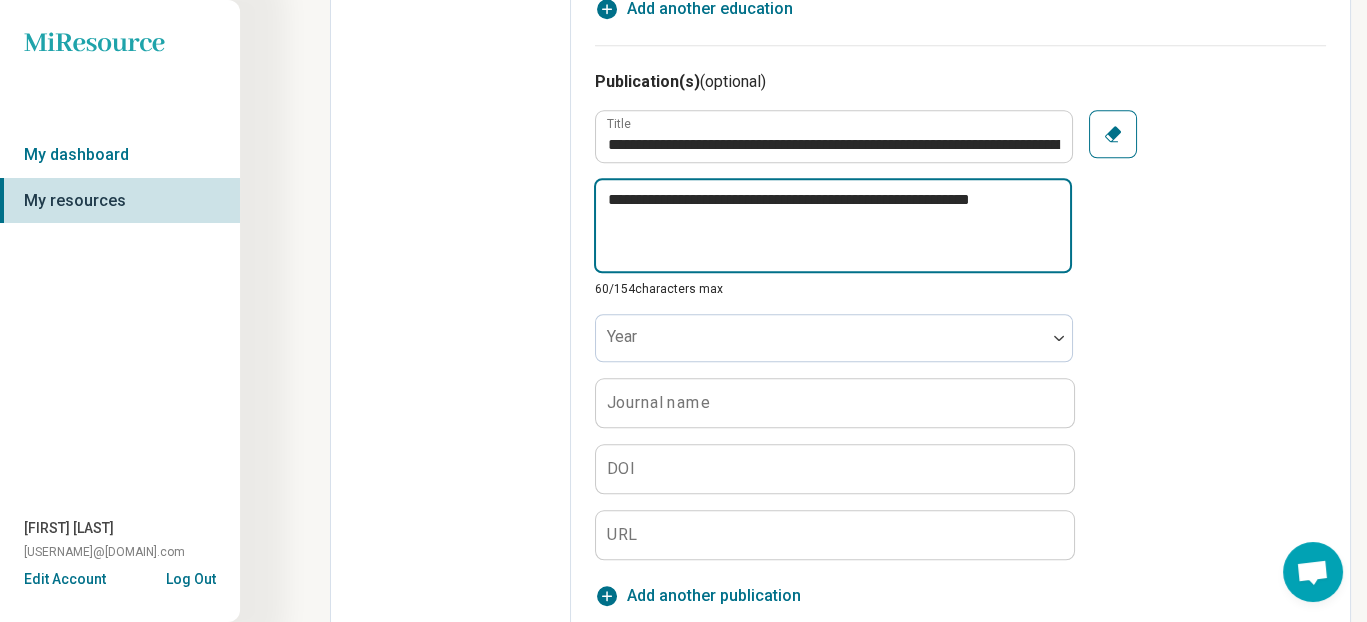 type on "**********" 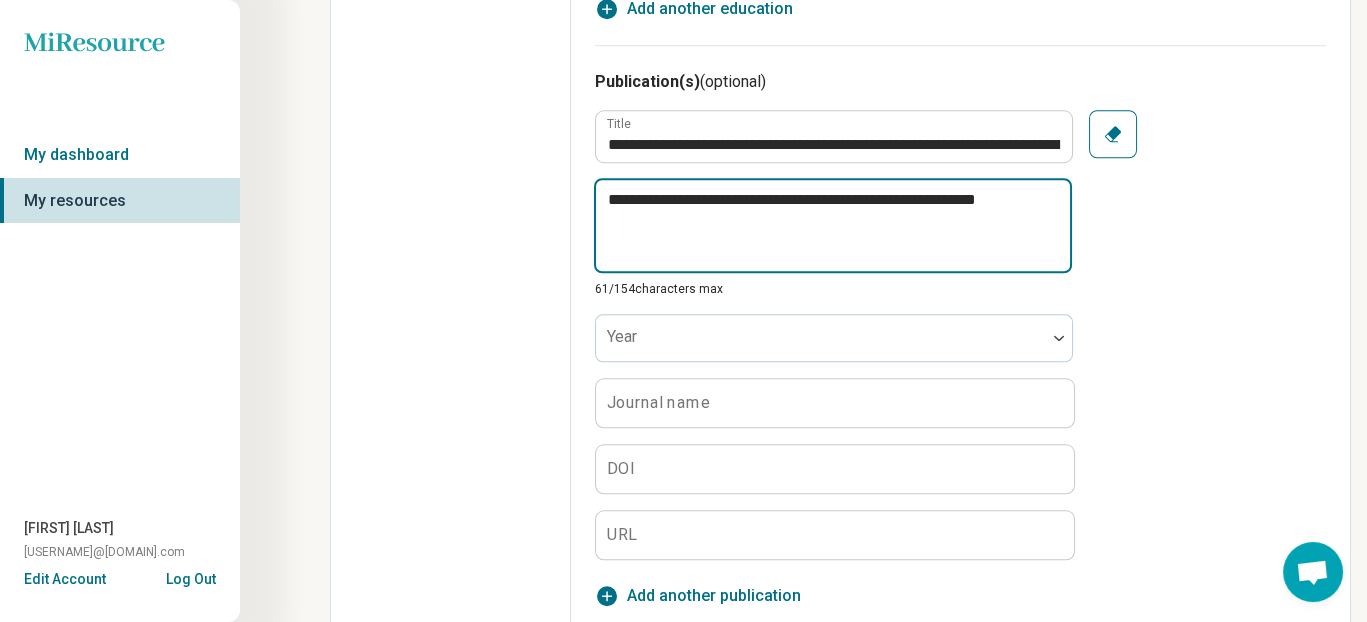 type on "**********" 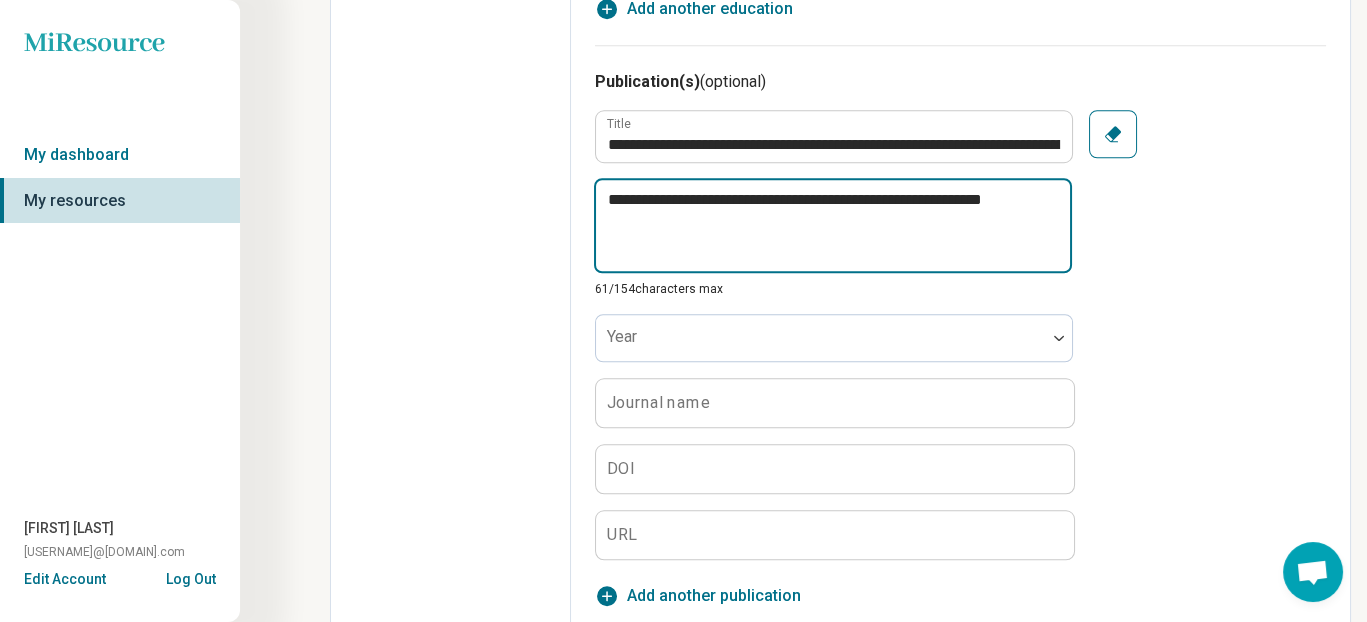 type on "**********" 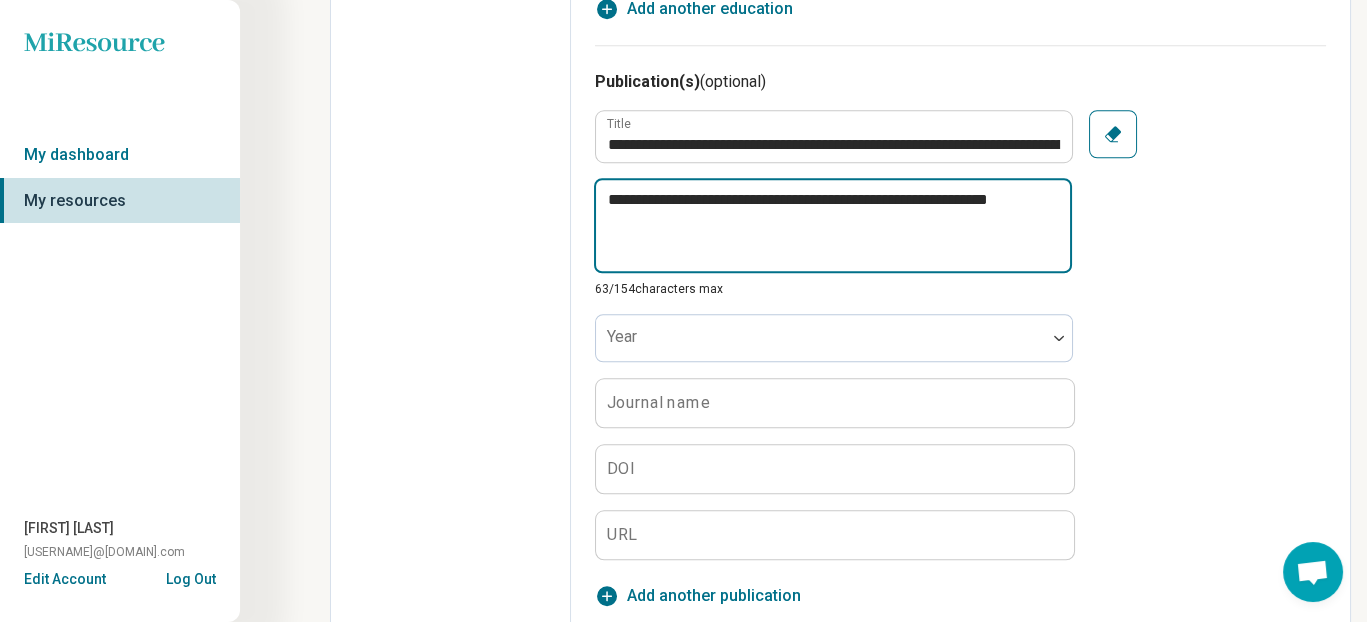 type on "**********" 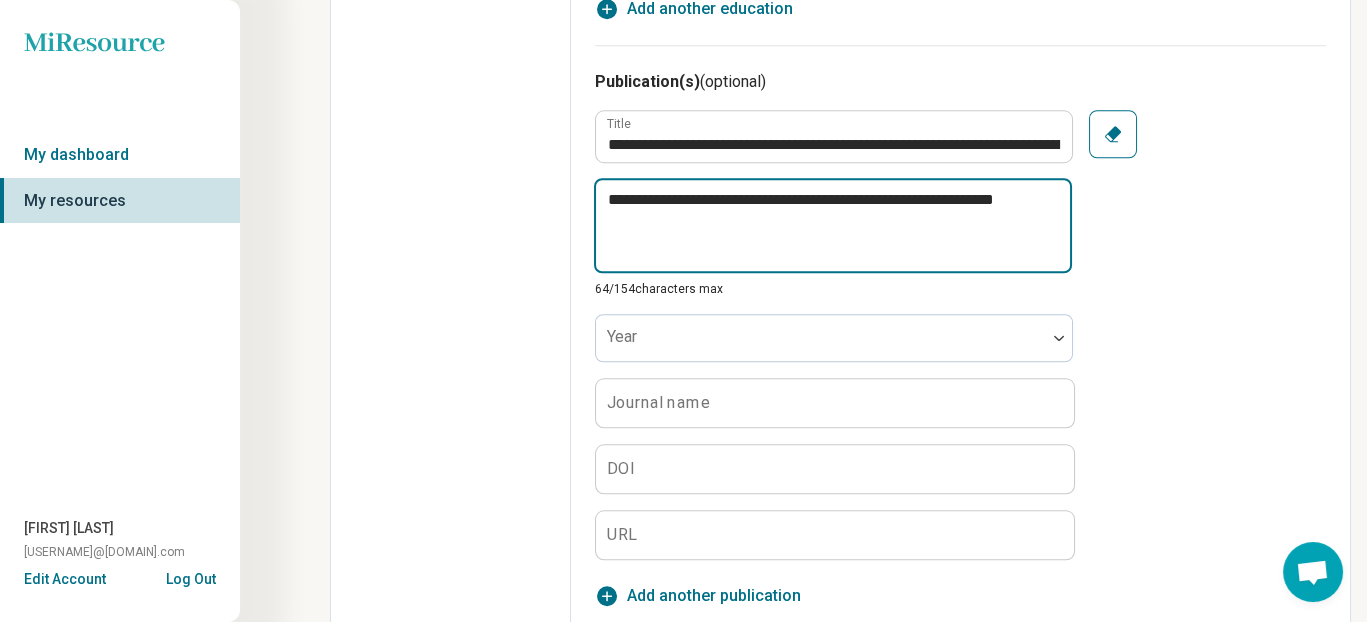 type on "**********" 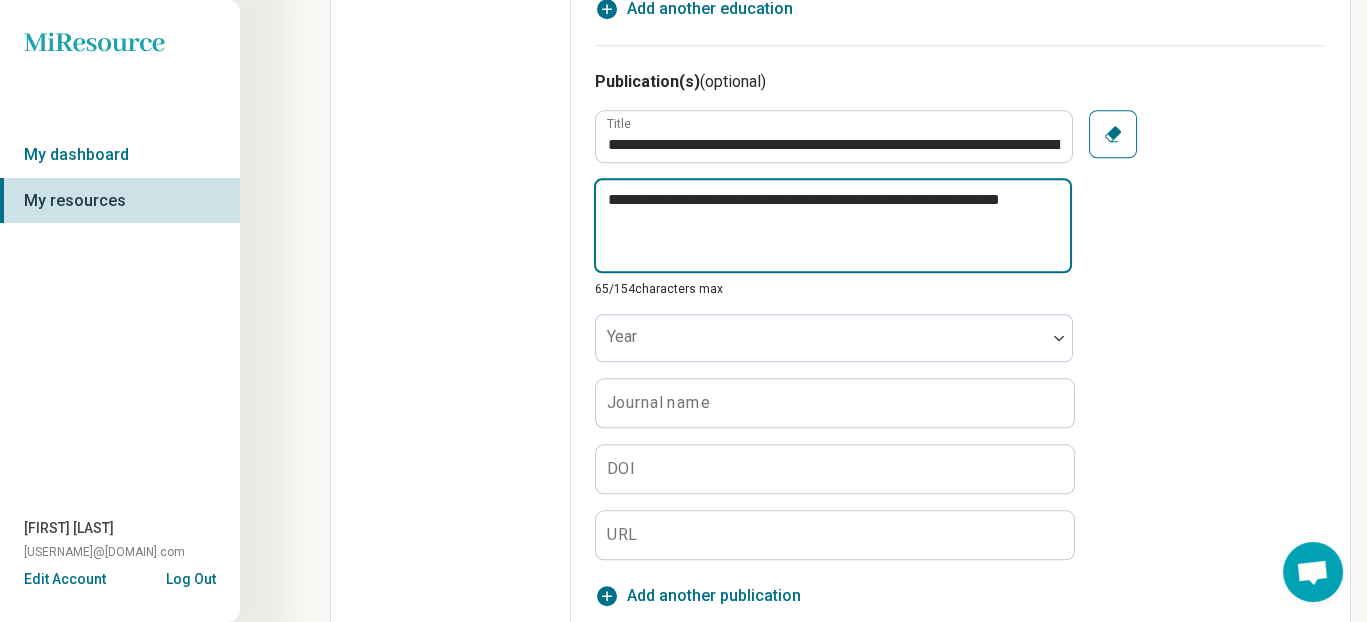type on "**********" 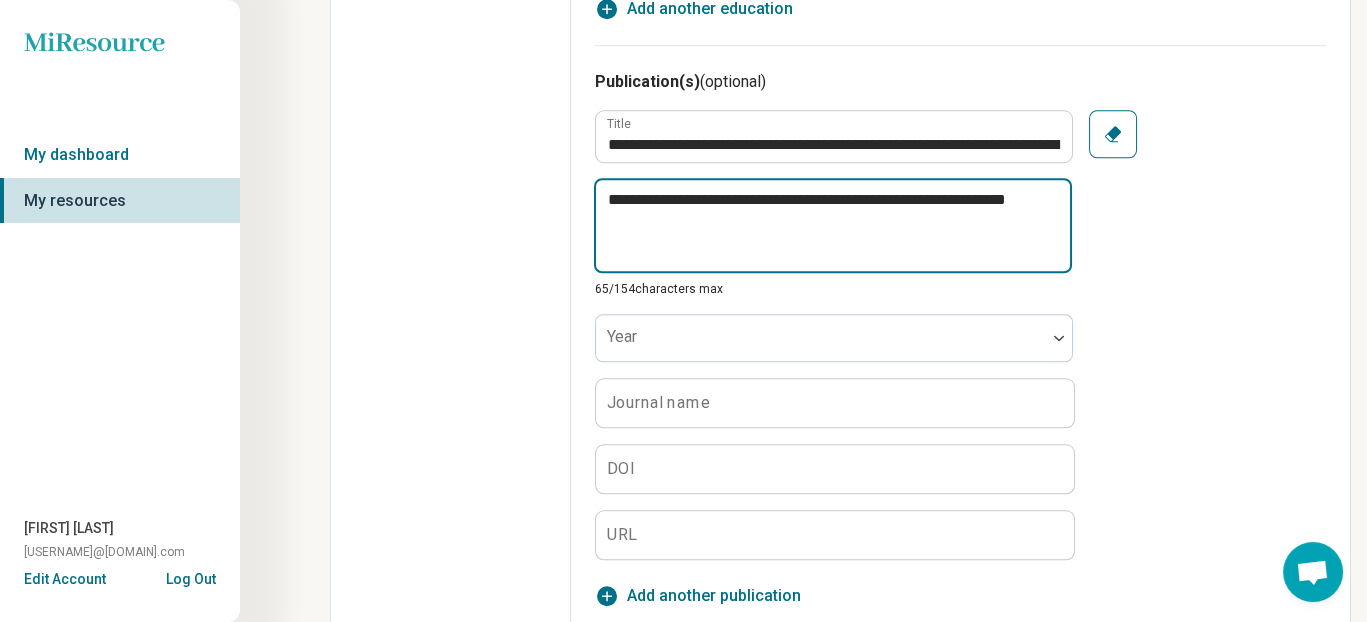 type on "**********" 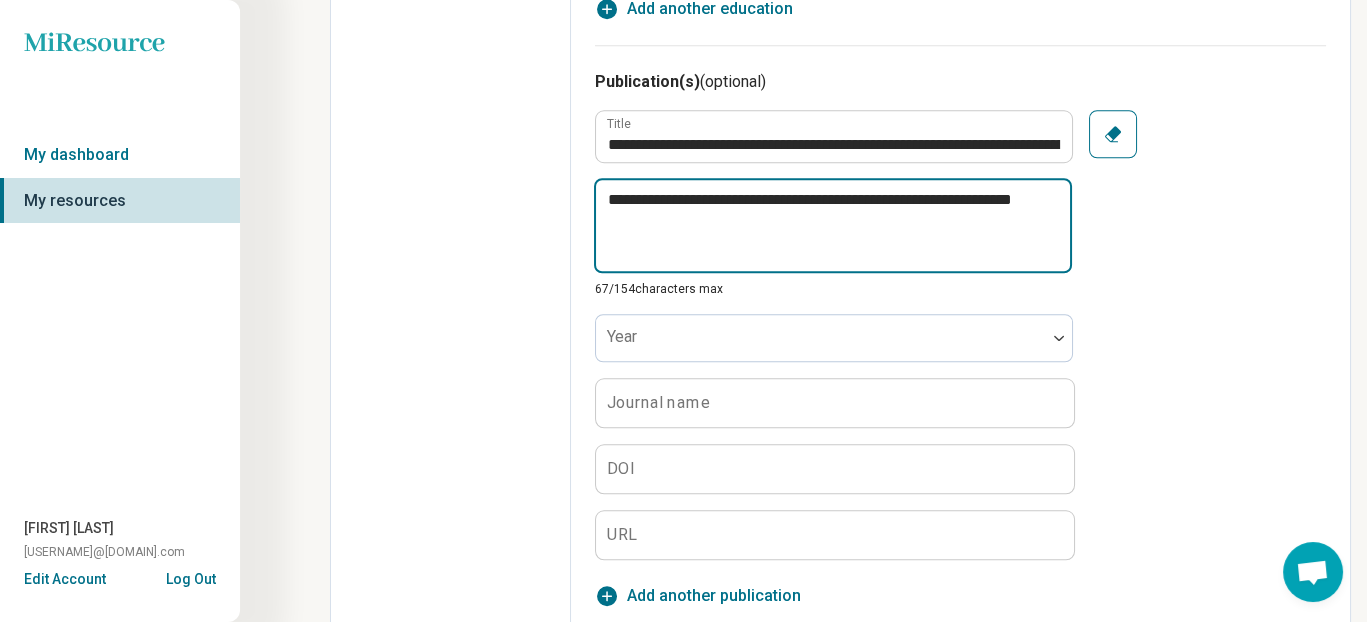 type on "**********" 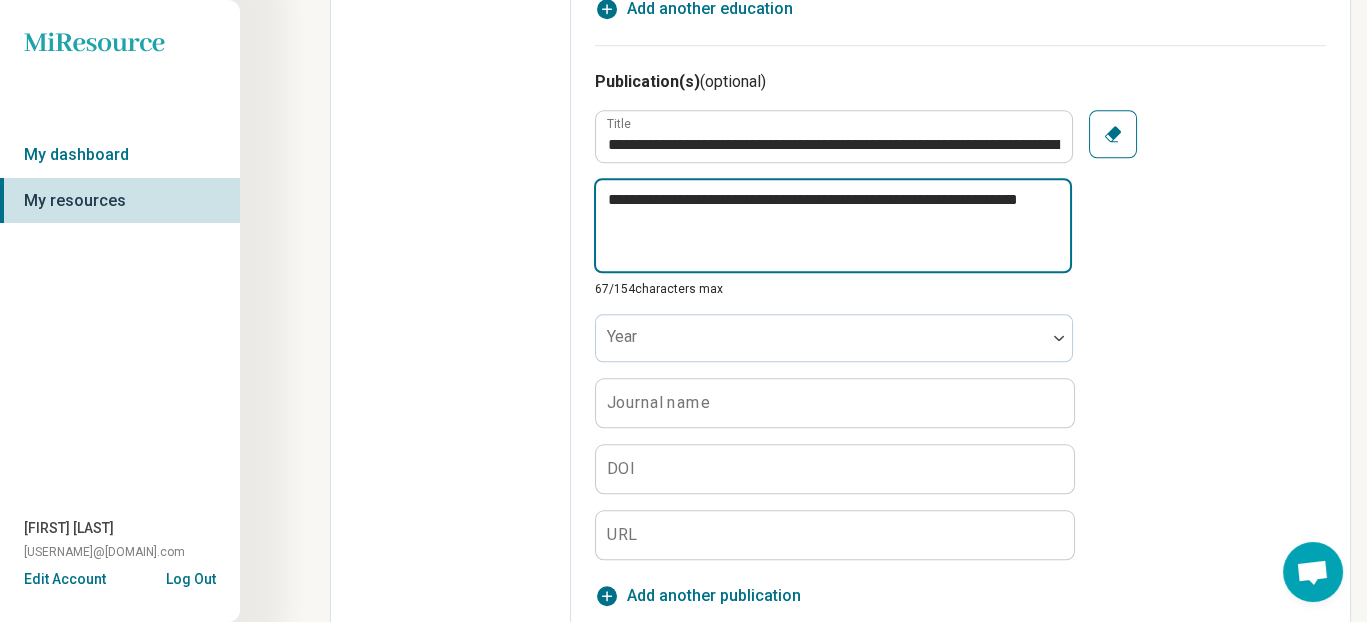 type on "**********" 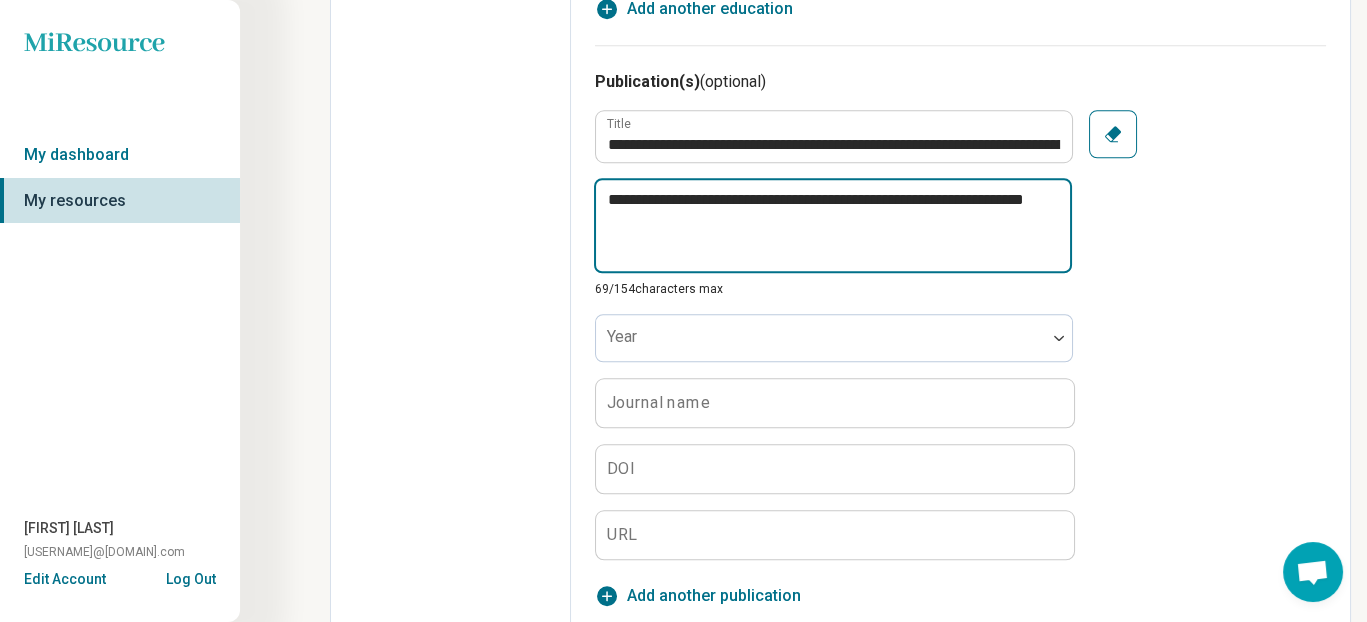 type on "**********" 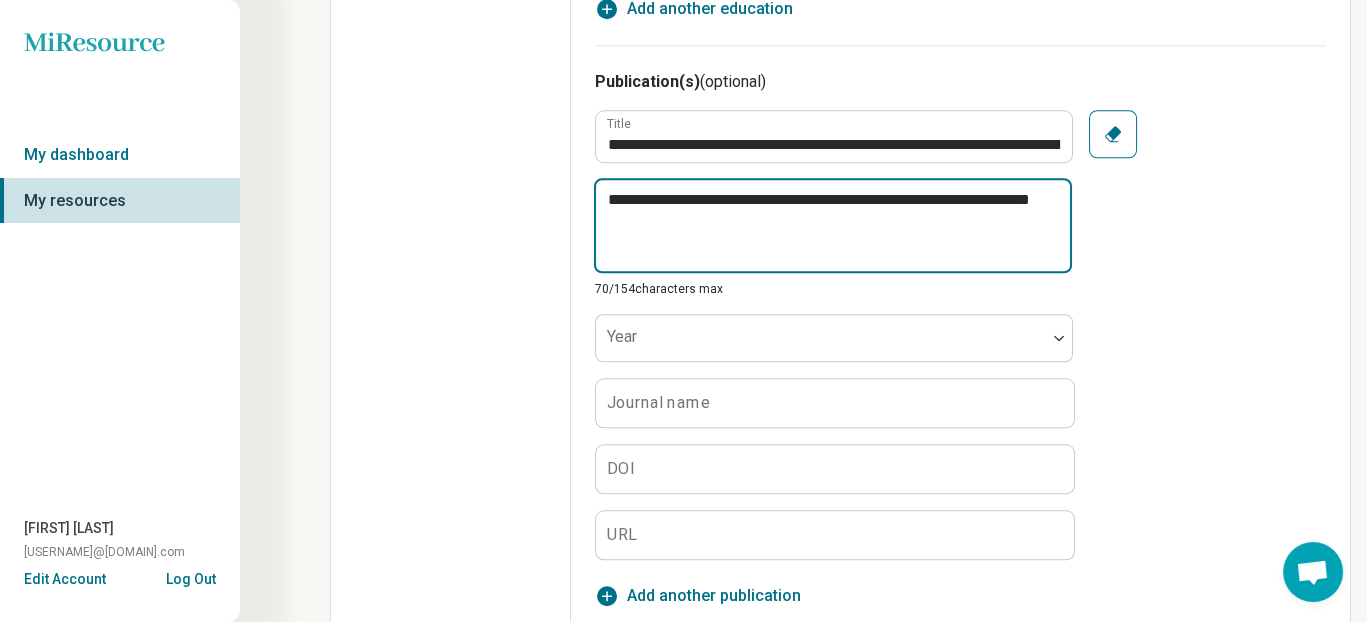 type on "**********" 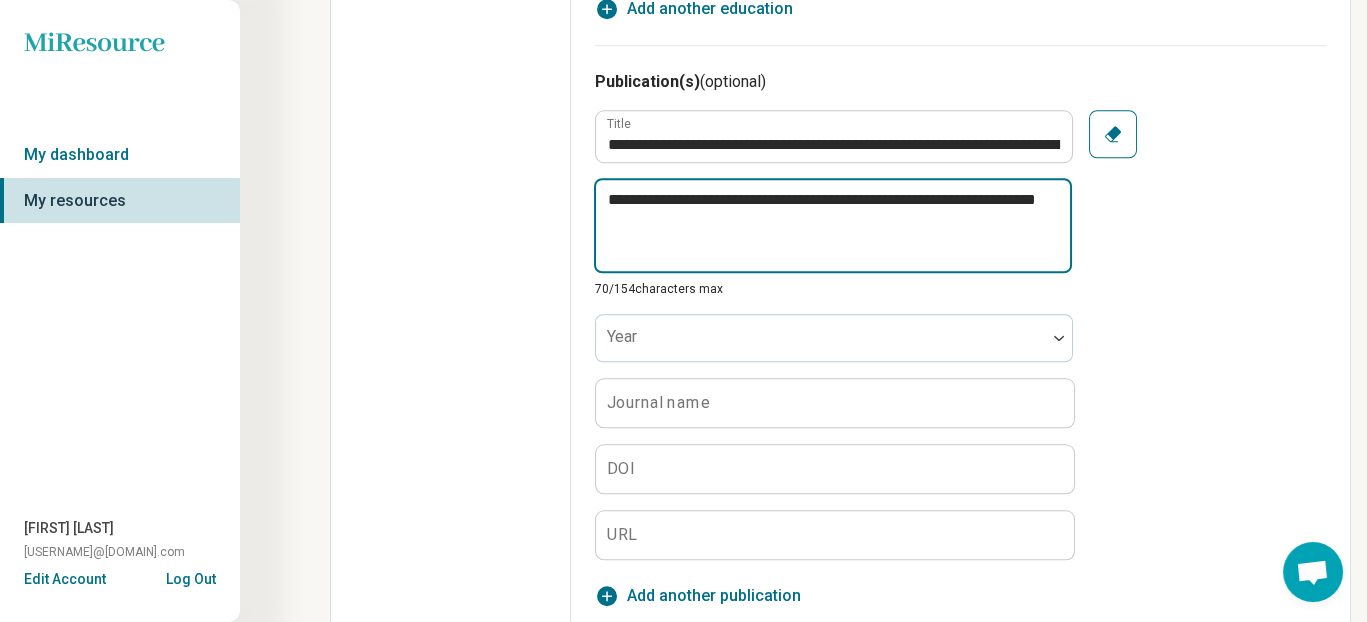 type on "**********" 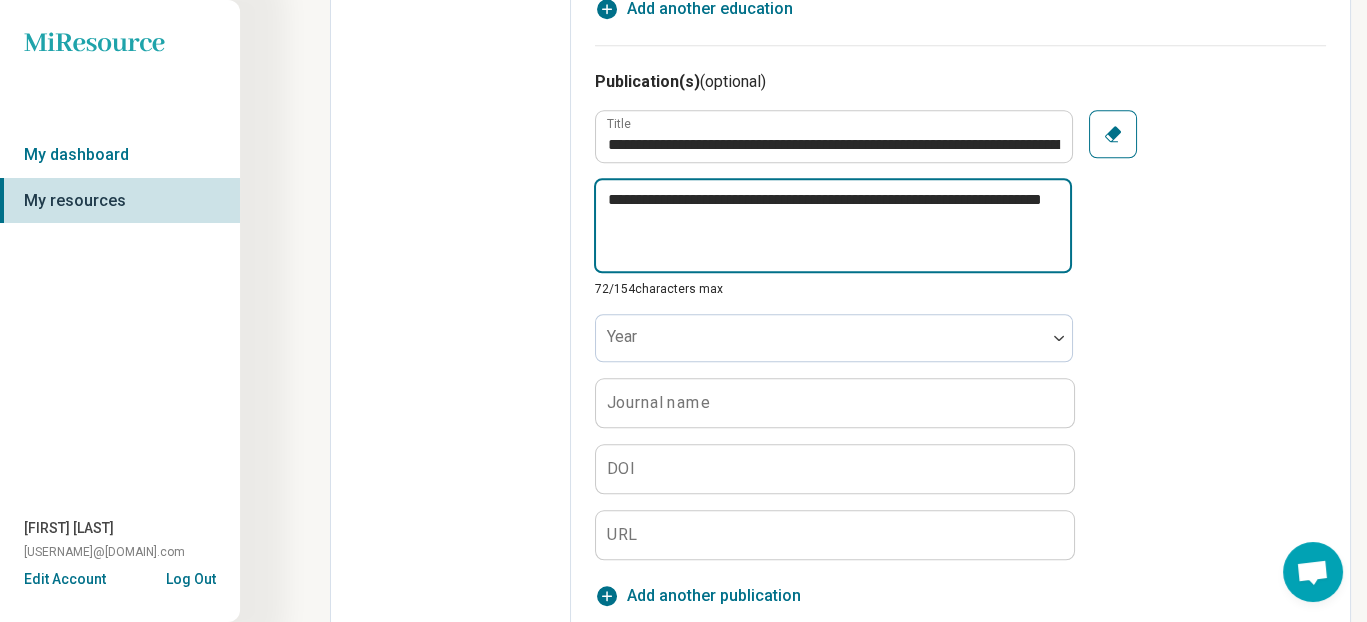 type on "**********" 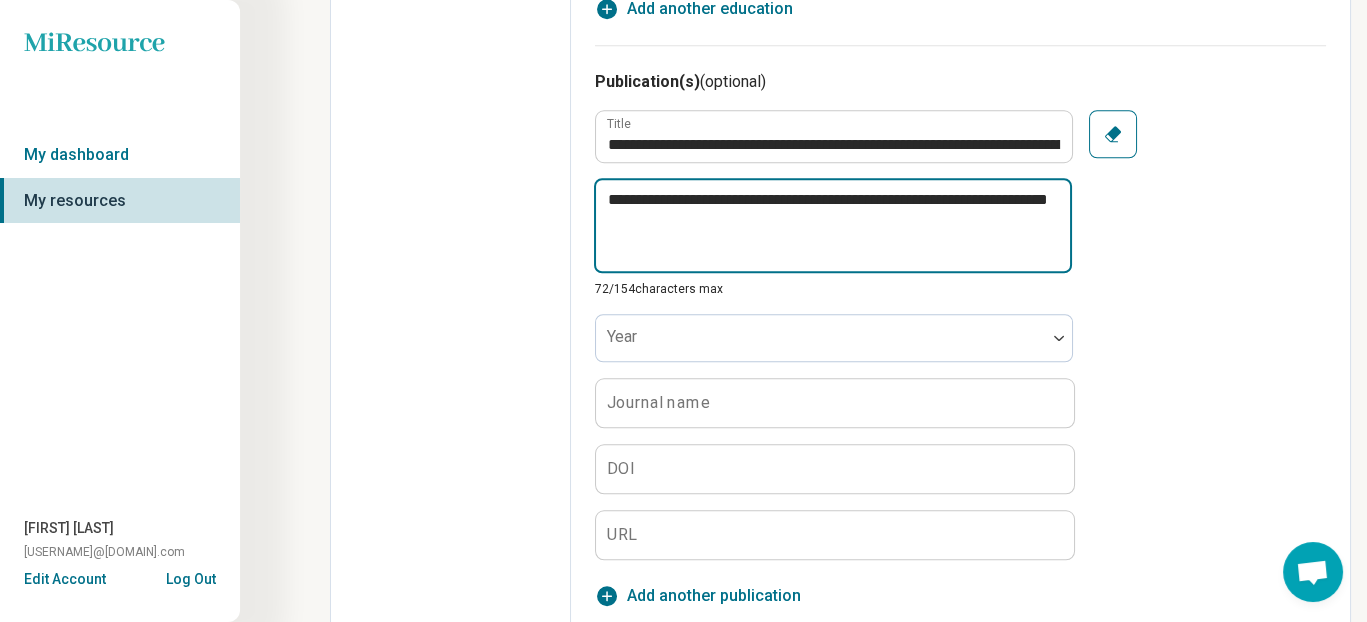 type on "*" 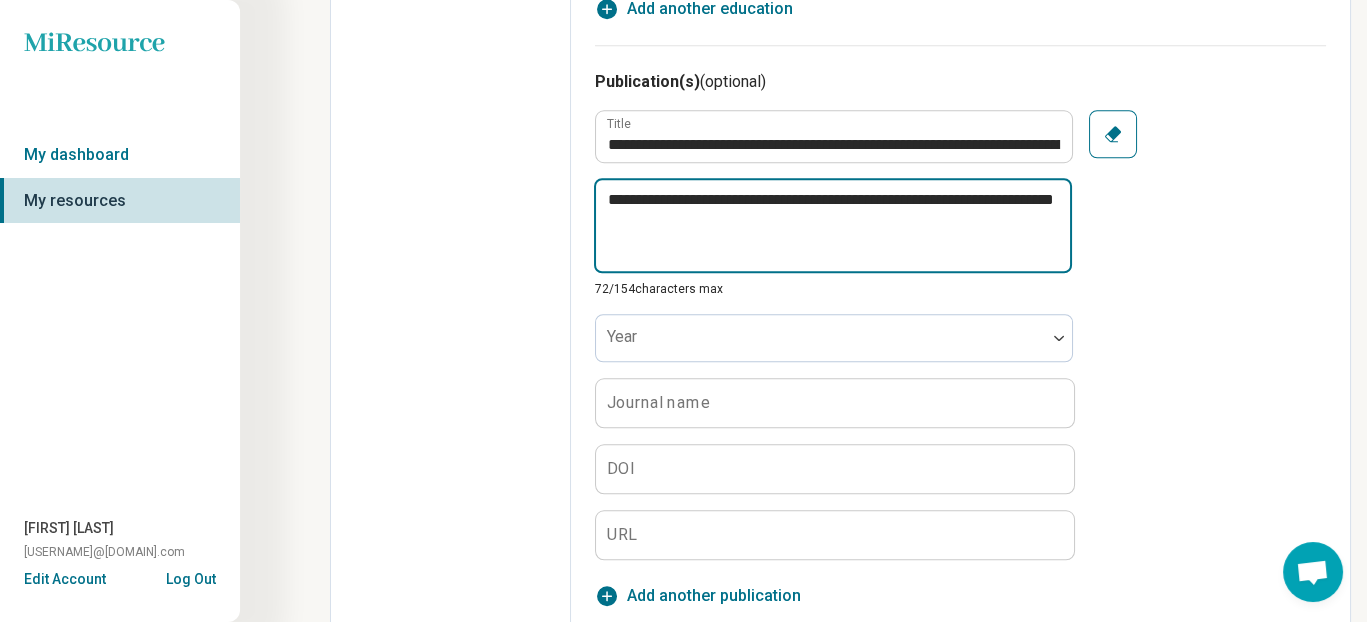 type on "**********" 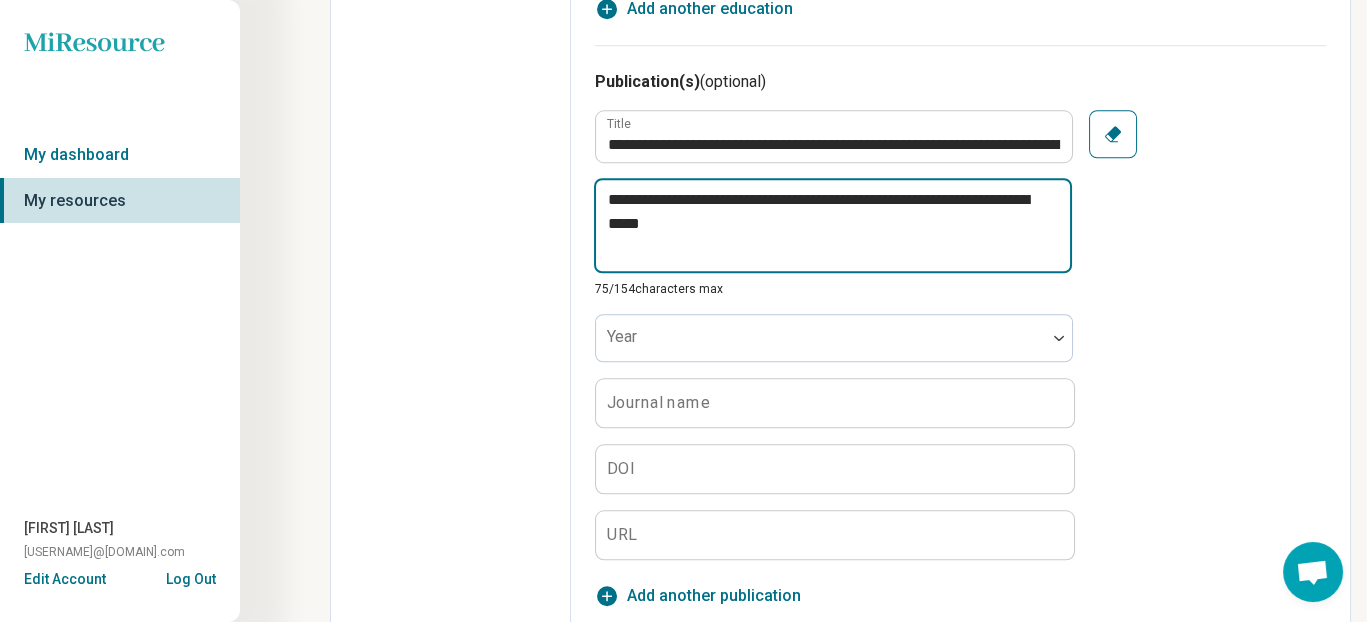 type on "**********" 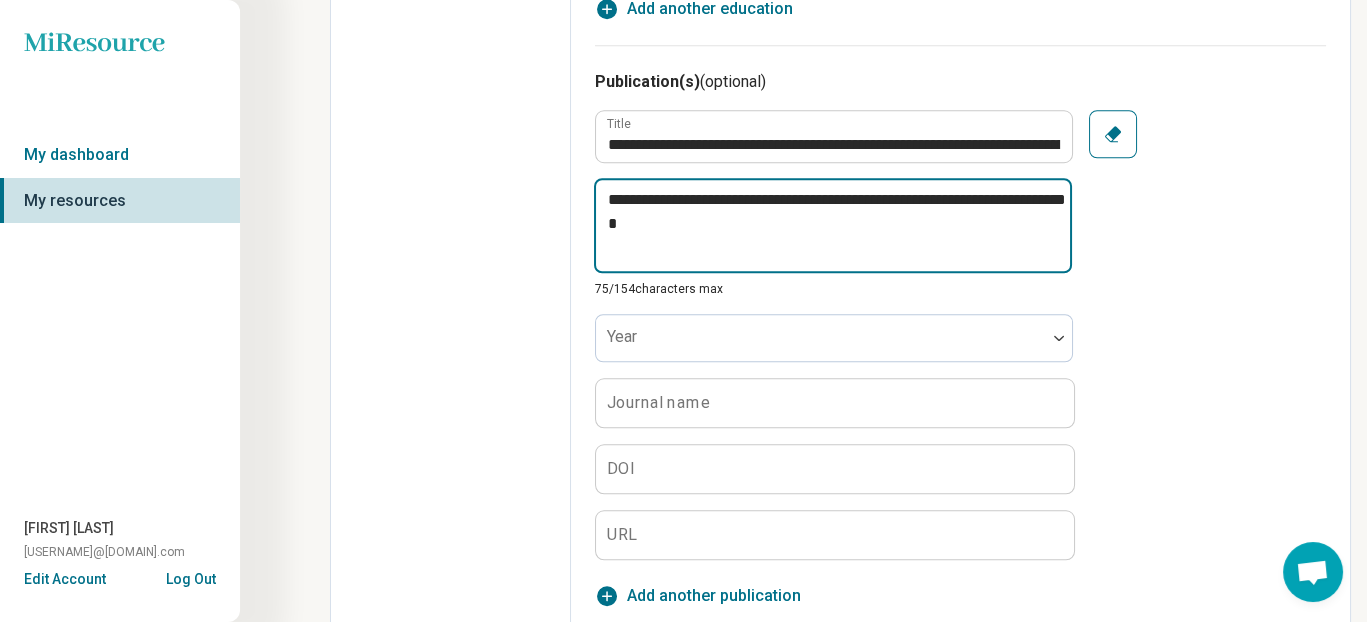 type on "**********" 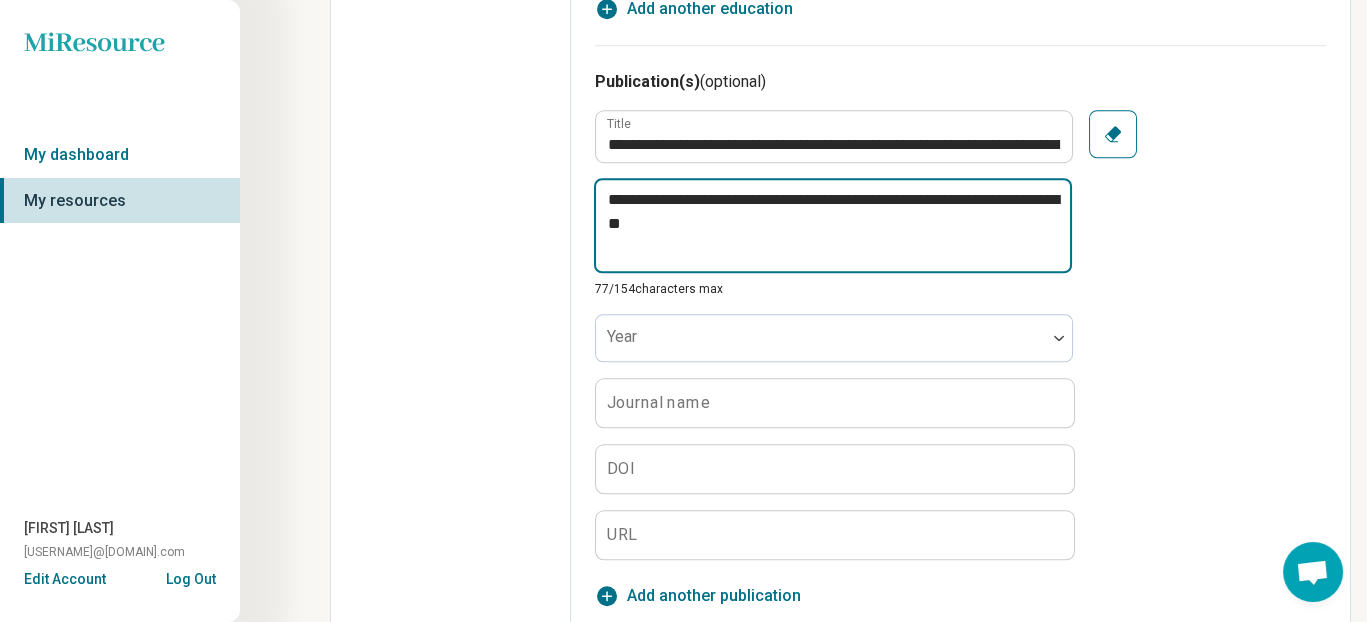type on "**********" 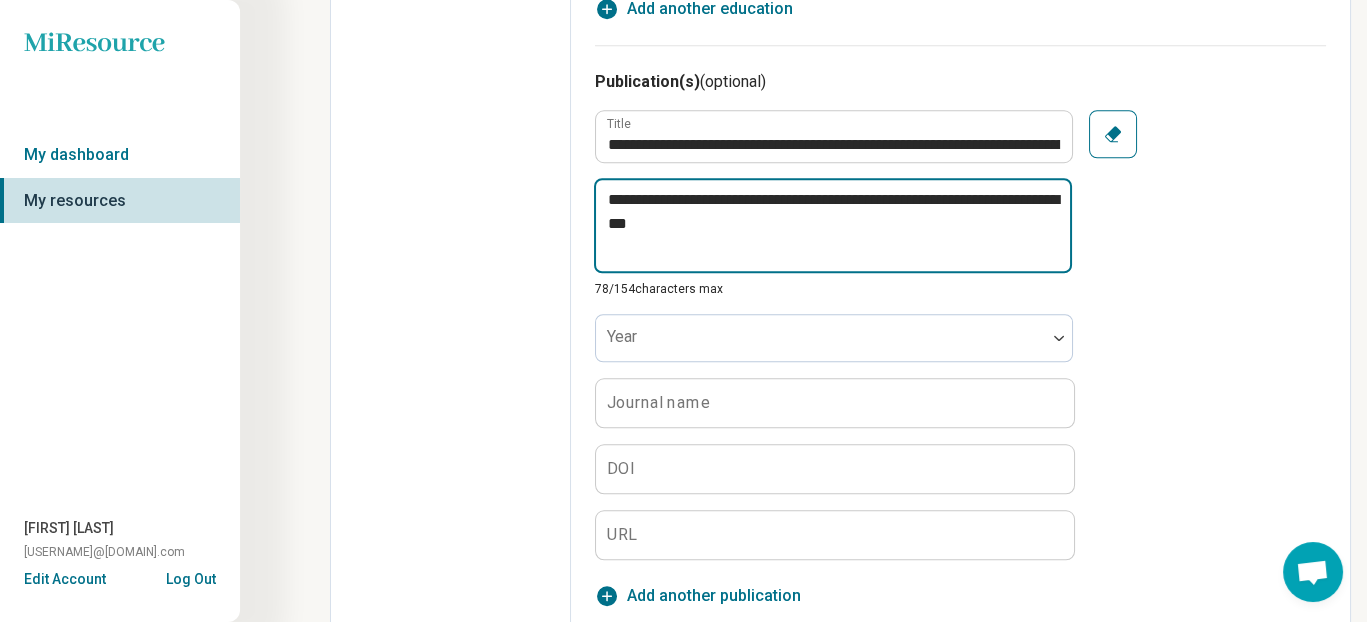 type on "**********" 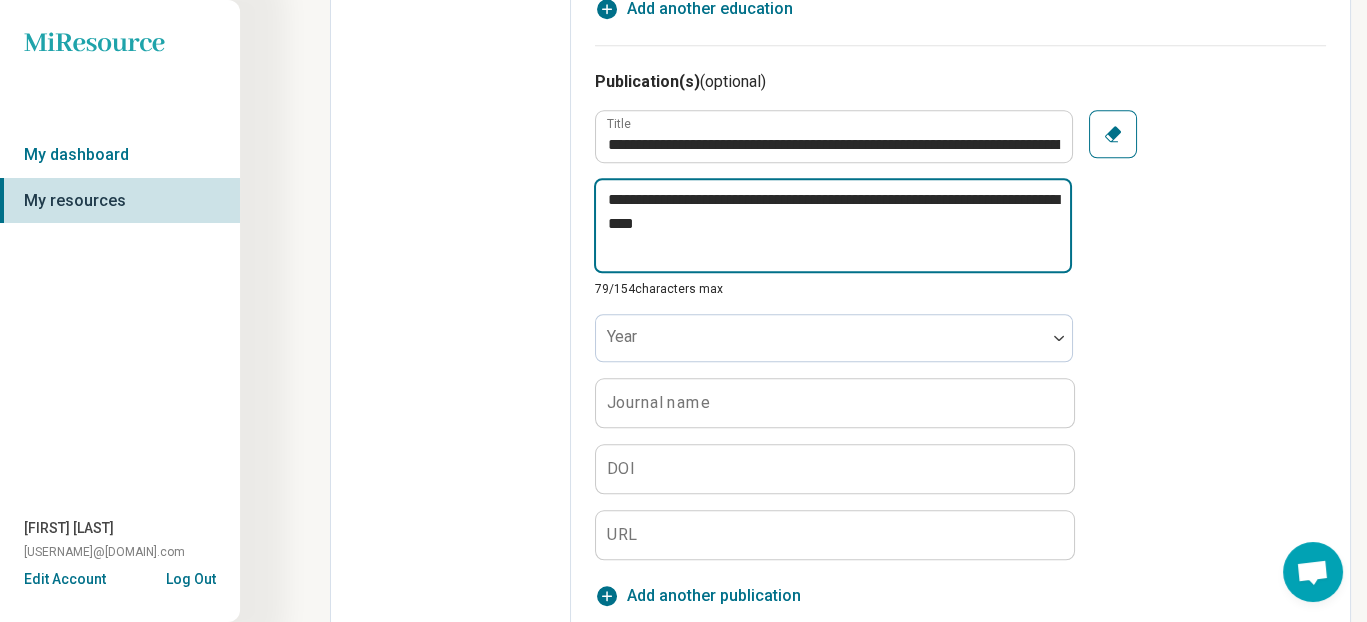 type on "**********" 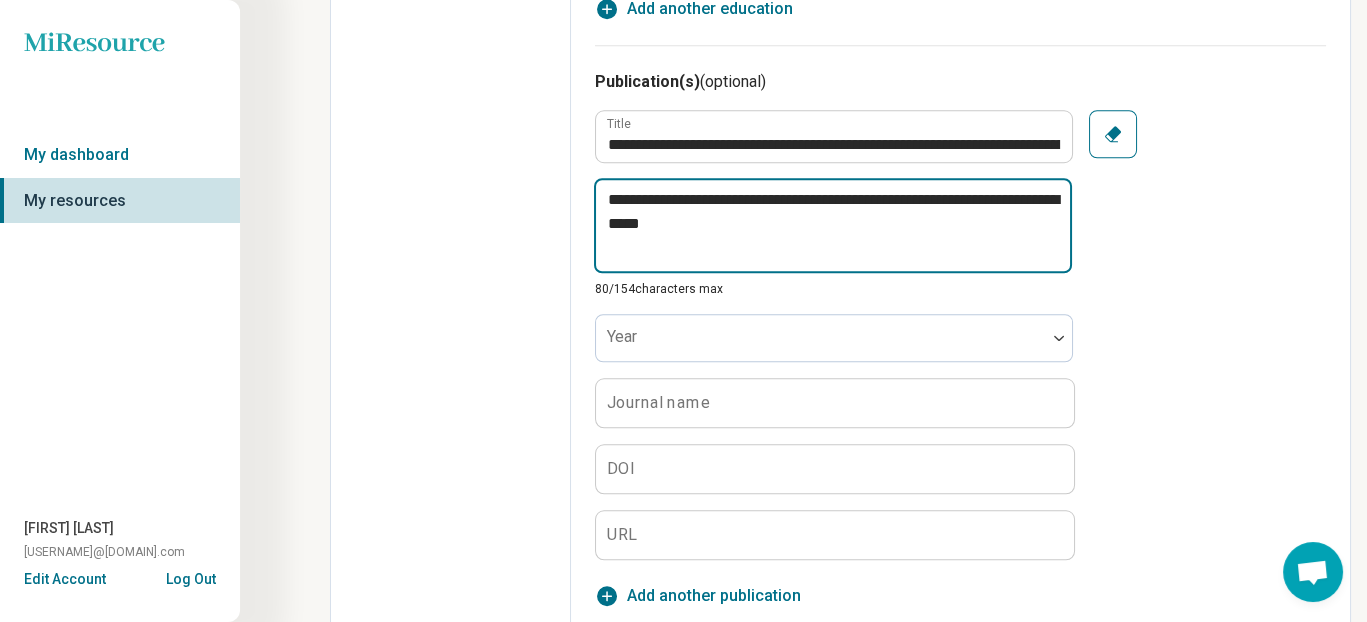 type on "**********" 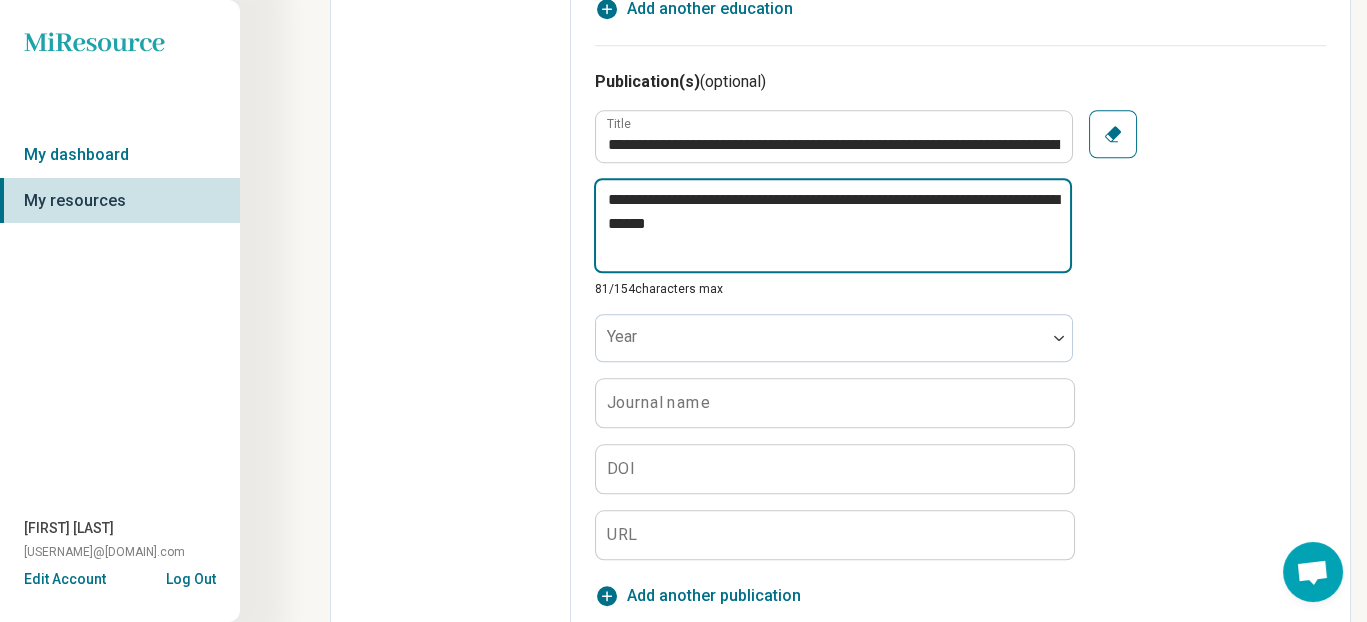 type on "**********" 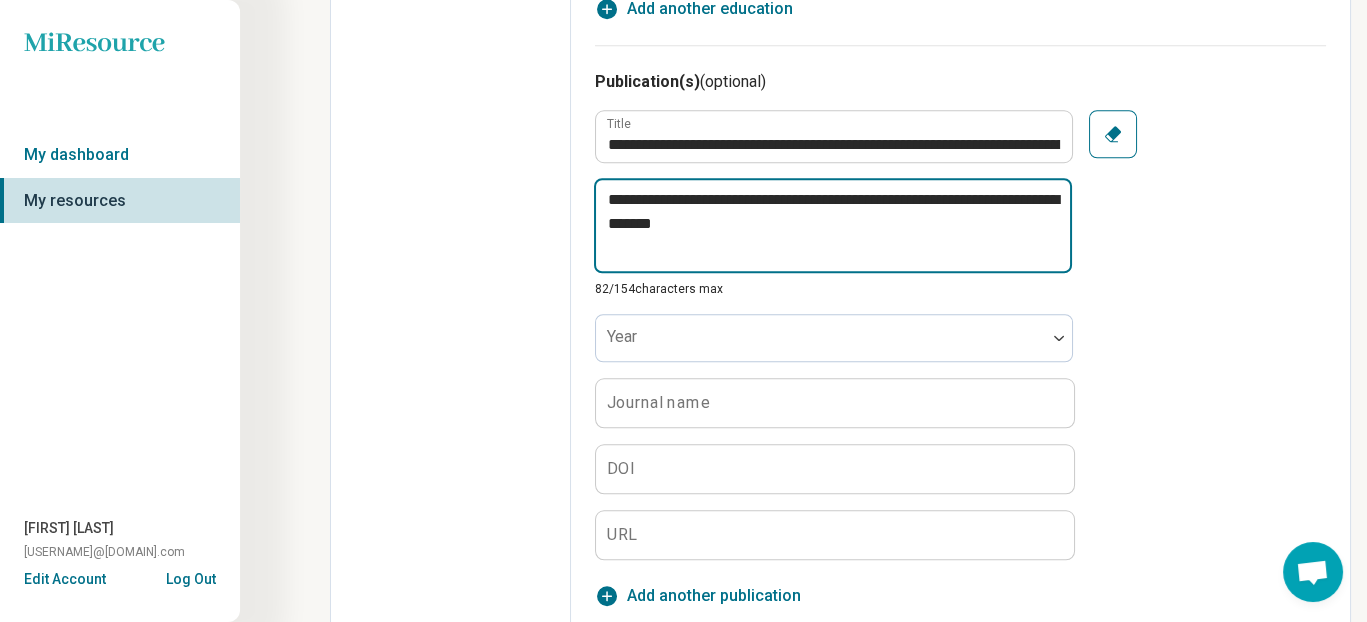 type on "**********" 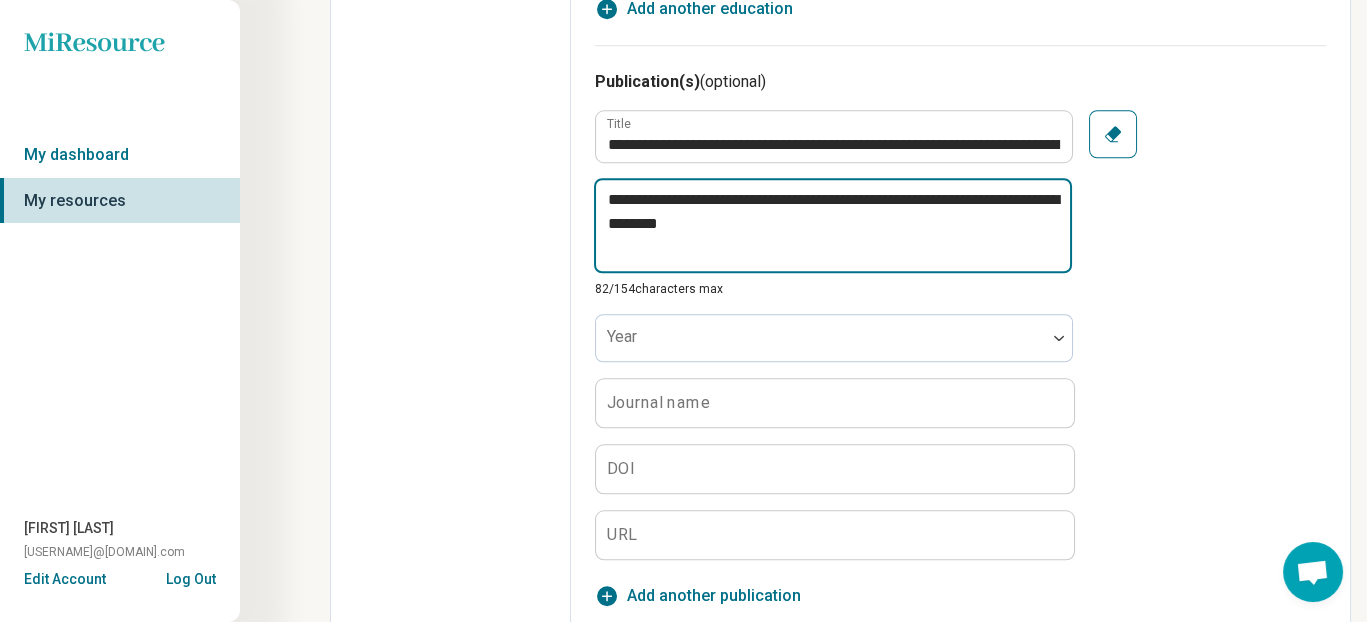 type on "**********" 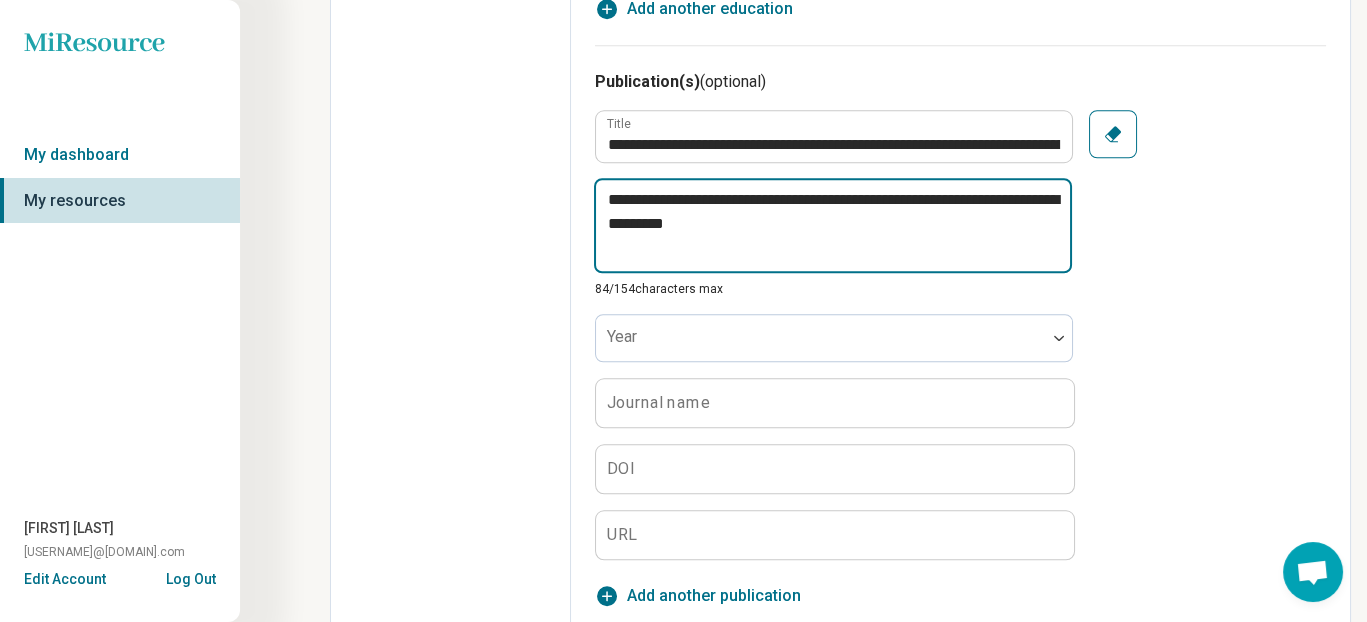 type on "**********" 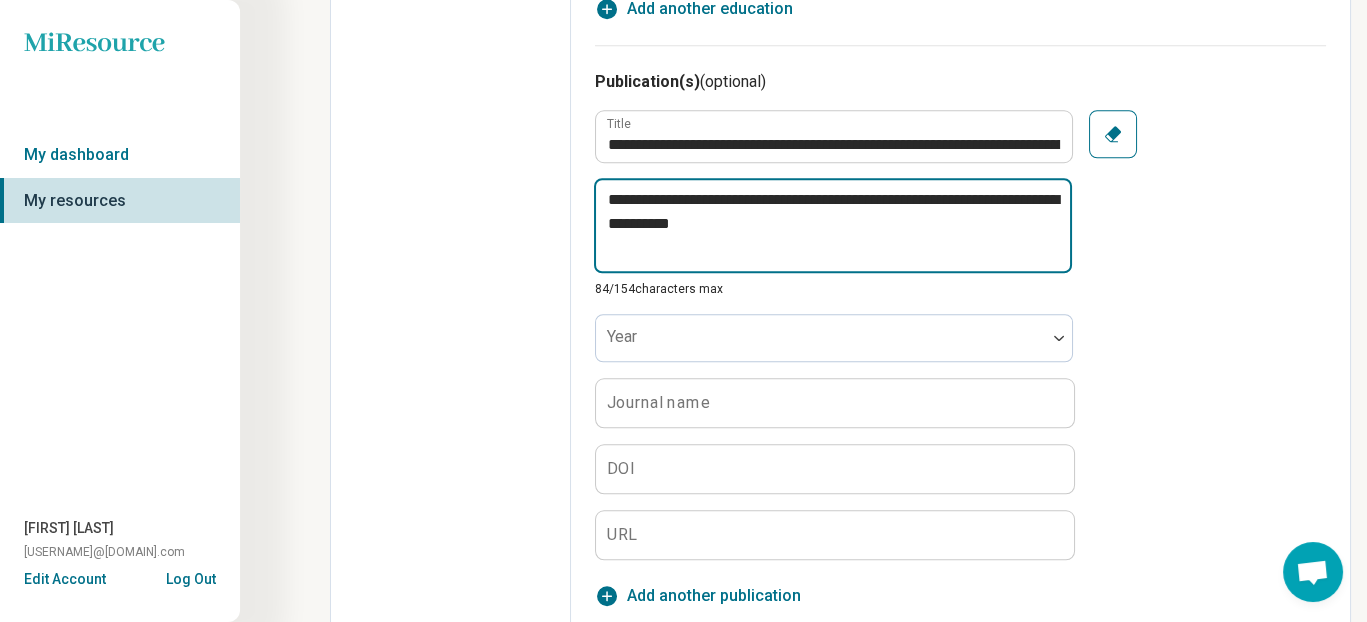 type on "**********" 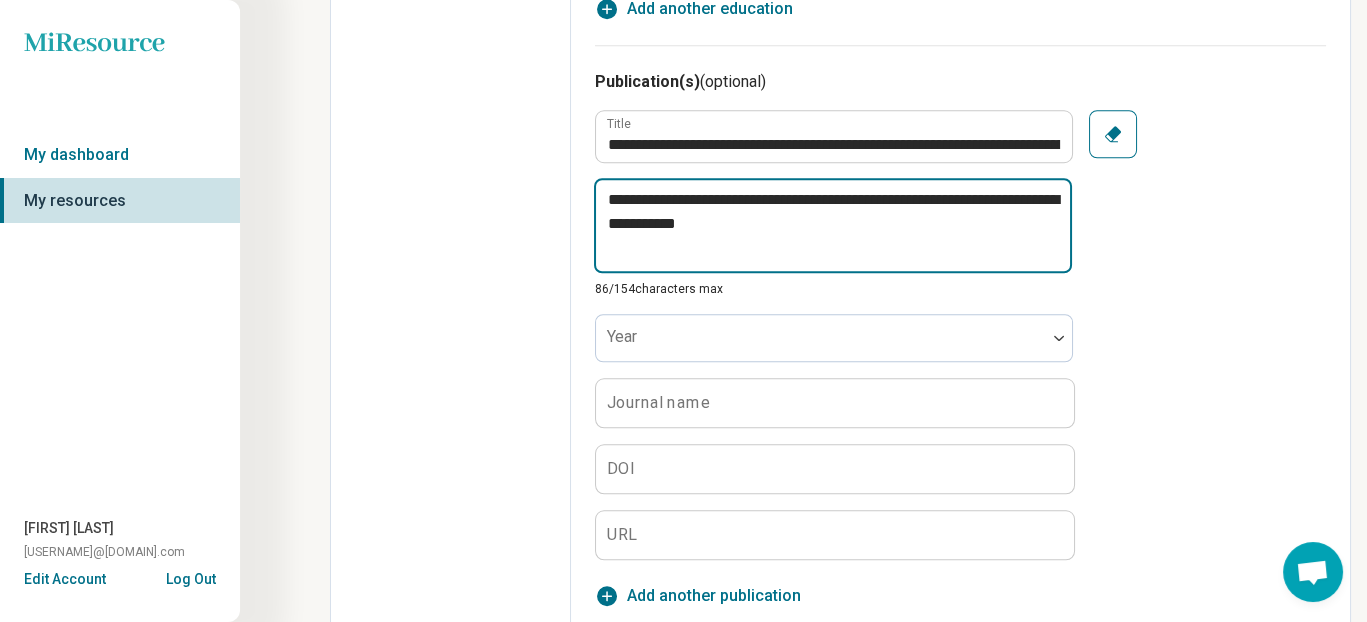 type on "**********" 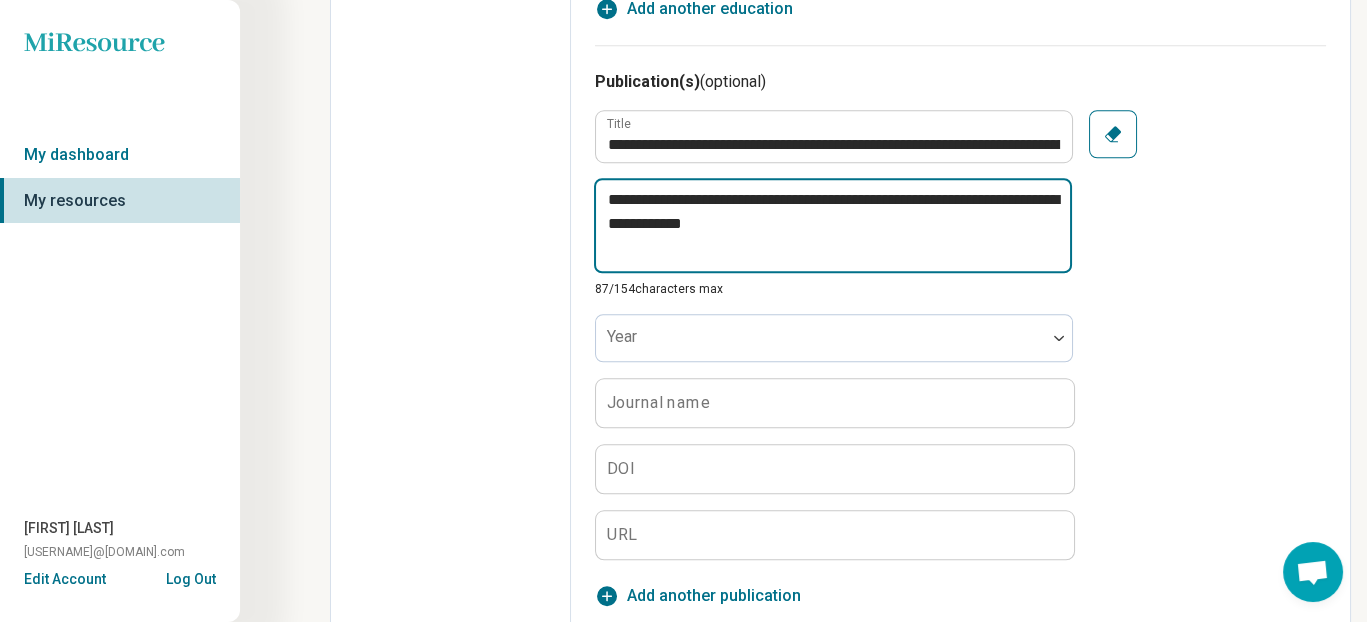 type on "**********" 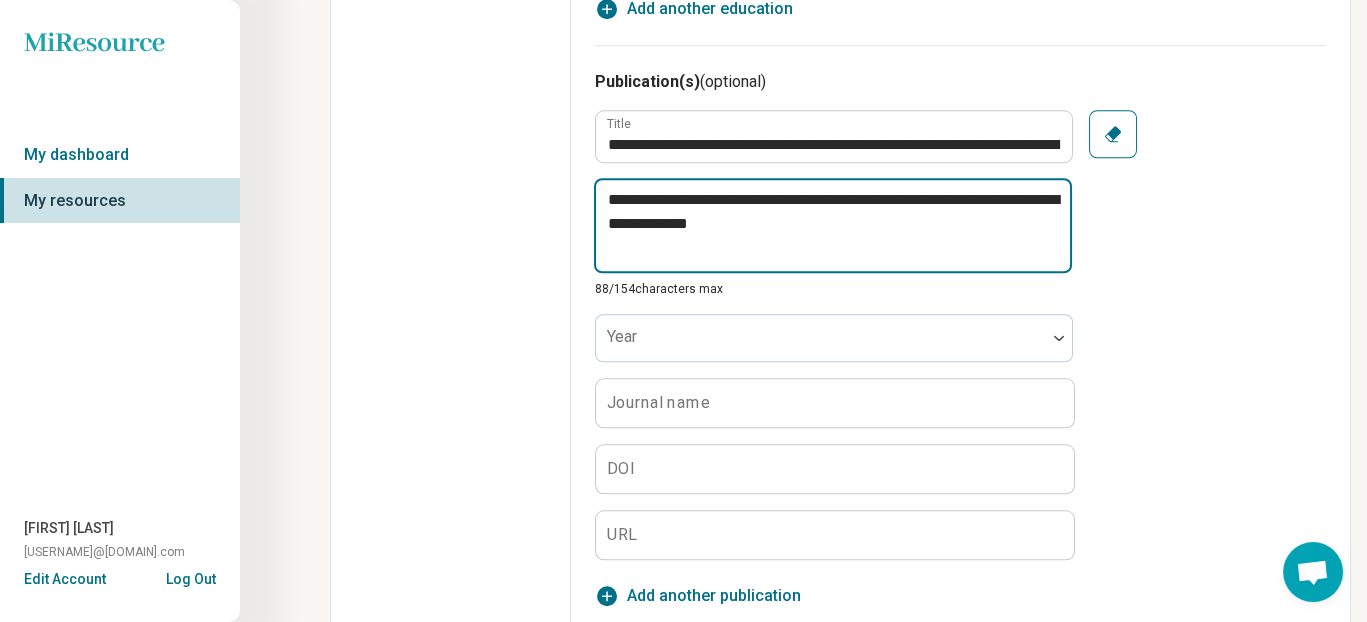 type on "**********" 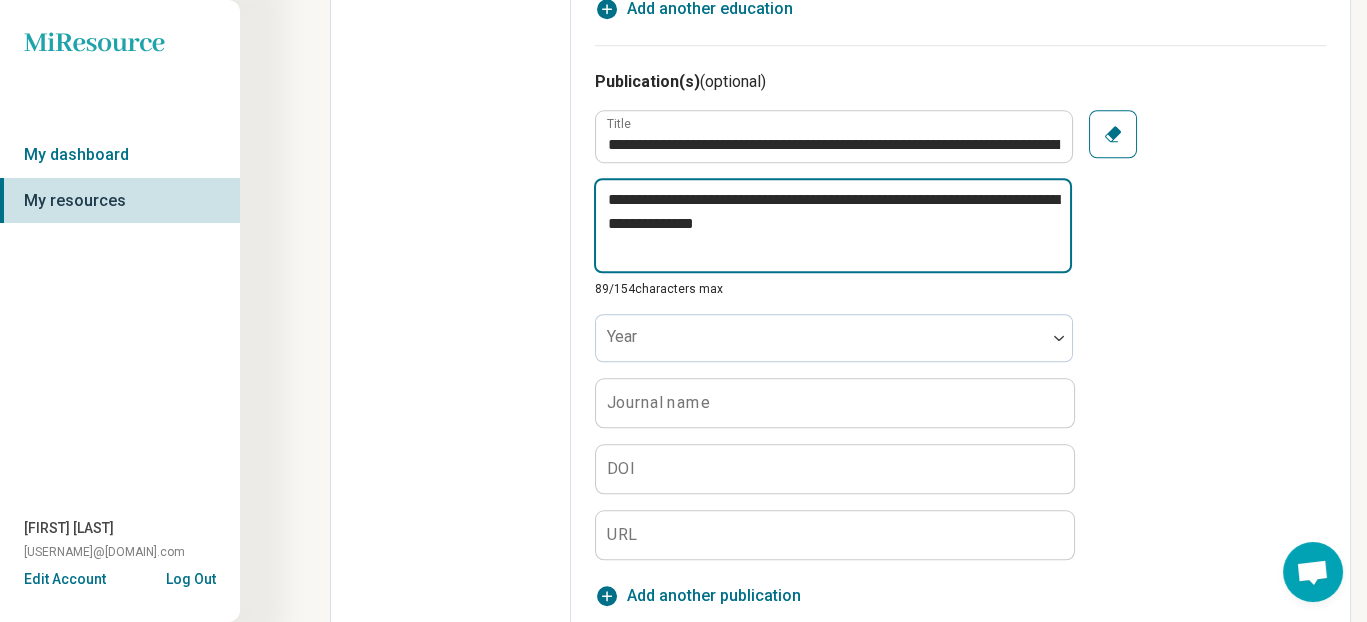 type on "**********" 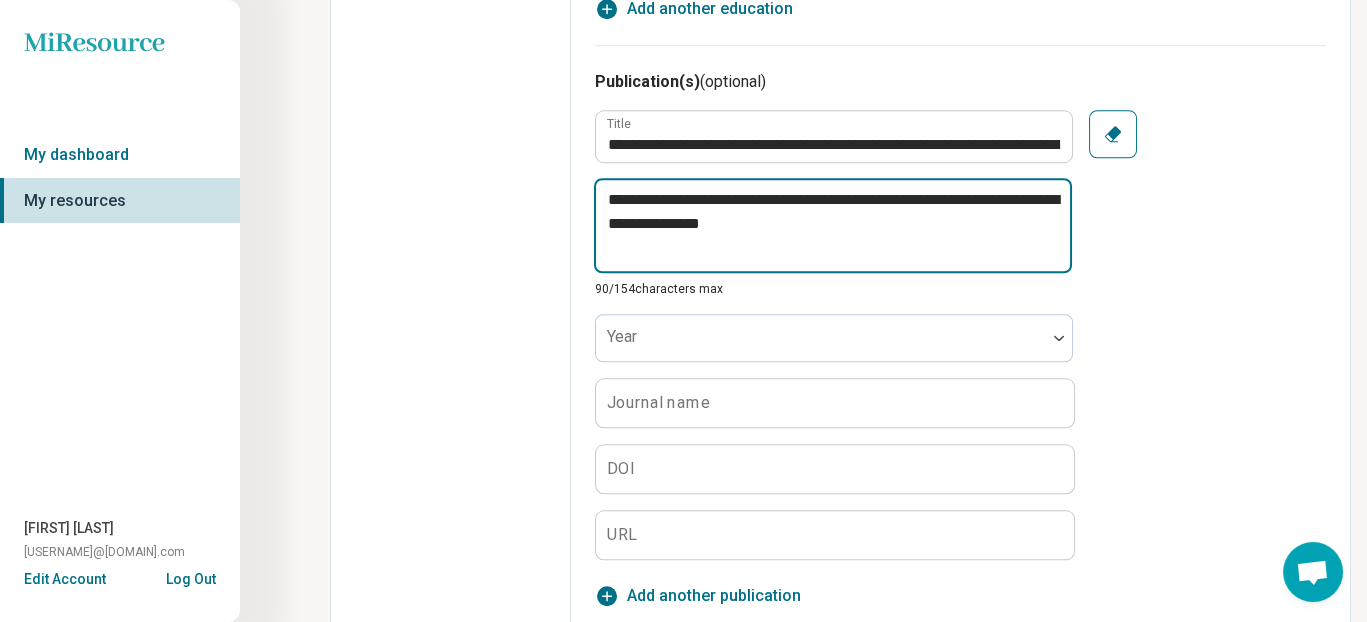 type on "**********" 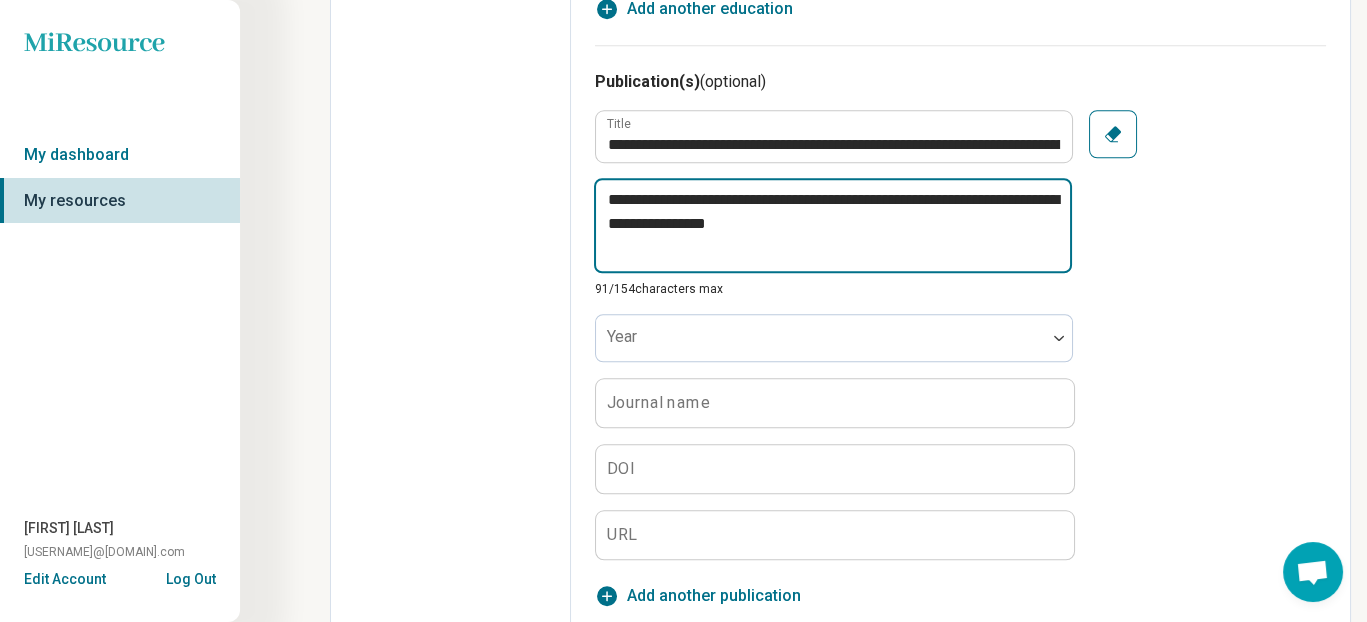 type on "**********" 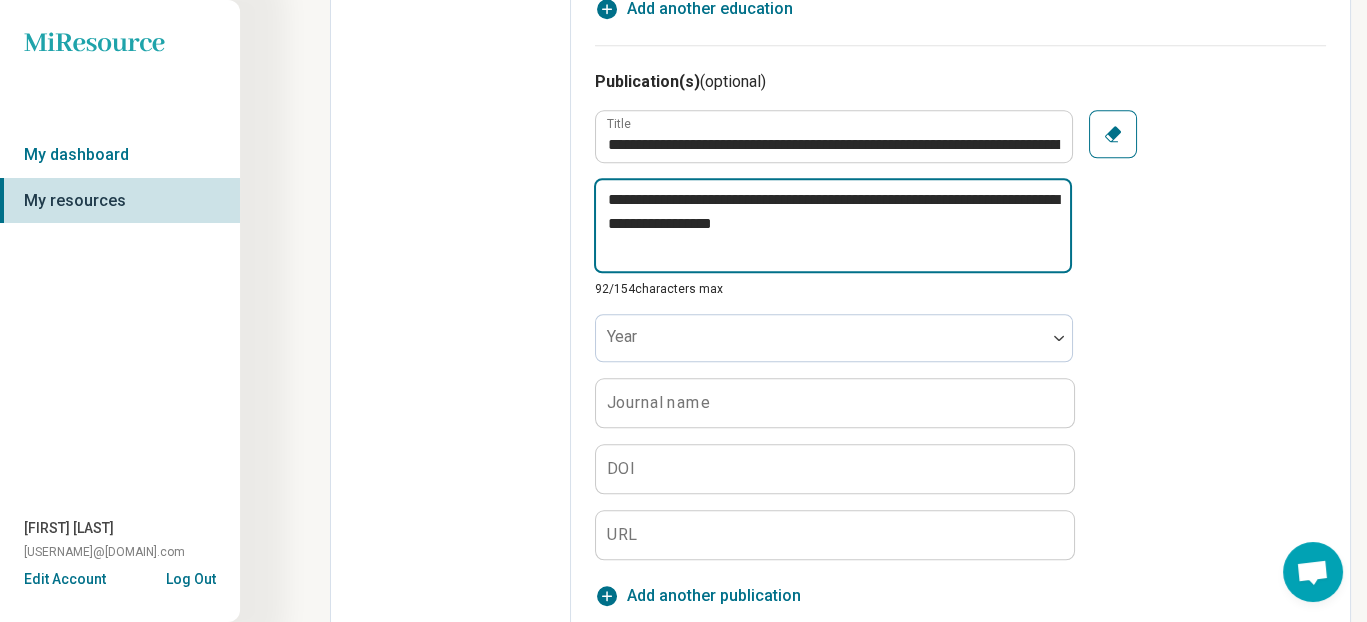 type on "**********" 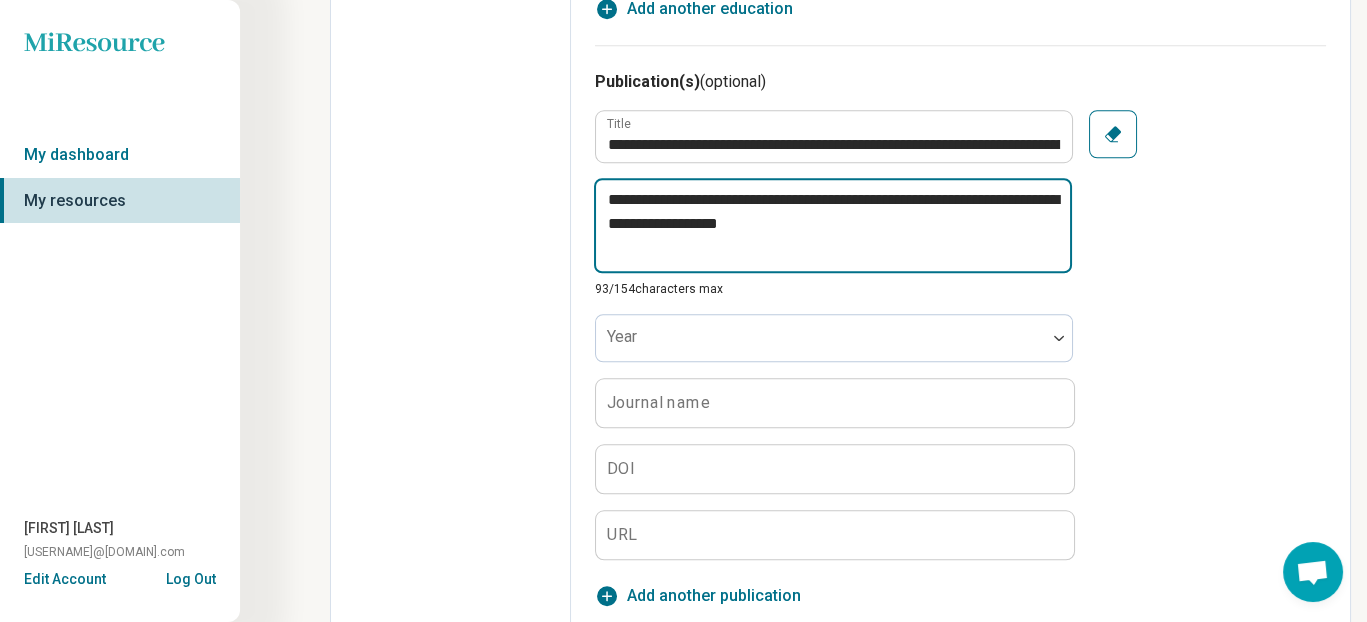 type on "**********" 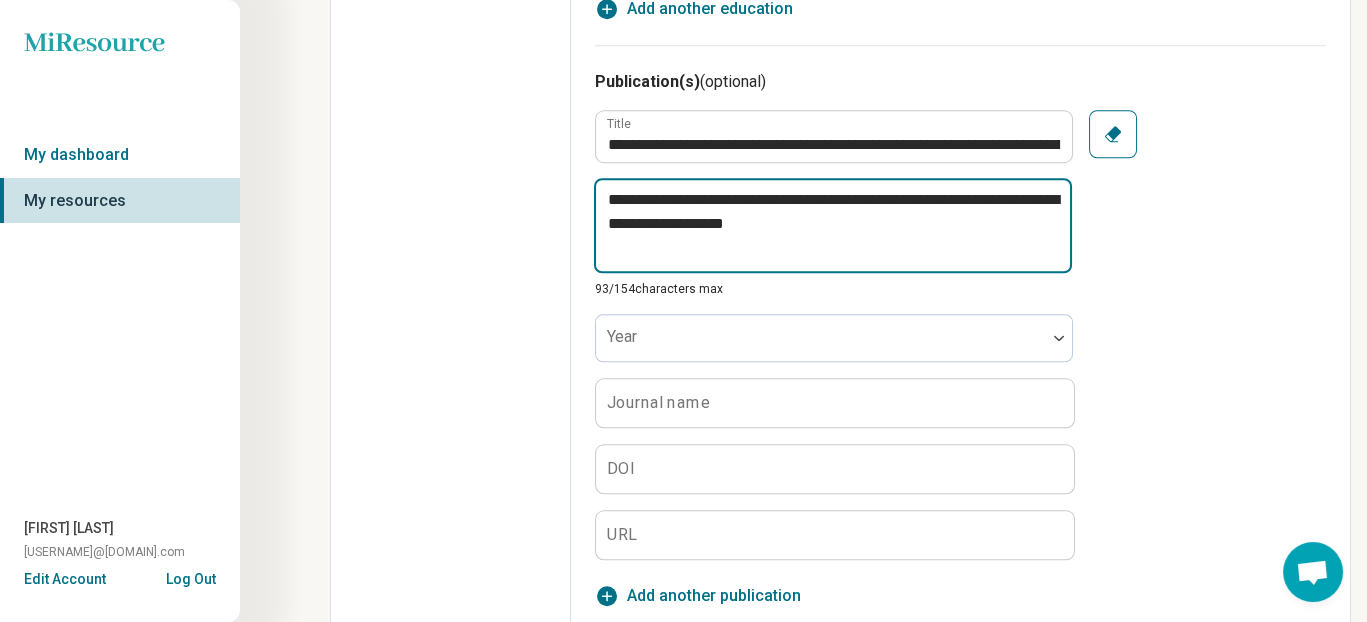 type 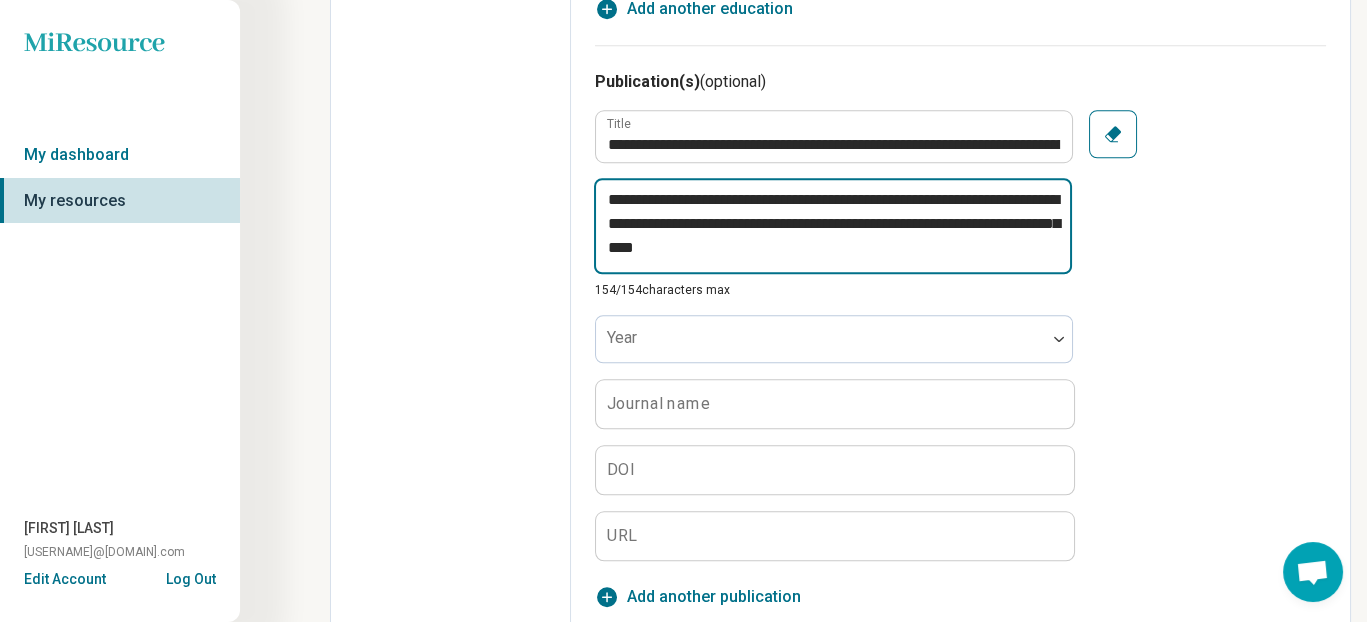 click on "**********" at bounding box center [833, 226] 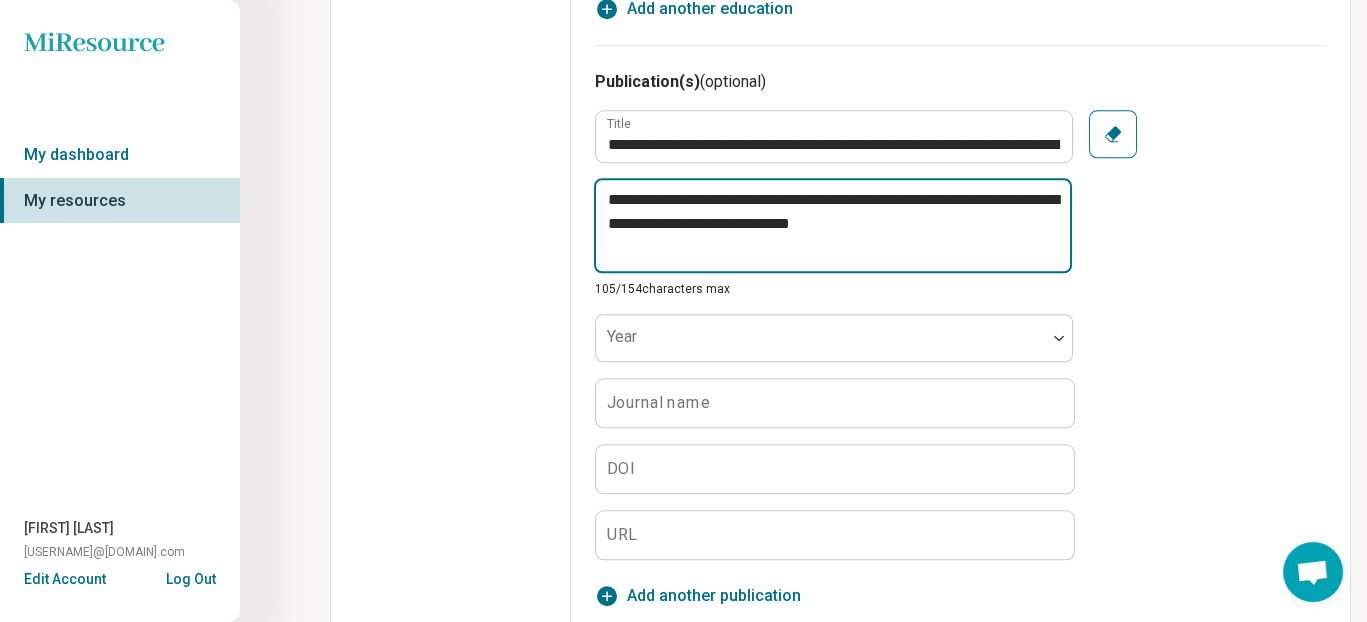 scroll, scrollTop: 0, scrollLeft: 0, axis: both 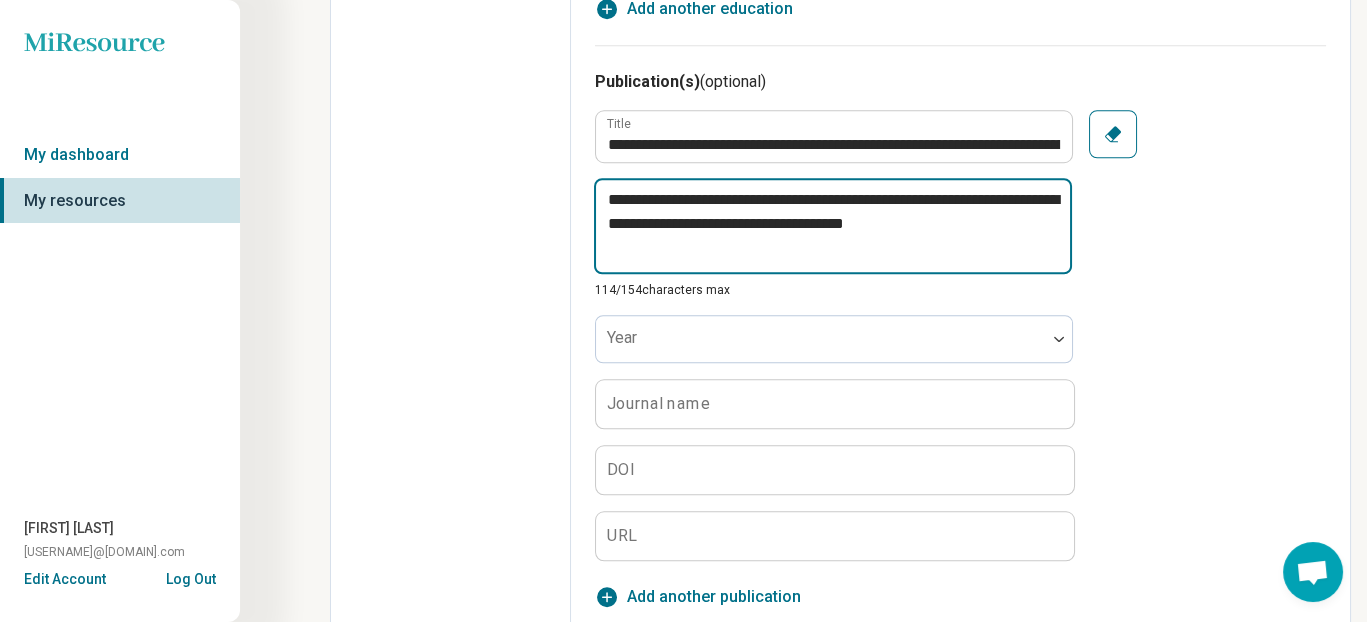 drag, startPoint x: 699, startPoint y: 411, endPoint x: 702, endPoint y: 422, distance: 11.401754 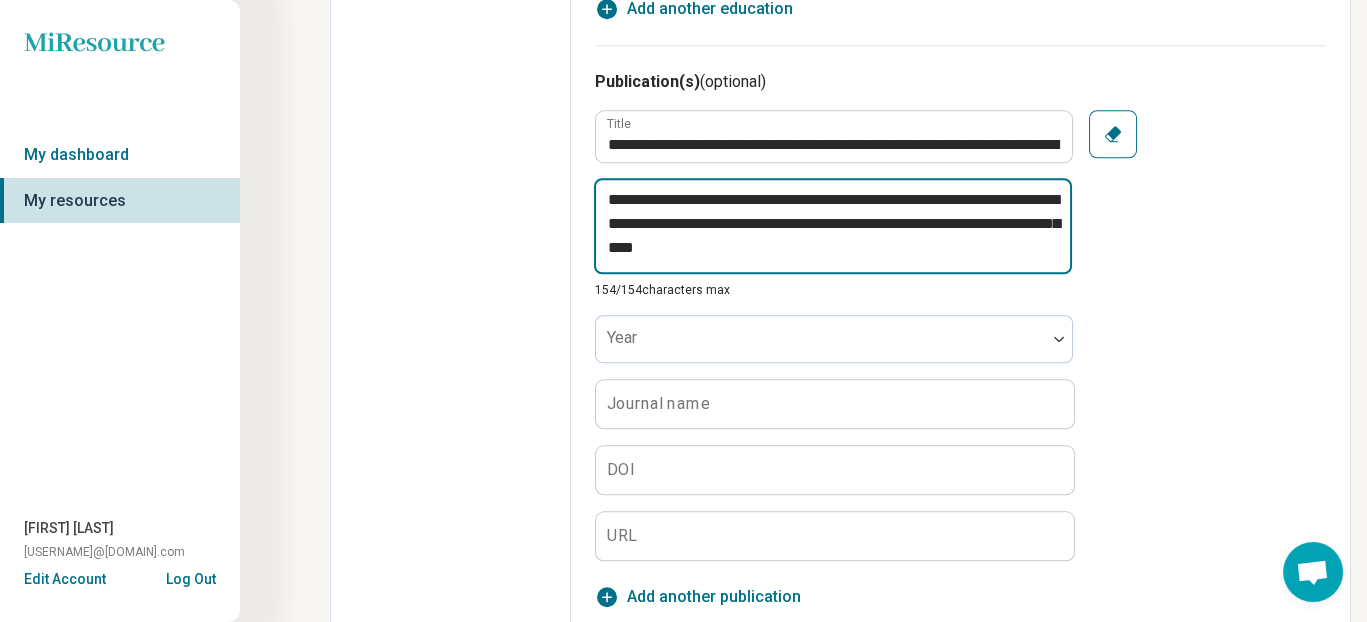 click on "**********" at bounding box center [833, 226] 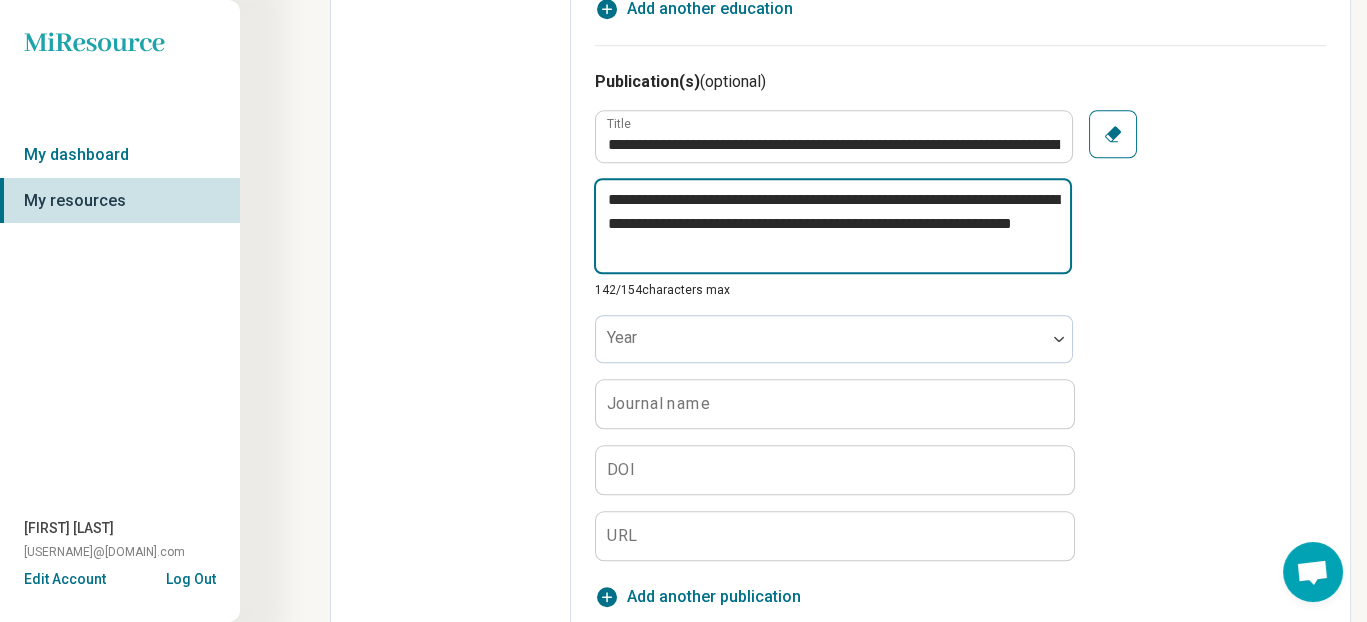 click on "**********" at bounding box center [833, 226] 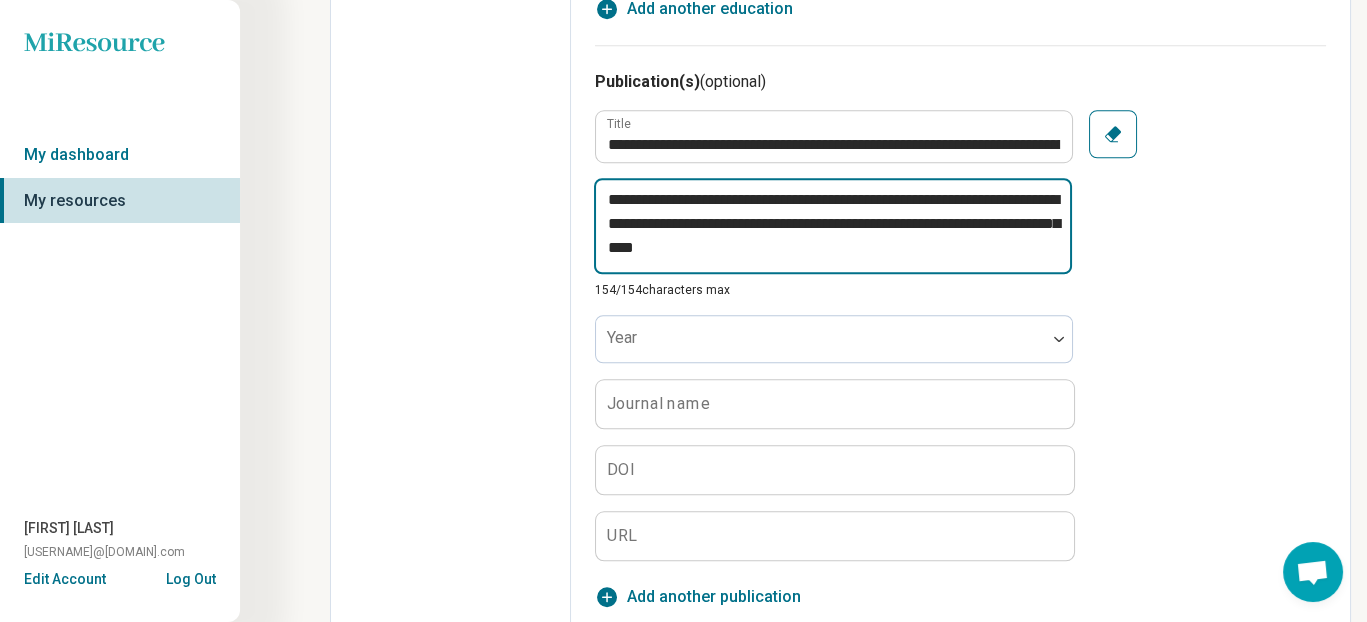 scroll, scrollTop: 0, scrollLeft: 0, axis: both 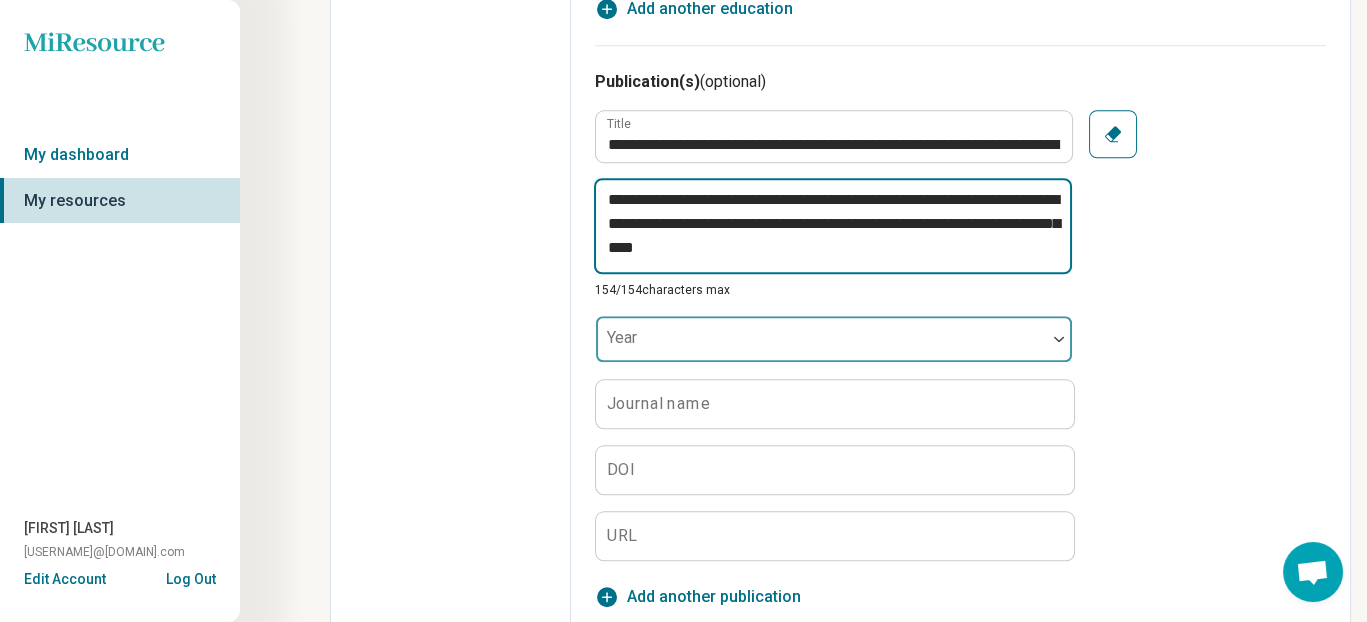 drag, startPoint x: 1027, startPoint y: 432, endPoint x: 643, endPoint y: 505, distance: 390.87723 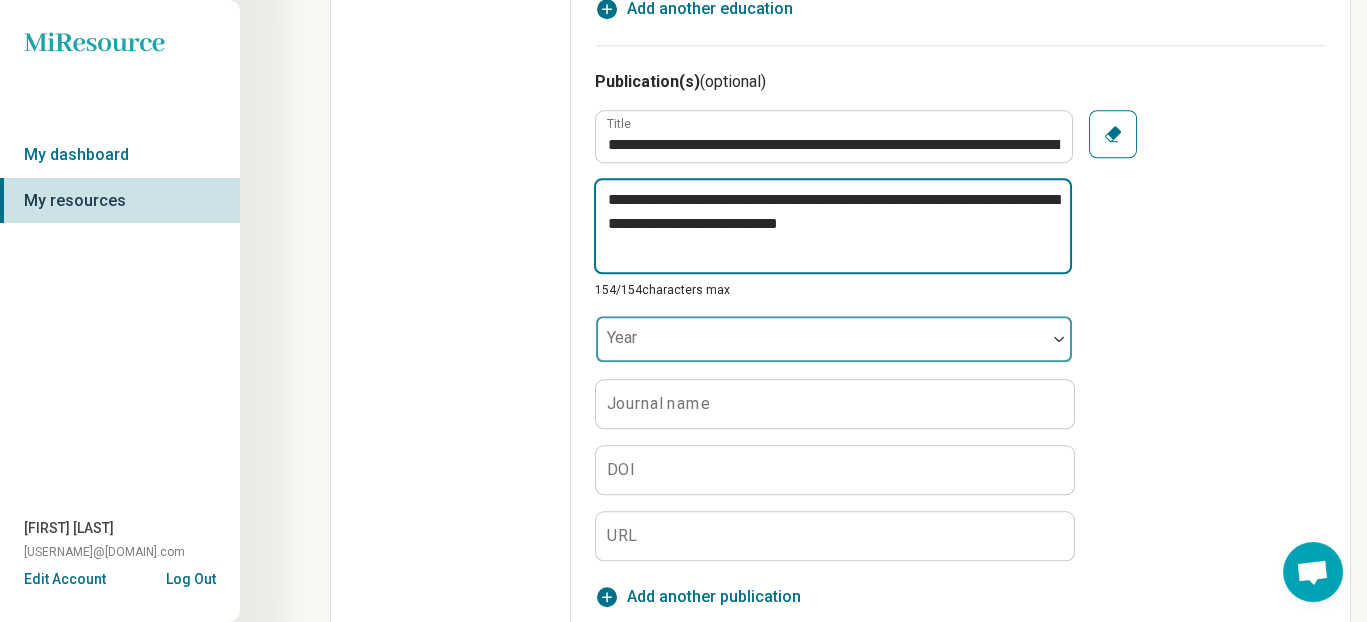 scroll, scrollTop: 0, scrollLeft: 0, axis: both 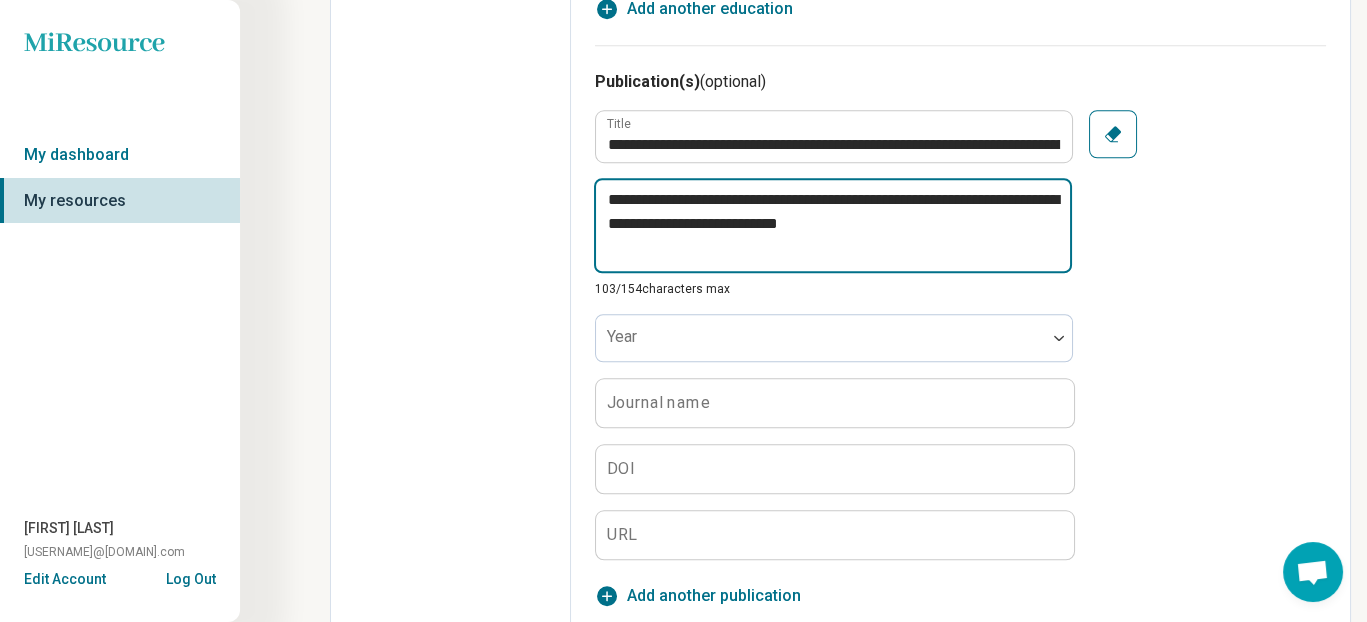 click on "**********" at bounding box center (833, 225) 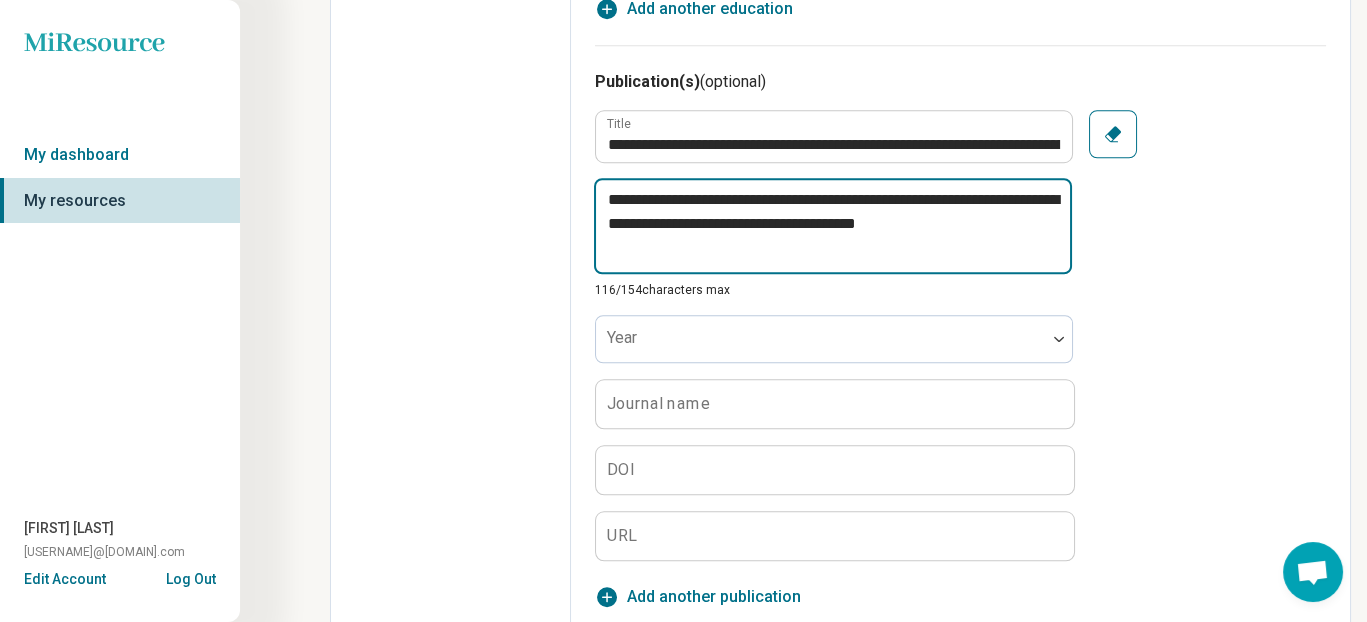 click on "**********" at bounding box center (833, 226) 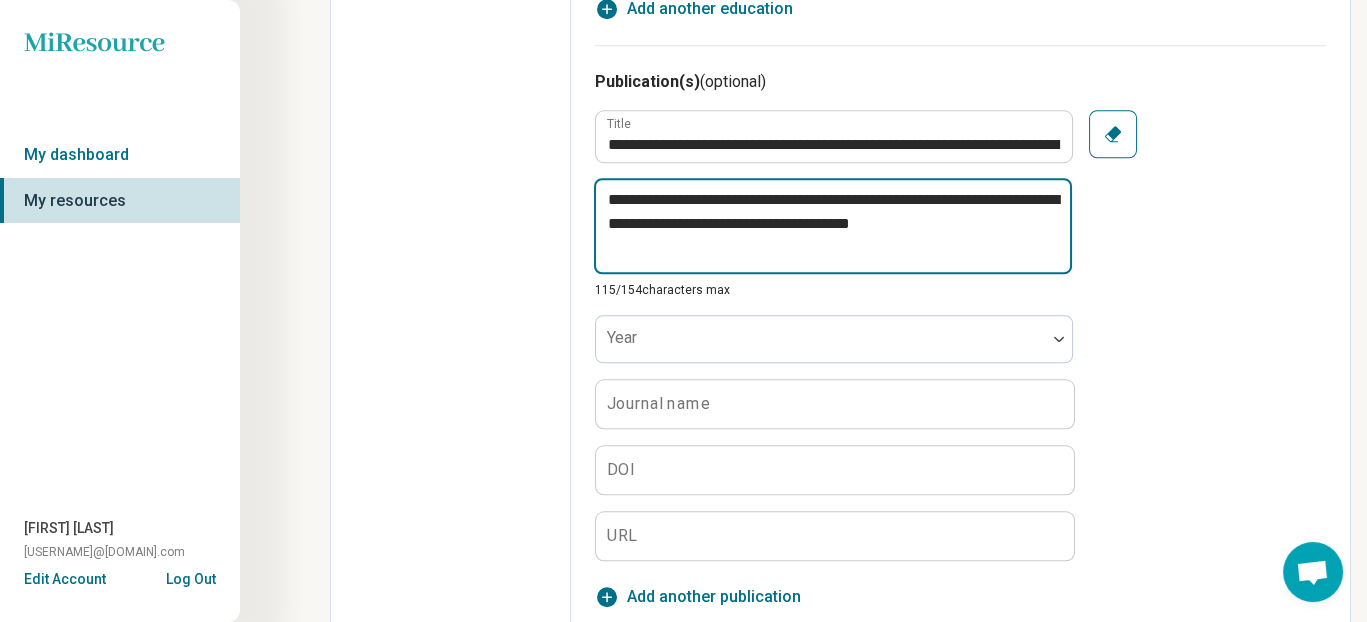 click on "**********" at bounding box center [833, 226] 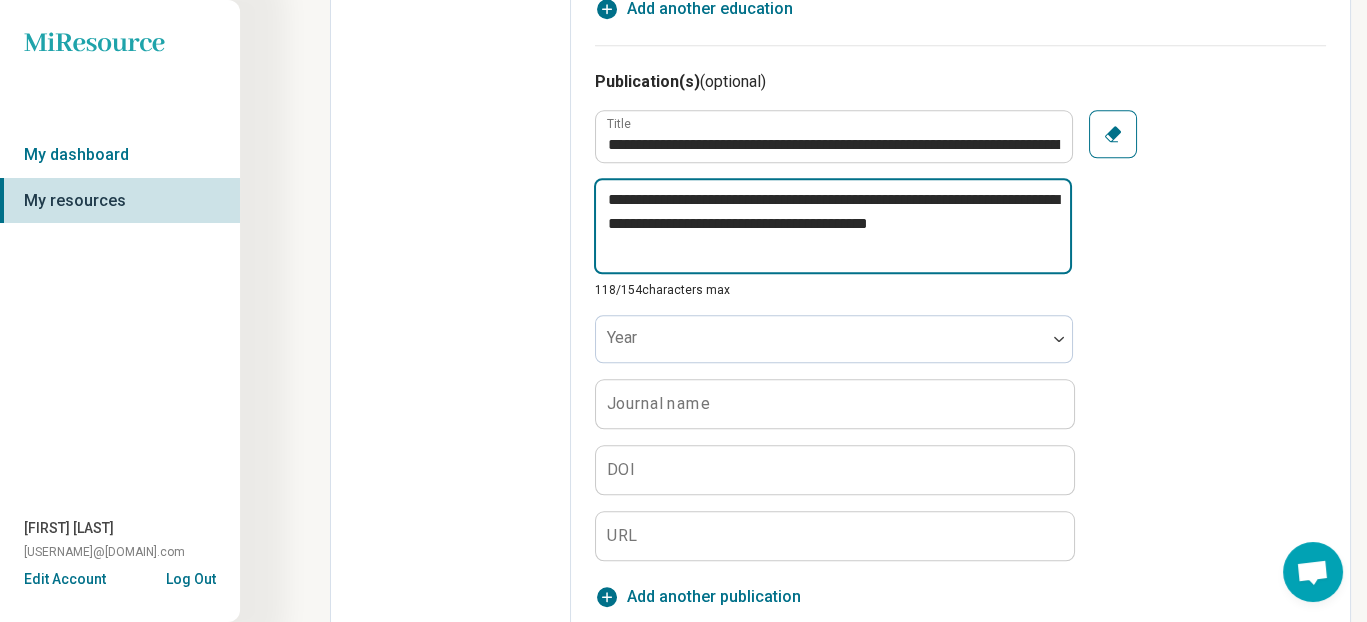 click on "**********" at bounding box center [833, 226] 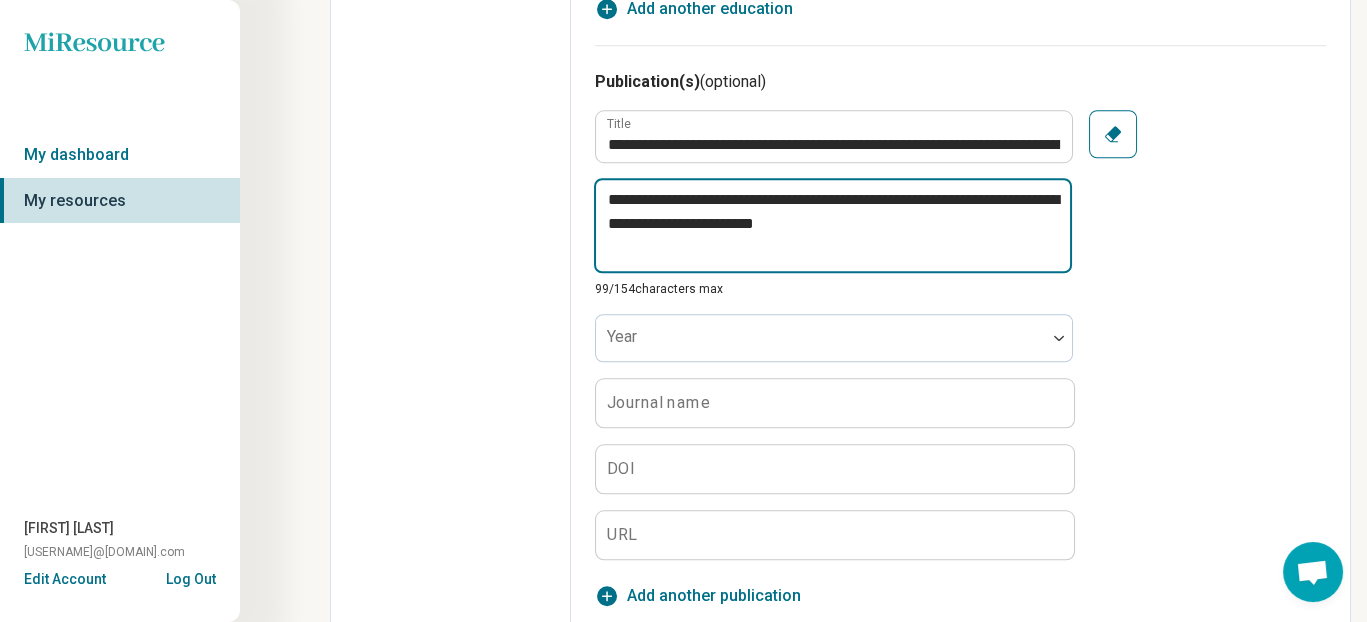 click on "**********" at bounding box center [833, 225] 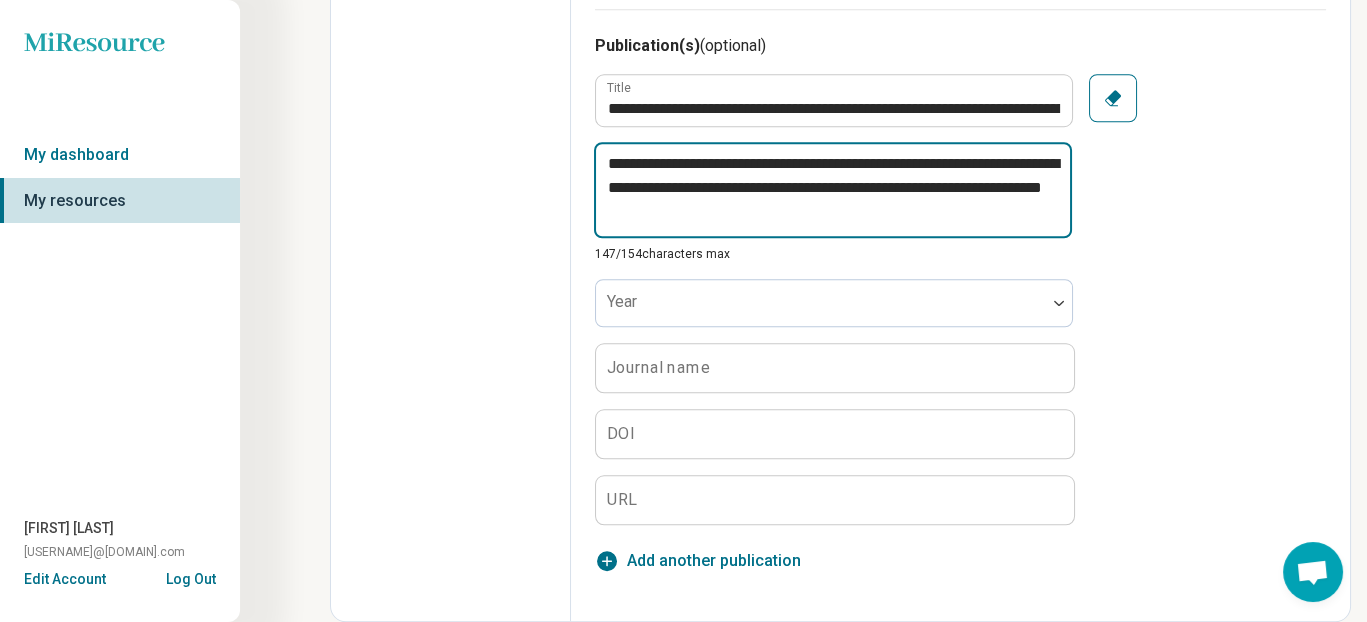 scroll, scrollTop: 3642, scrollLeft: 0, axis: vertical 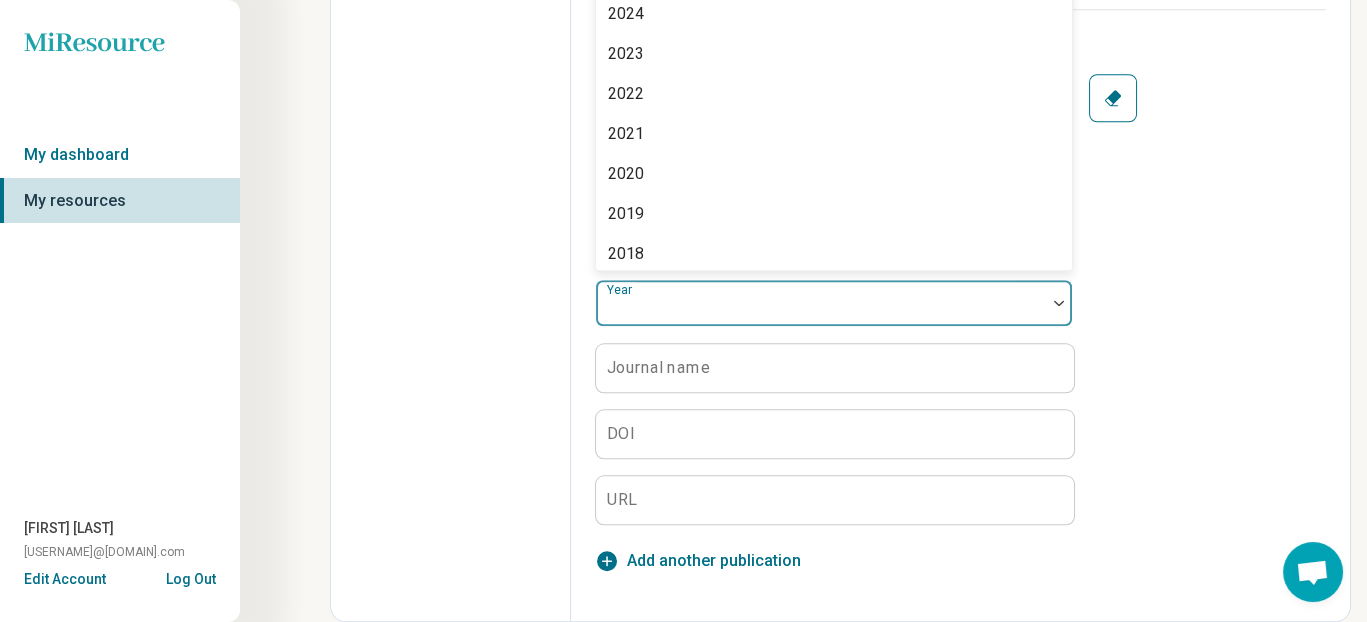 click on "Year" at bounding box center [834, 303] 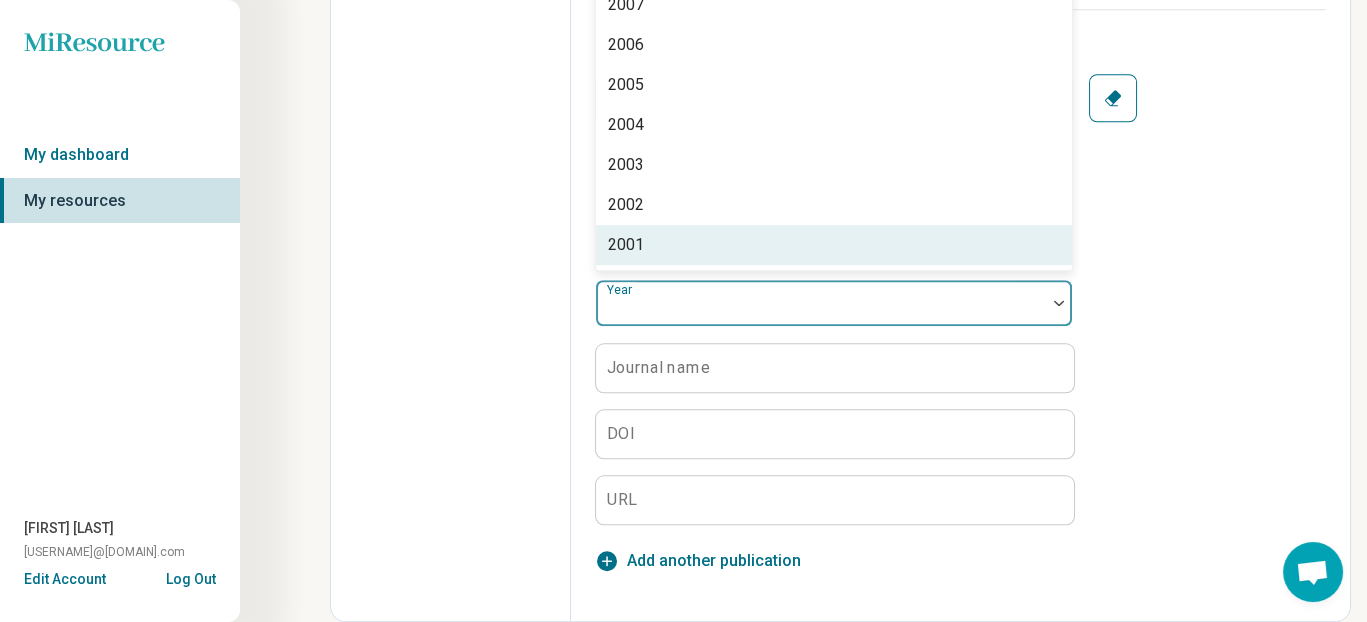 scroll, scrollTop: 700, scrollLeft: 0, axis: vertical 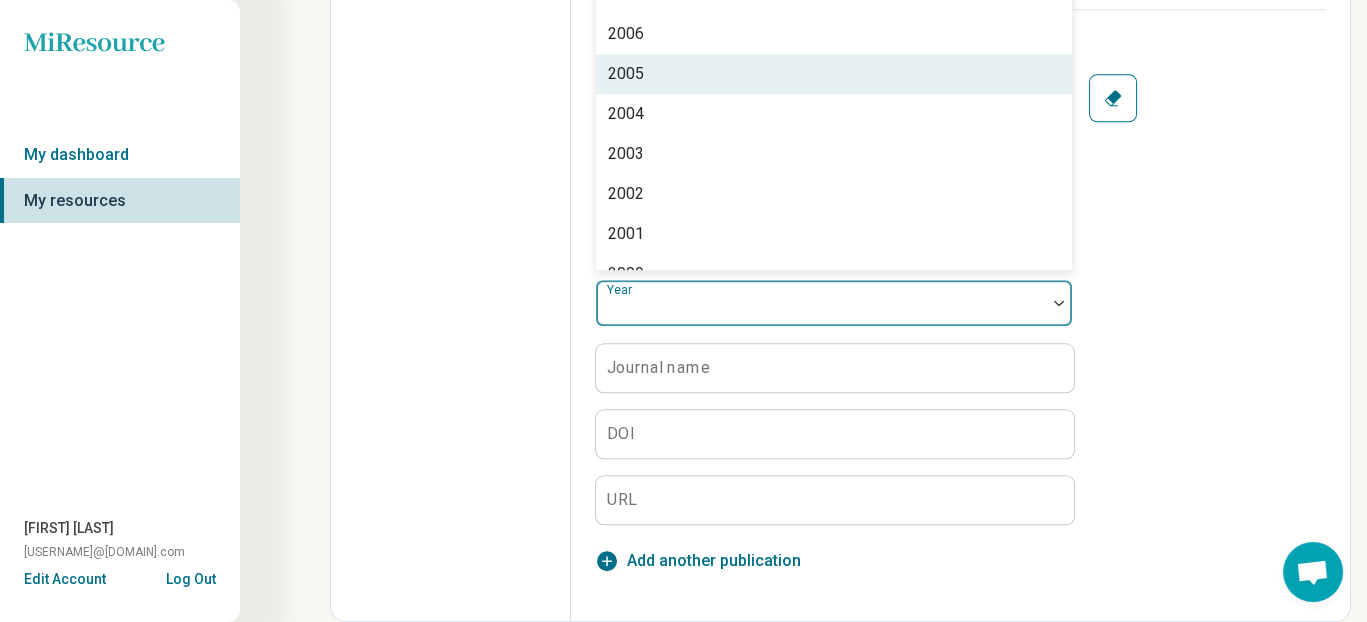 click on "2005" at bounding box center [626, 74] 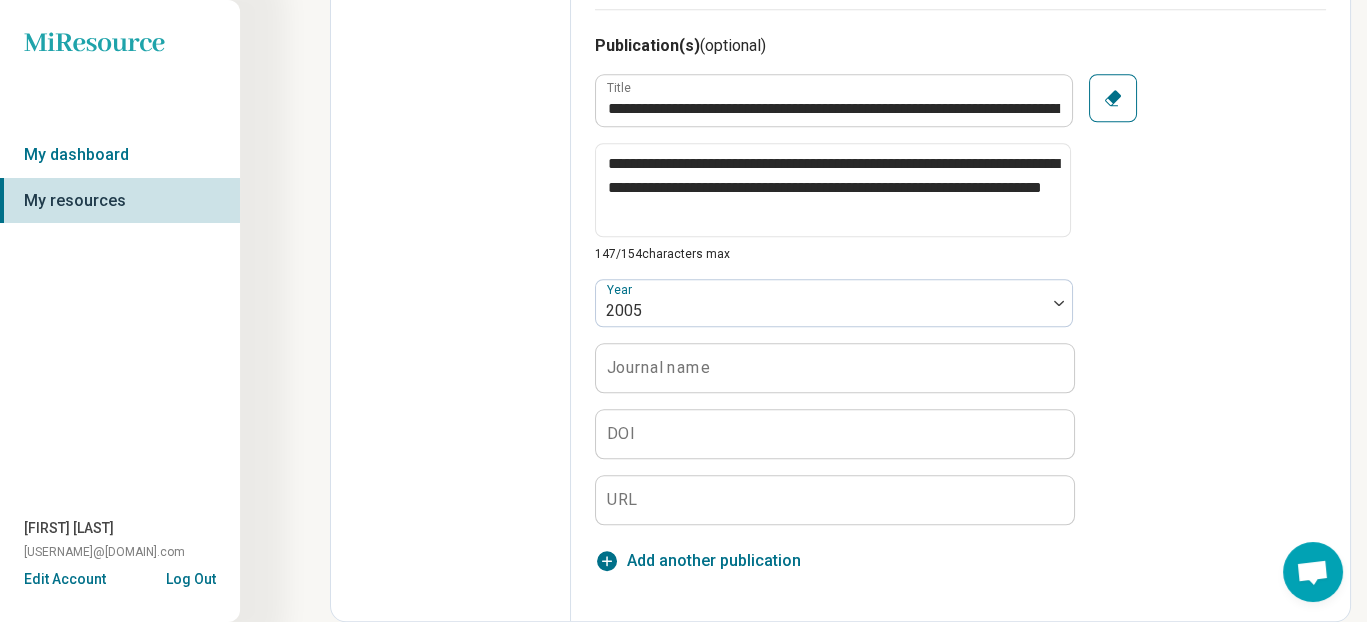 scroll, scrollTop: 3787, scrollLeft: 0, axis: vertical 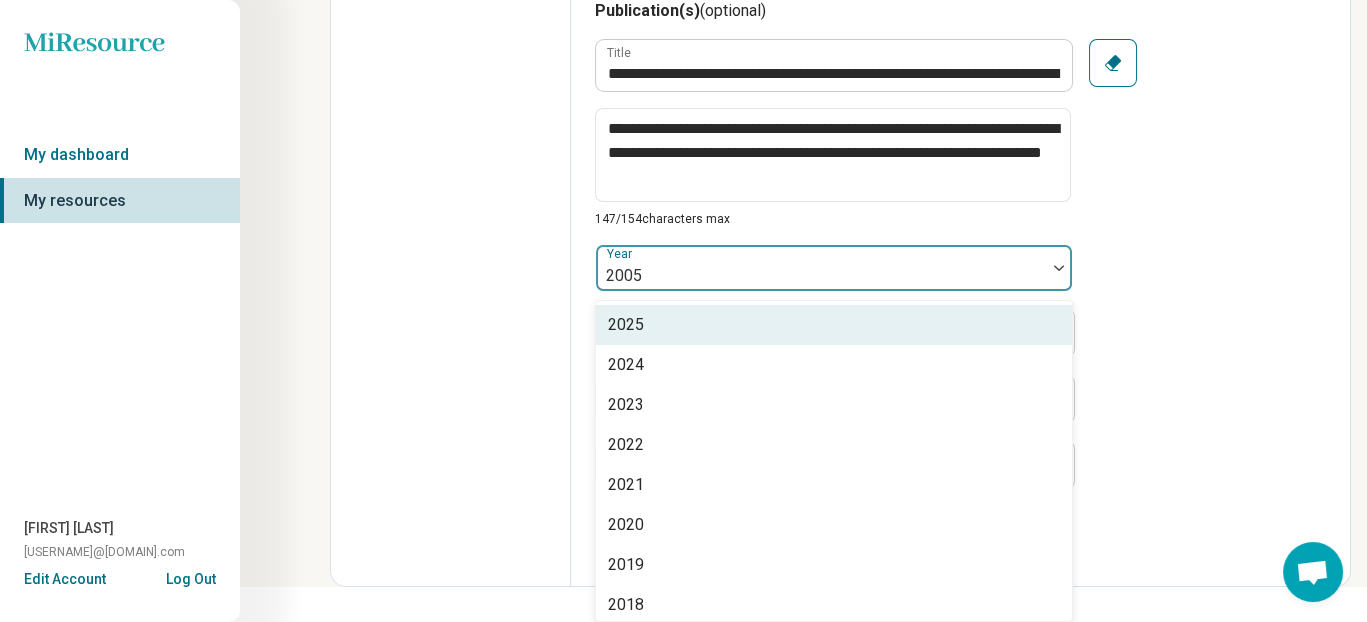 click on "option 2005, selected. 66 results available. Use Up and Down to choose options, press Enter to select the currently focused option, press Escape to exit the menu, press Tab to select the option and exit the menu. Year 1960 1961 1962 1963 1964 1965 1966 1967 1968 1969 1970 1971 1972 1973 1974 1975 1976 1977 1978 1979 1980 1981 1982 1983 1984 1985 1986 1987 1988 1989 1990 1991 1992 1993 1994 1995 1996 1997 1998 1999 2000 2001 2002 2003 2004 2005 2006 2007 2008 2009 2010 2011 2012 2013 2014 2015 2016 2017 2018 2019 2020 2021 2022 2023 2024 2025" at bounding box center [834, 268] 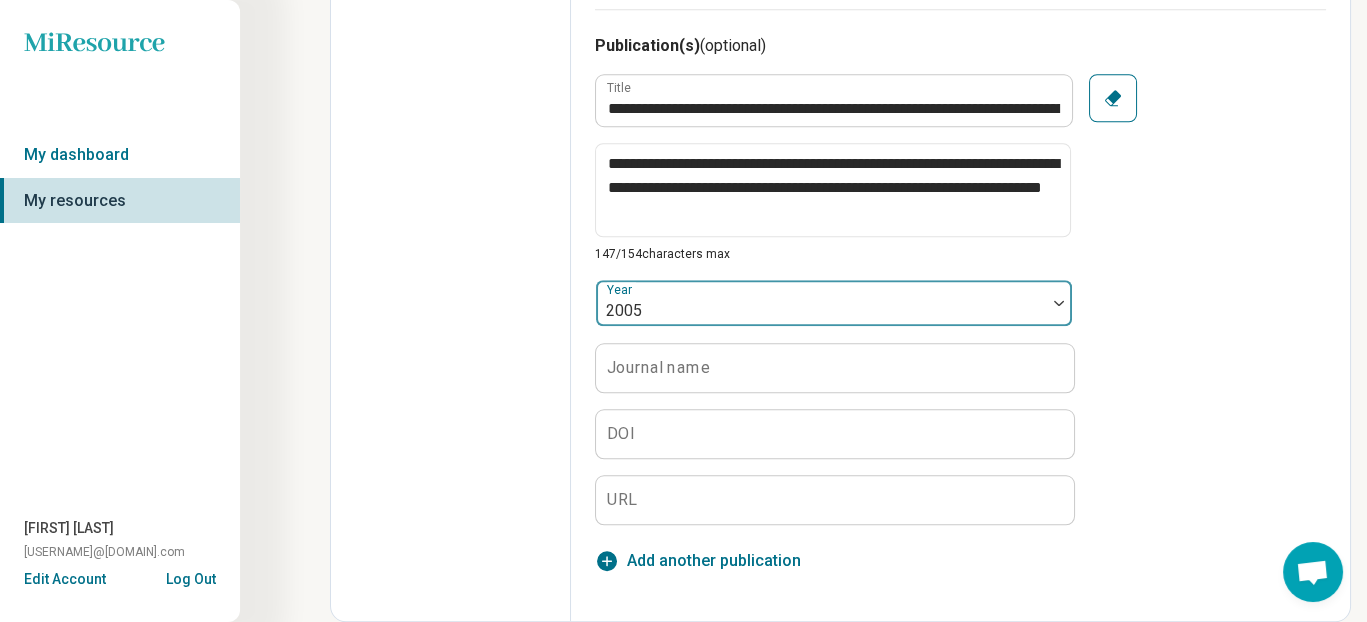 click on "**********" at bounding box center [834, 299] 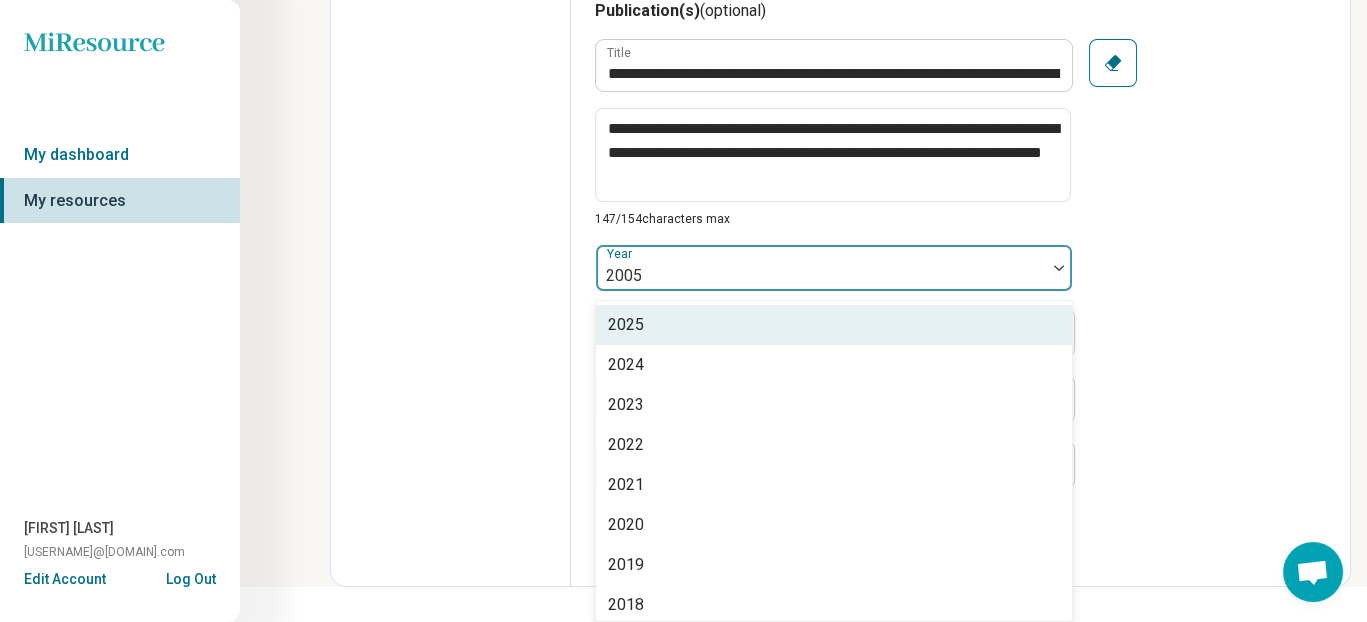 scroll, scrollTop: 3824, scrollLeft: 0, axis: vertical 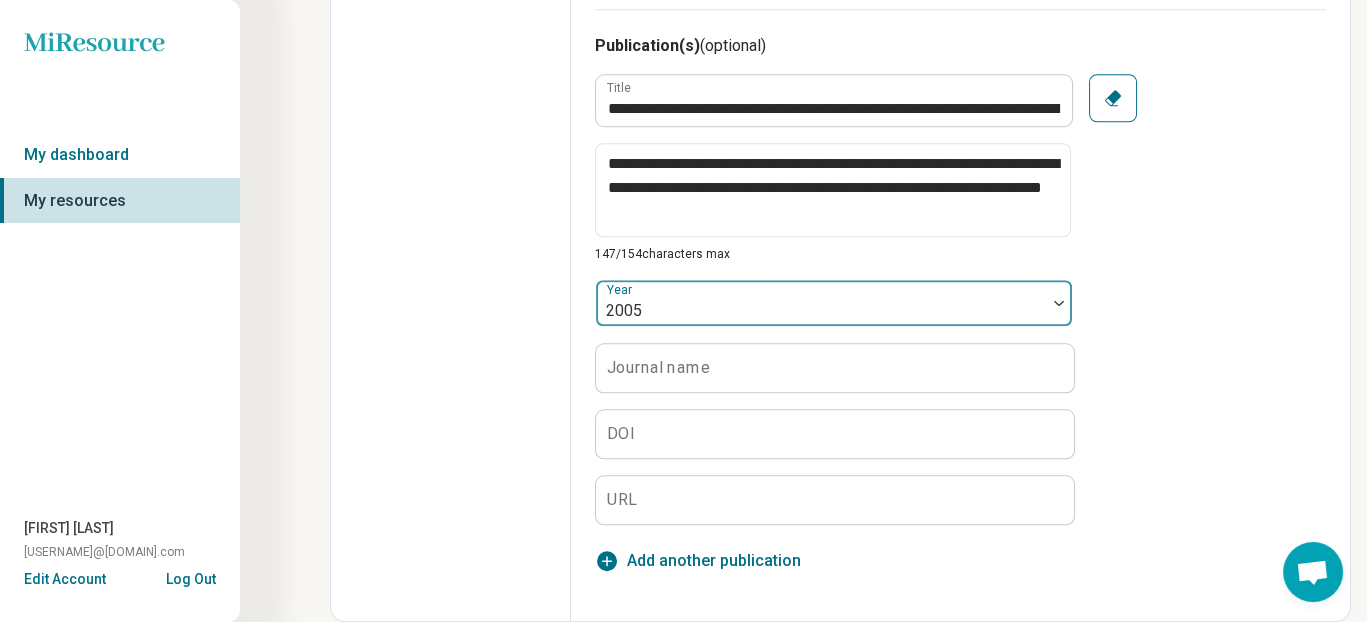 click on "**********" at bounding box center (834, 299) 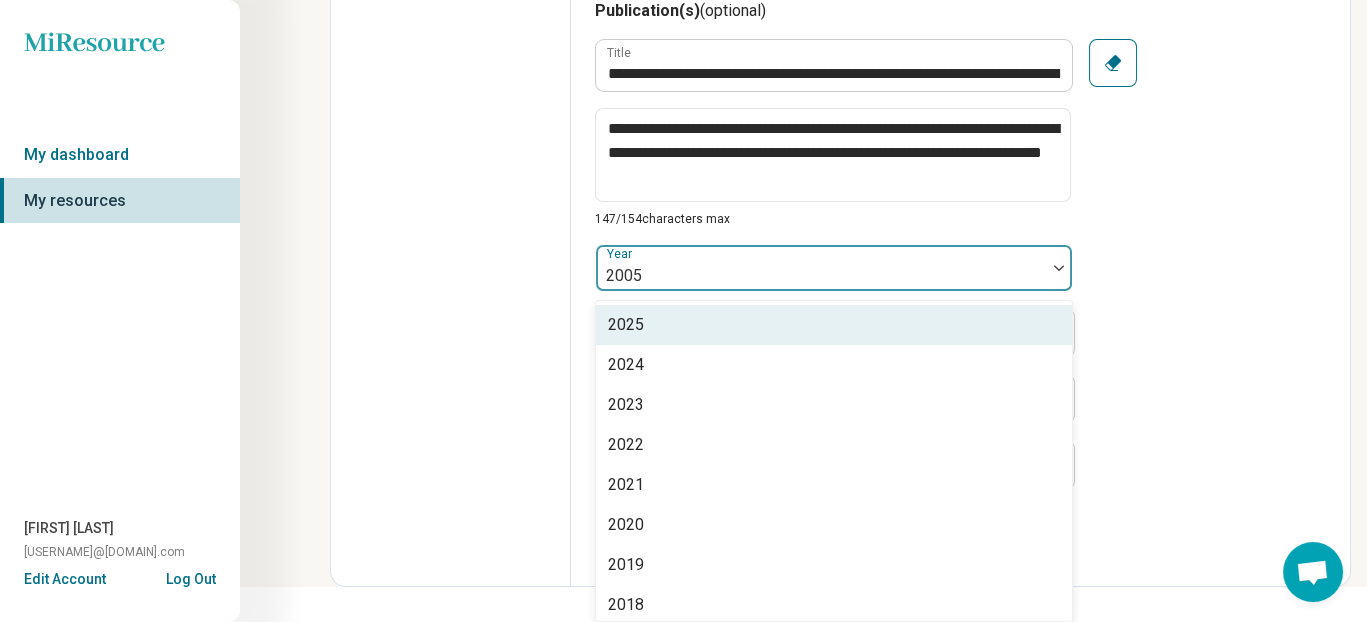 scroll, scrollTop: 3824, scrollLeft: 0, axis: vertical 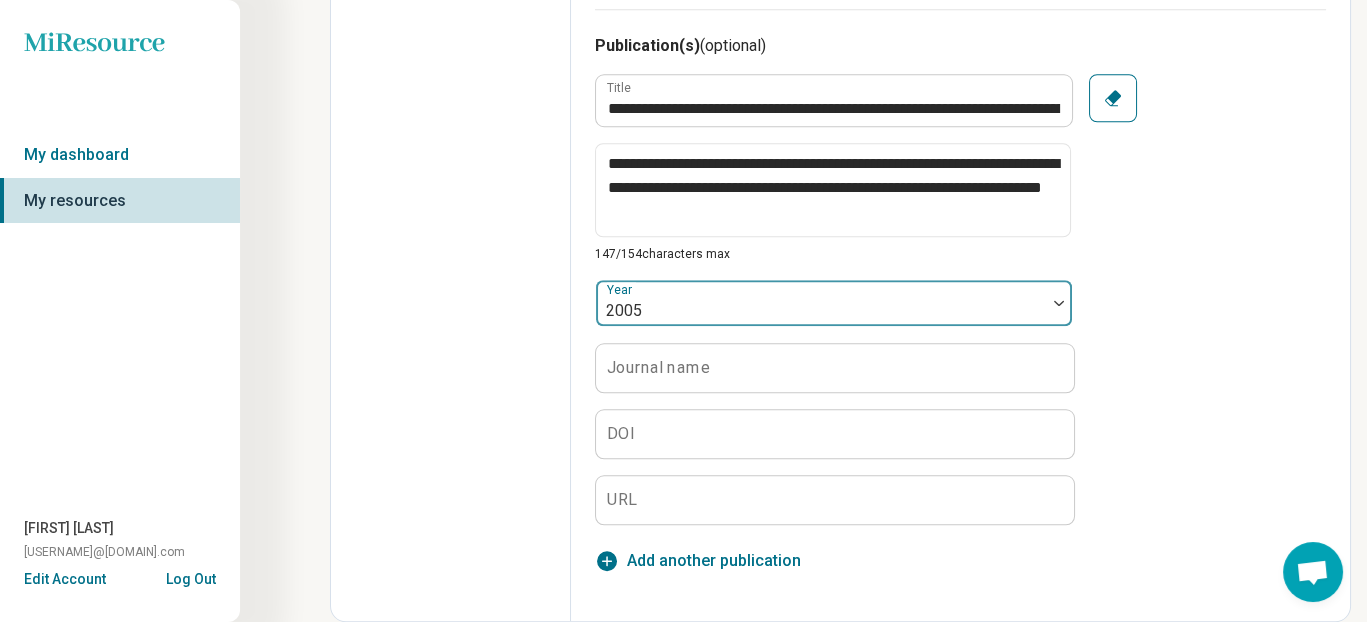 click on "**********" at bounding box center (834, 299) 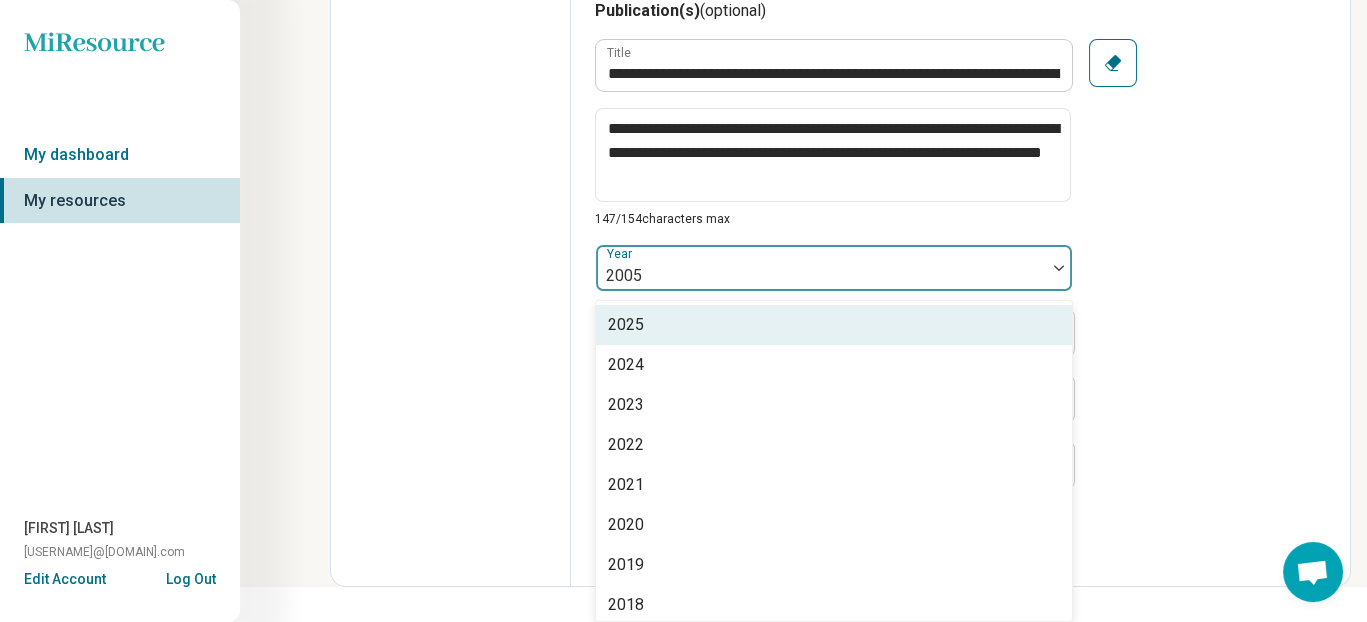 scroll, scrollTop: 3824, scrollLeft: 0, axis: vertical 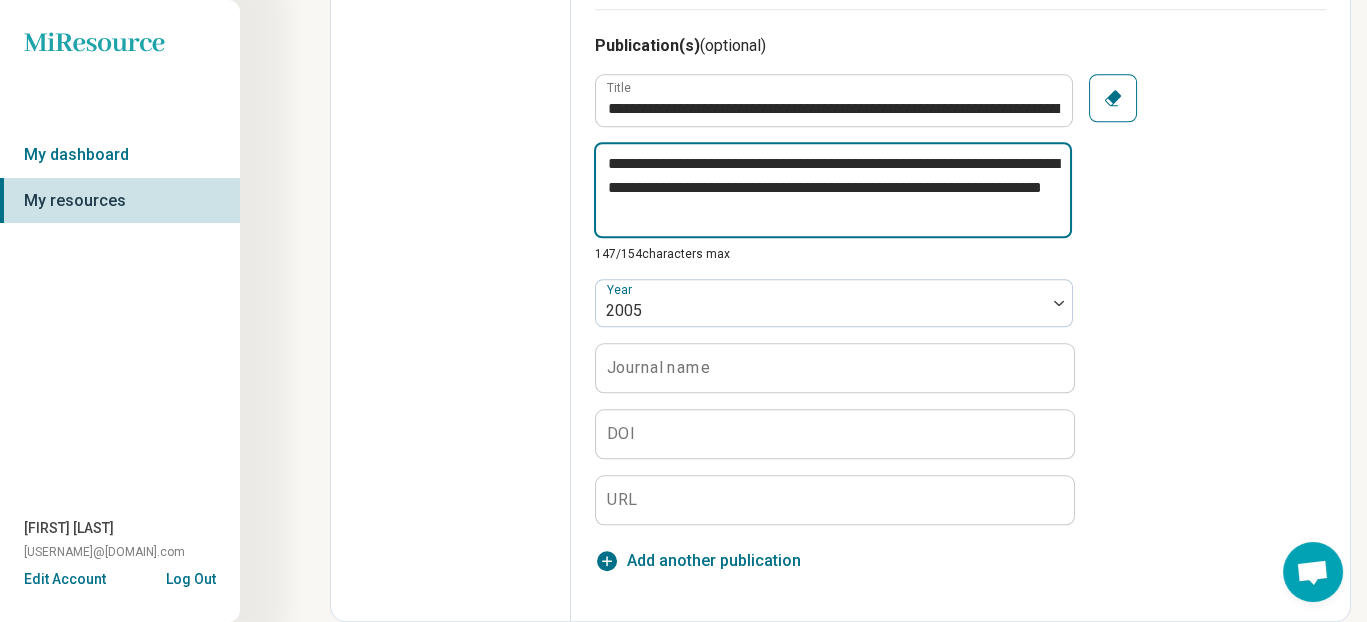 drag, startPoint x: 644, startPoint y: 99, endPoint x: 1020, endPoint y: 212, distance: 392.61304 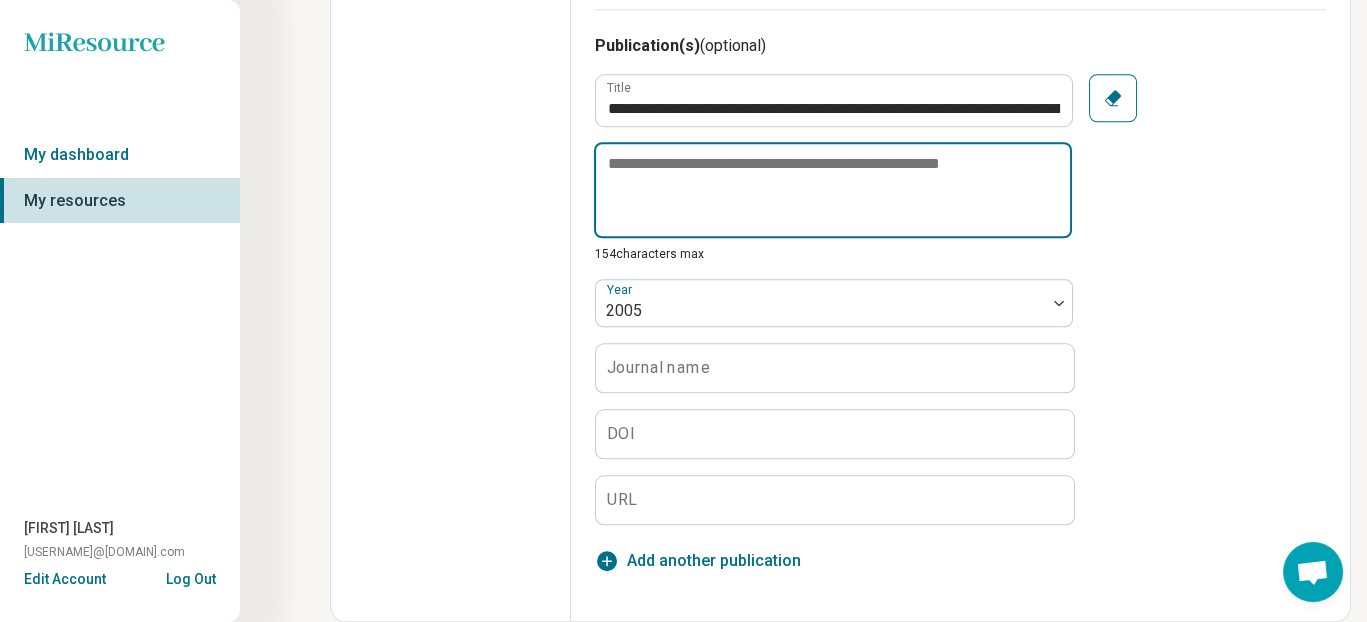 scroll, scrollTop: 3785, scrollLeft: 0, axis: vertical 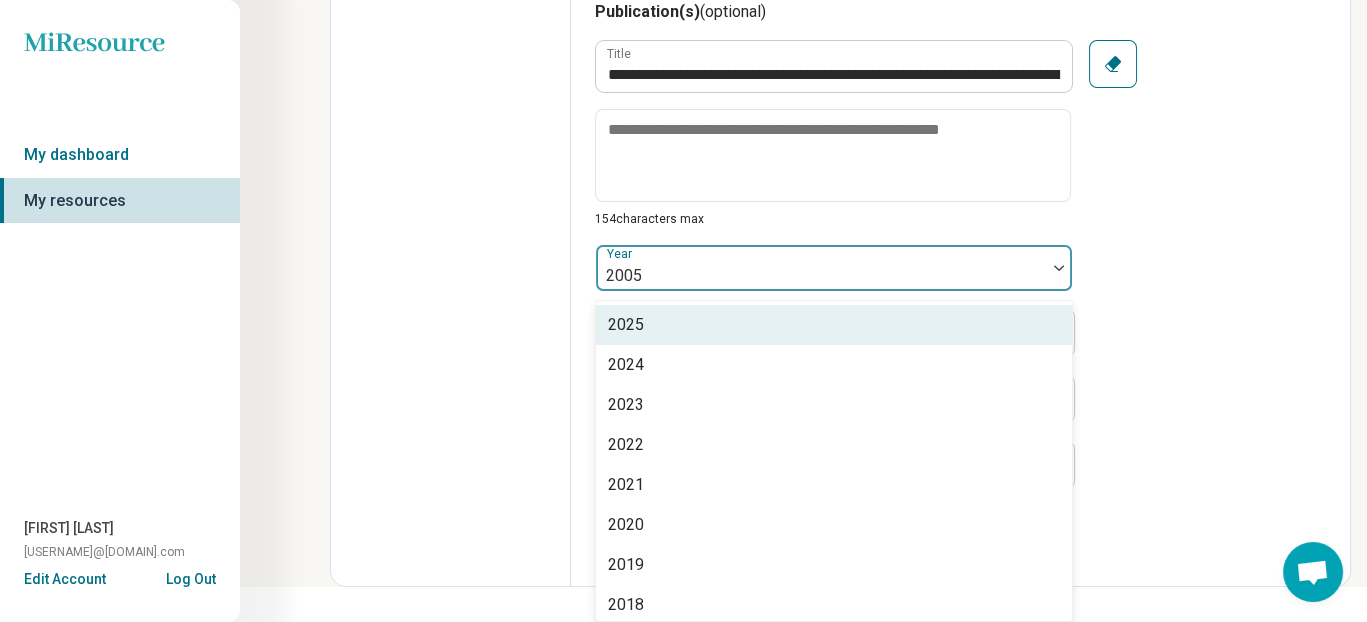 drag, startPoint x: 643, startPoint y: 289, endPoint x: 710, endPoint y: 261, distance: 72.615425 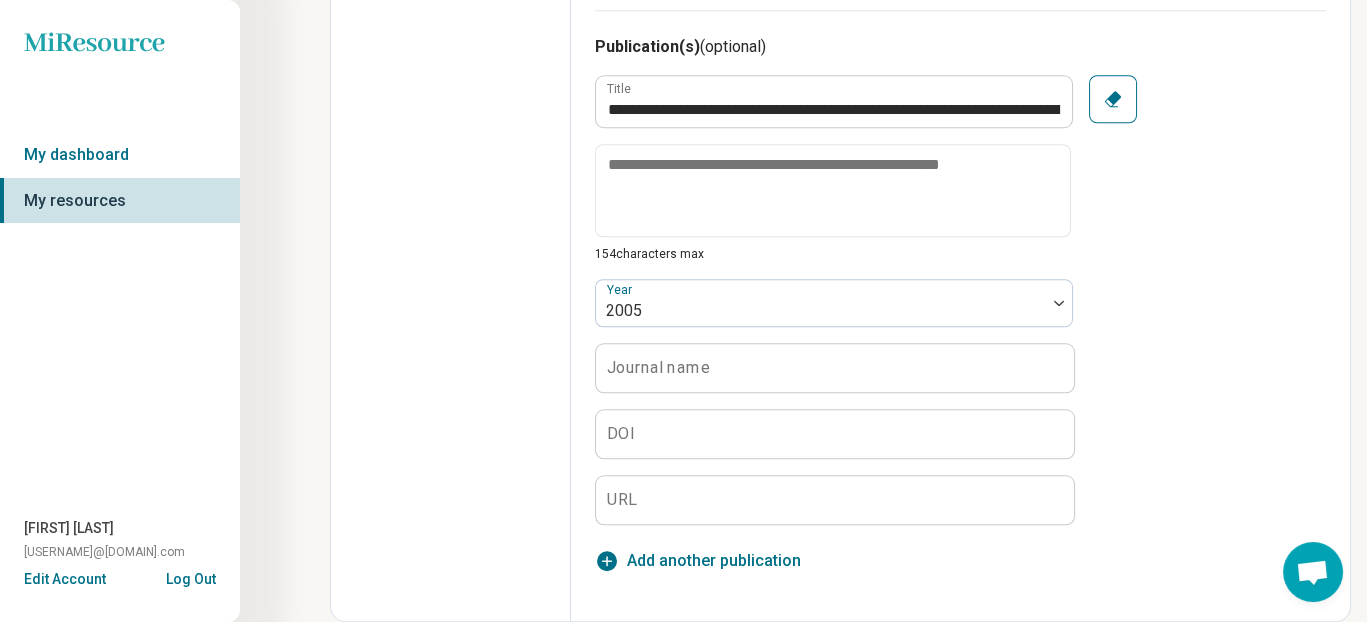 scroll, scrollTop: 3786, scrollLeft: 0, axis: vertical 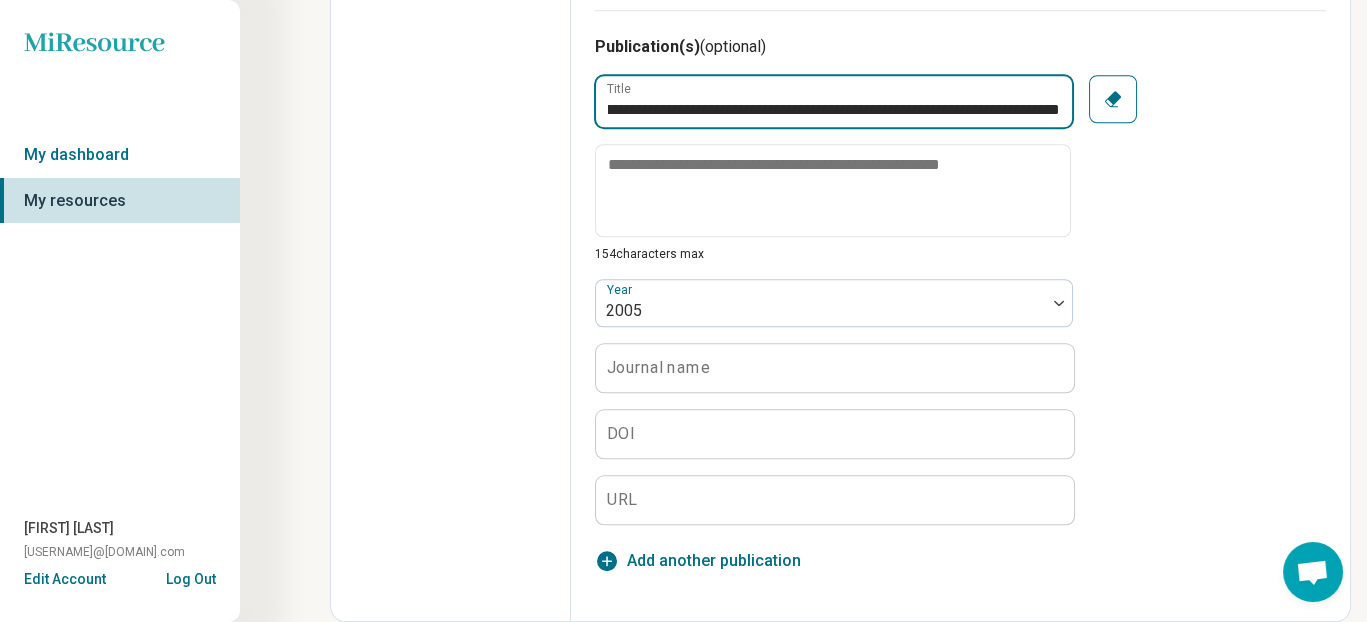 drag, startPoint x: 648, startPoint y: 81, endPoint x: 1144, endPoint y: 89, distance: 496.0645 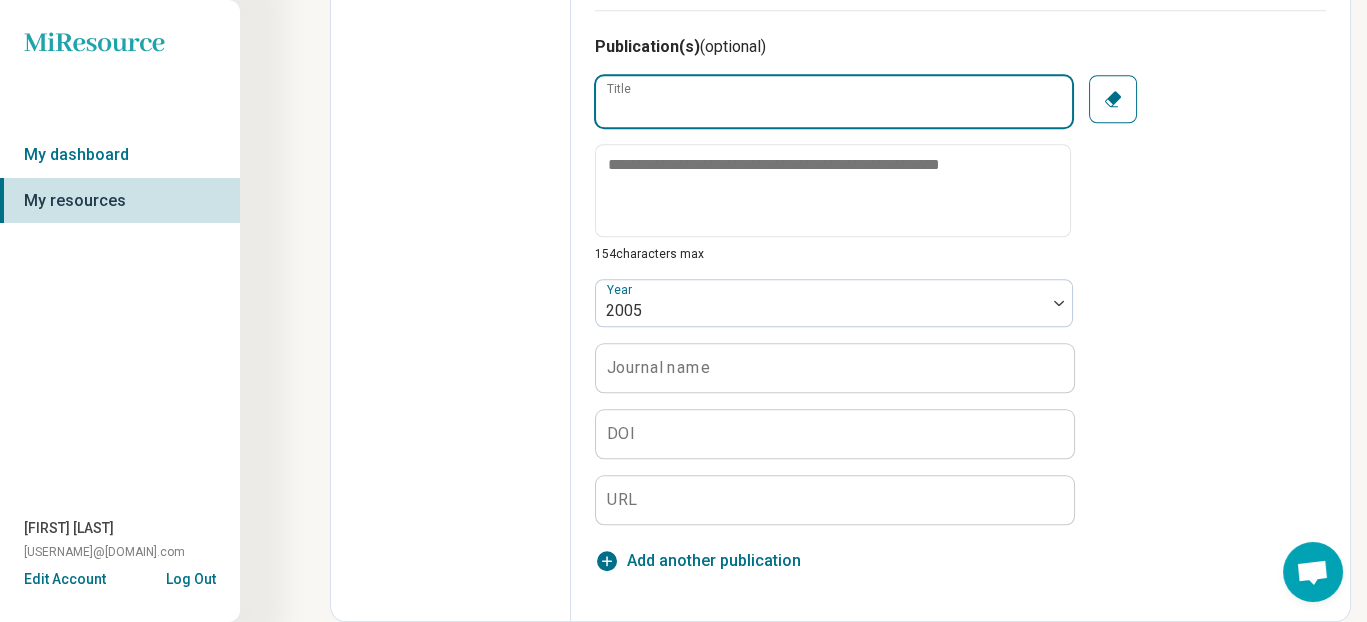 scroll, scrollTop: 0, scrollLeft: 0, axis: both 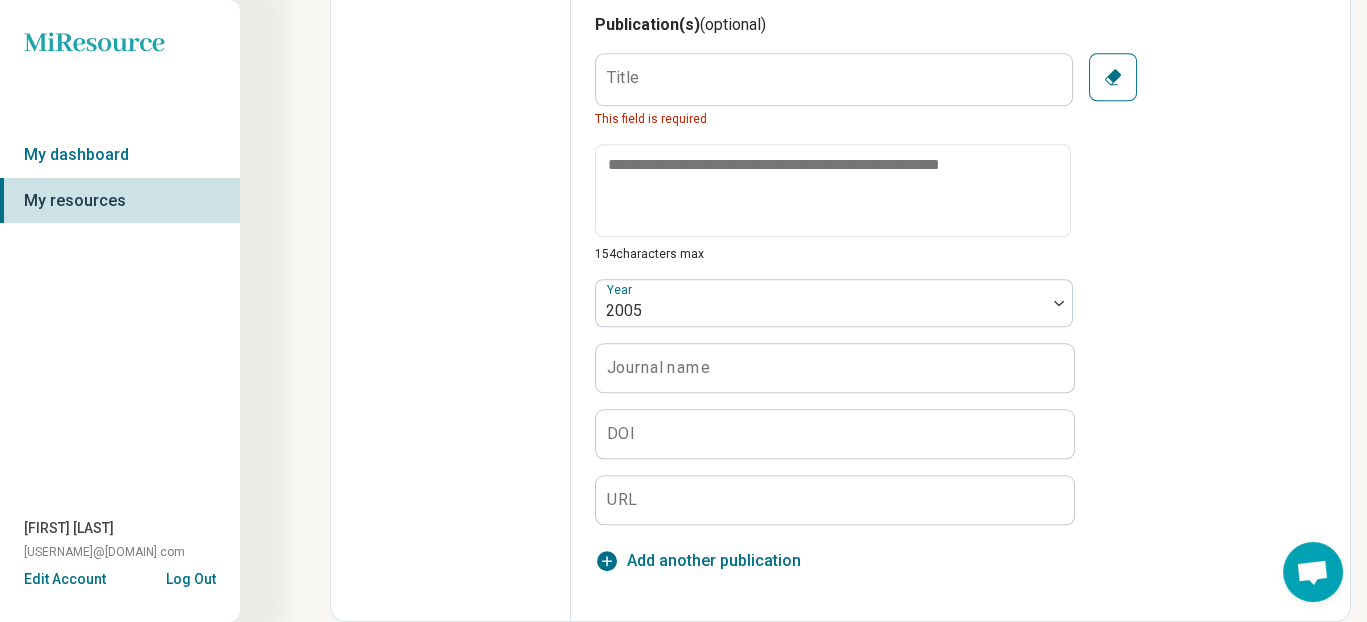 click on "Title This field is required 154  characters max Year 2005 Journal name DOI URL Clear" at bounding box center (960, 289) 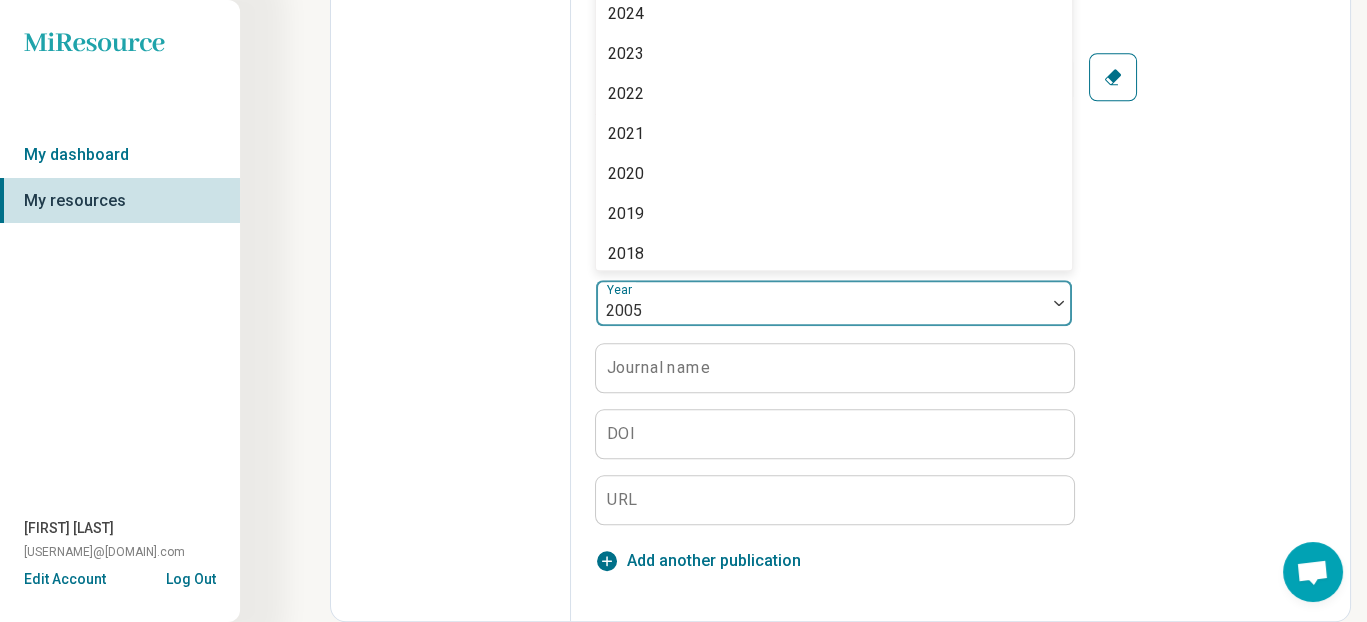 scroll, scrollTop: 3710, scrollLeft: 0, axis: vertical 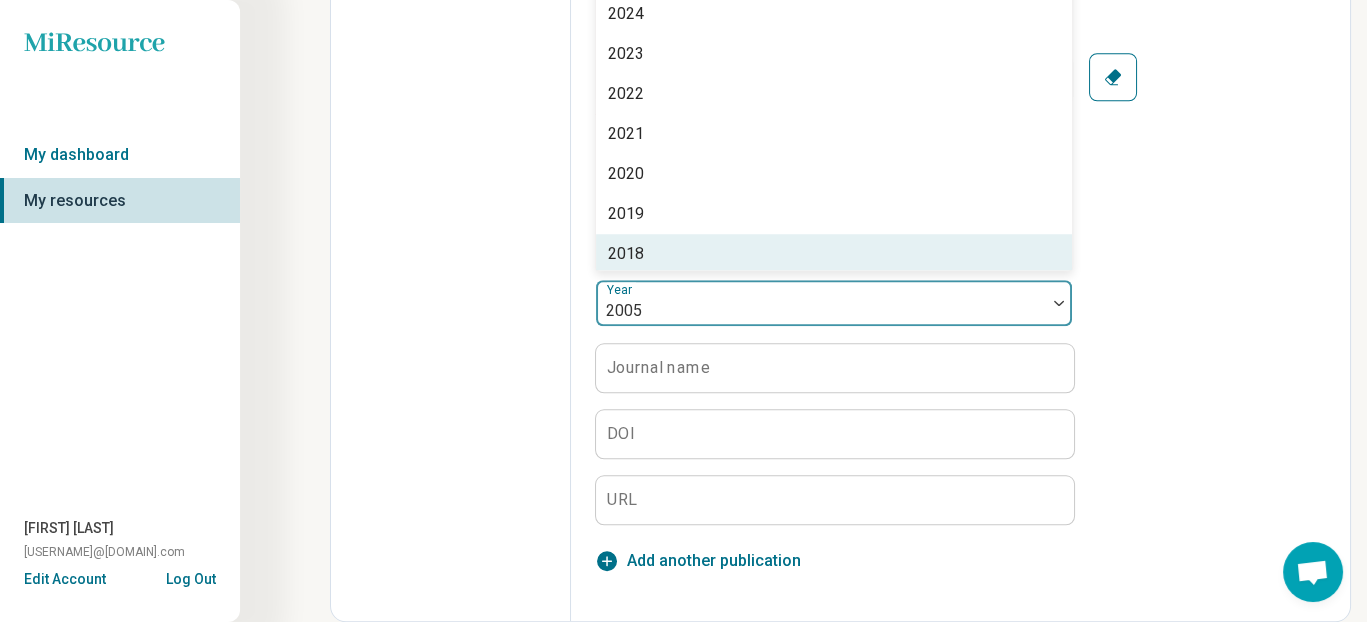 drag, startPoint x: 677, startPoint y: 314, endPoint x: 629, endPoint y: 316, distance: 48.04165 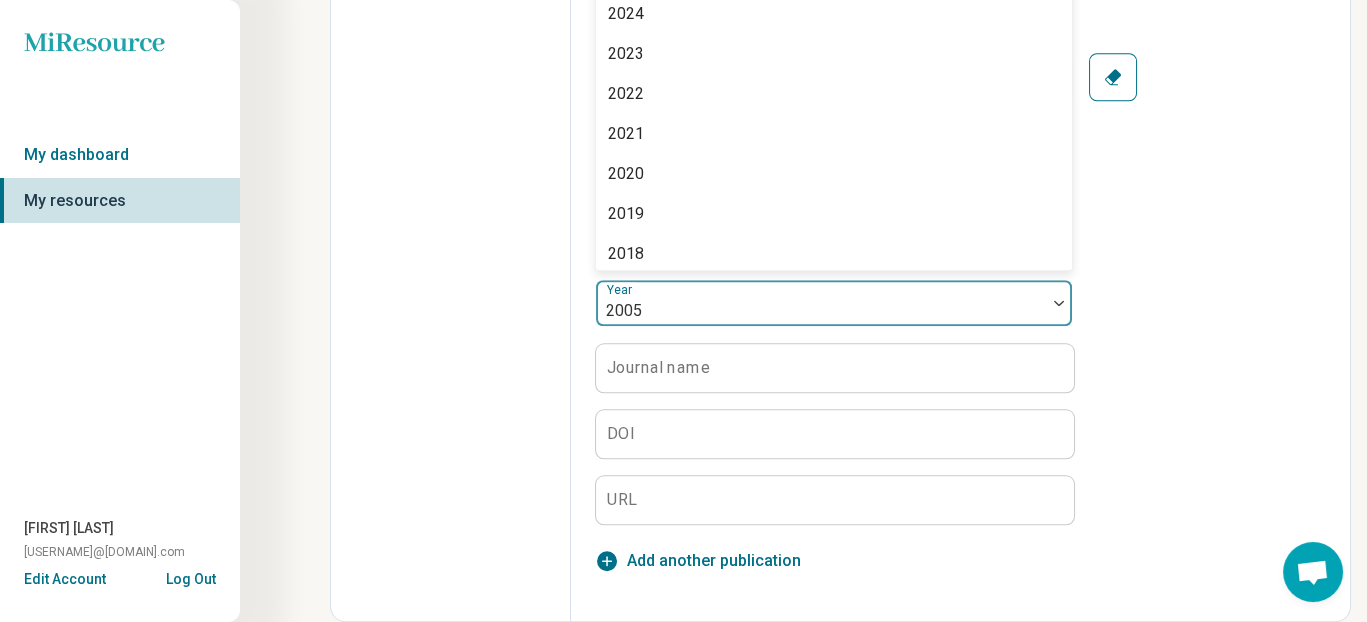 drag, startPoint x: 644, startPoint y: 385, endPoint x: 685, endPoint y: 384, distance: 41.01219 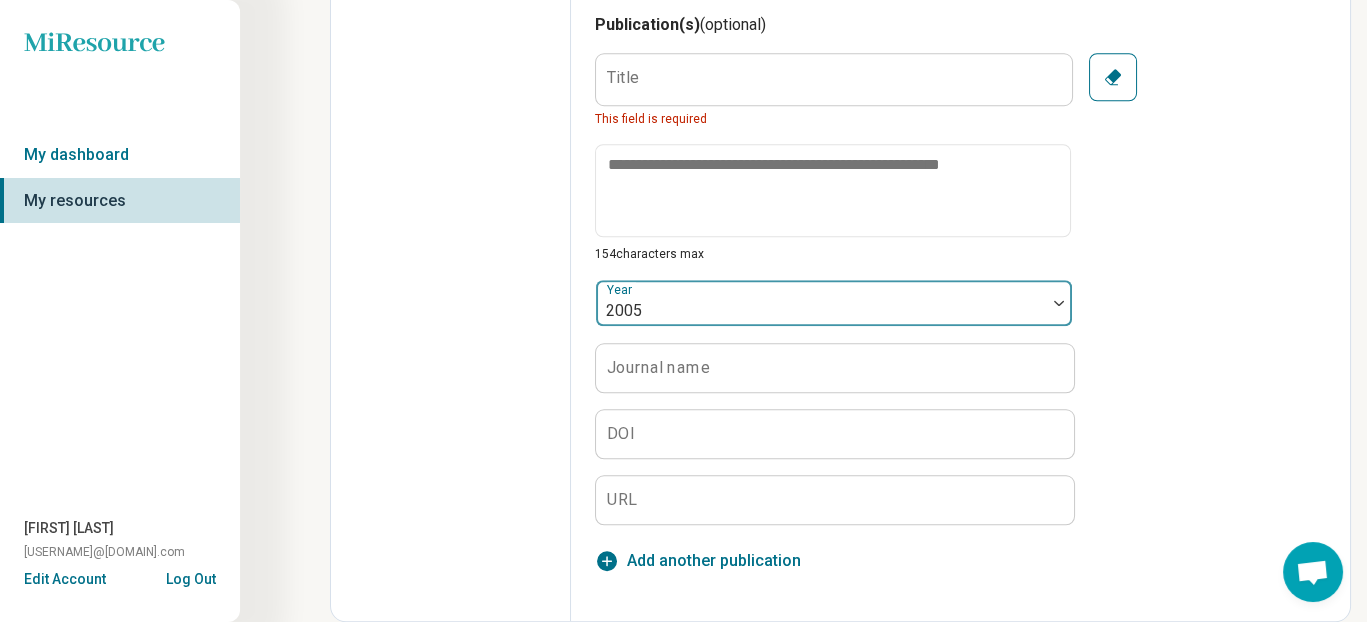 drag, startPoint x: 645, startPoint y: 386, endPoint x: 827, endPoint y: 376, distance: 182.27452 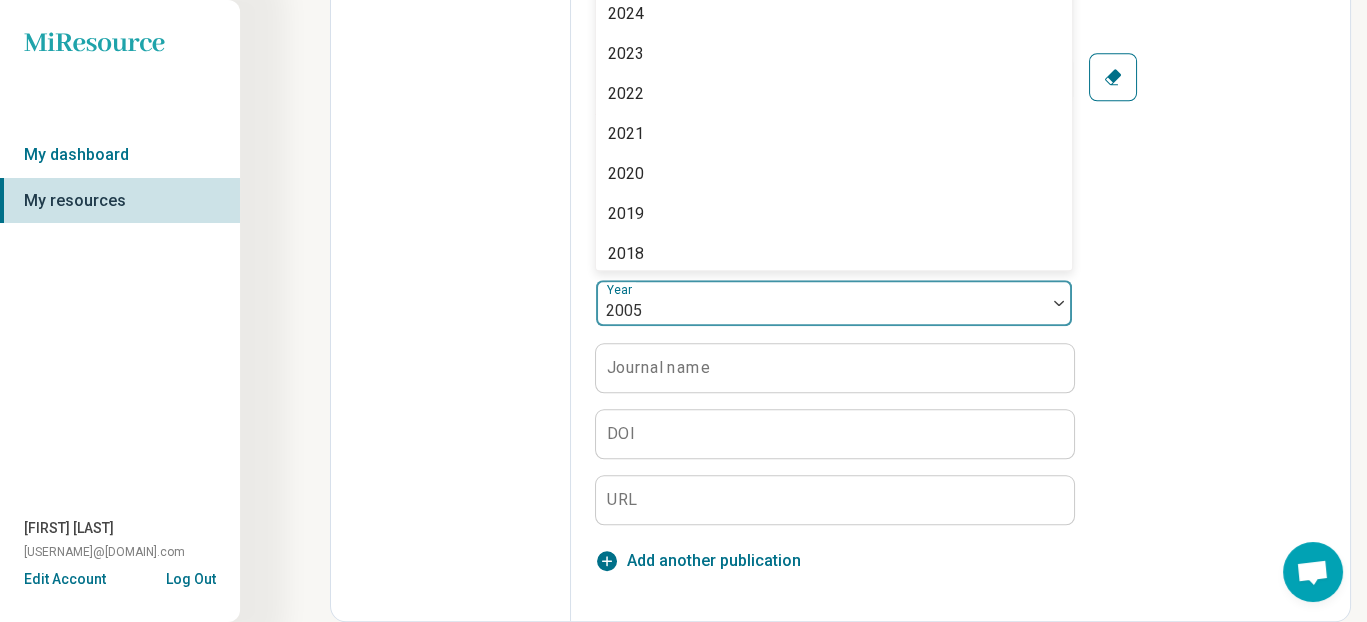 click at bounding box center (1059, 303) 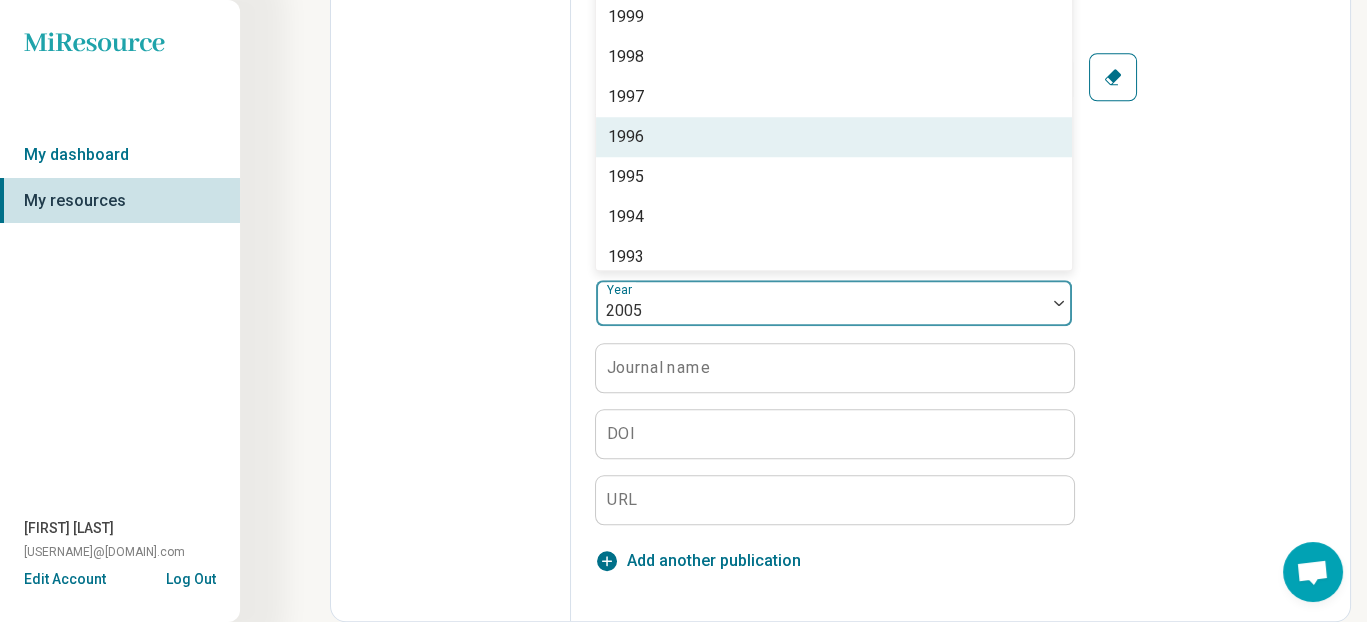 scroll, scrollTop: 1500, scrollLeft: 0, axis: vertical 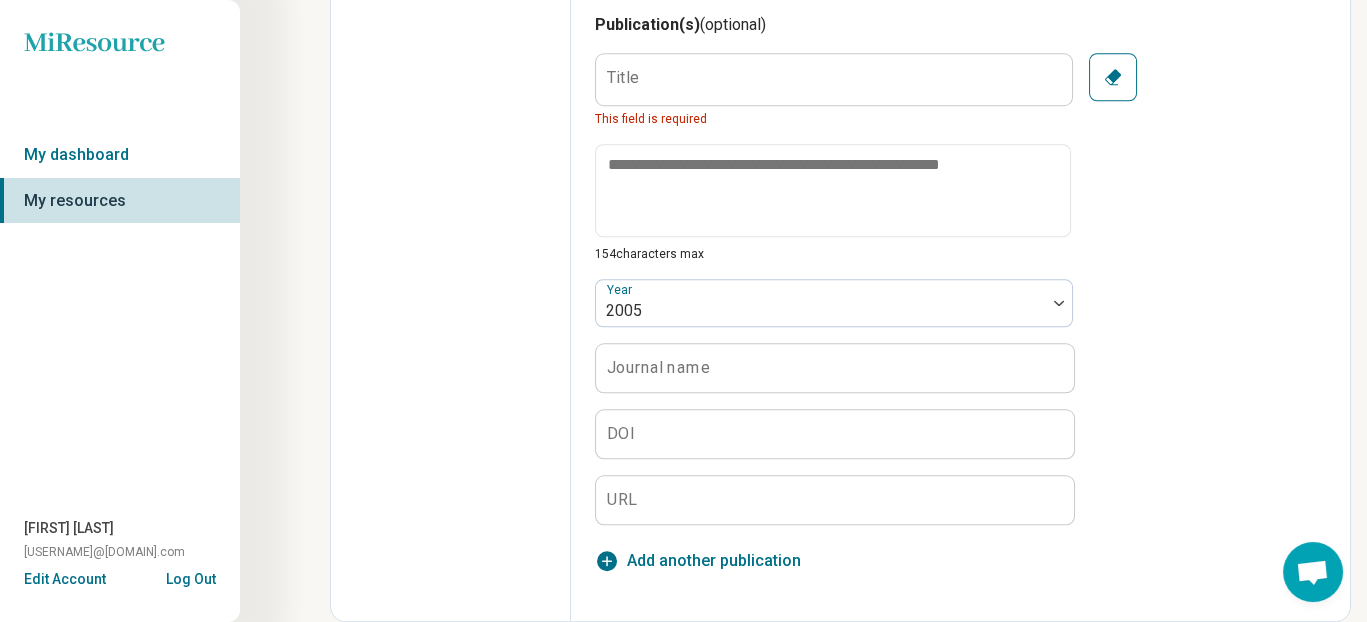 drag, startPoint x: 698, startPoint y: 286, endPoint x: 576, endPoint y: 288, distance: 122.016396 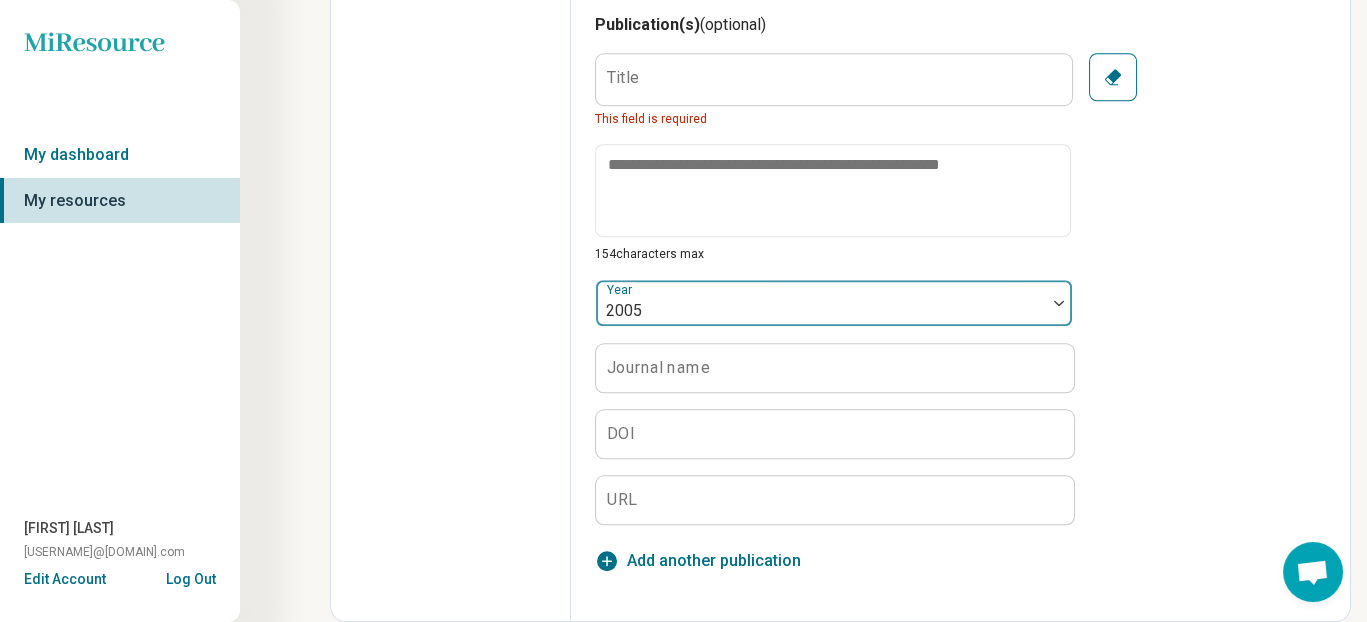 click at bounding box center (821, 311) 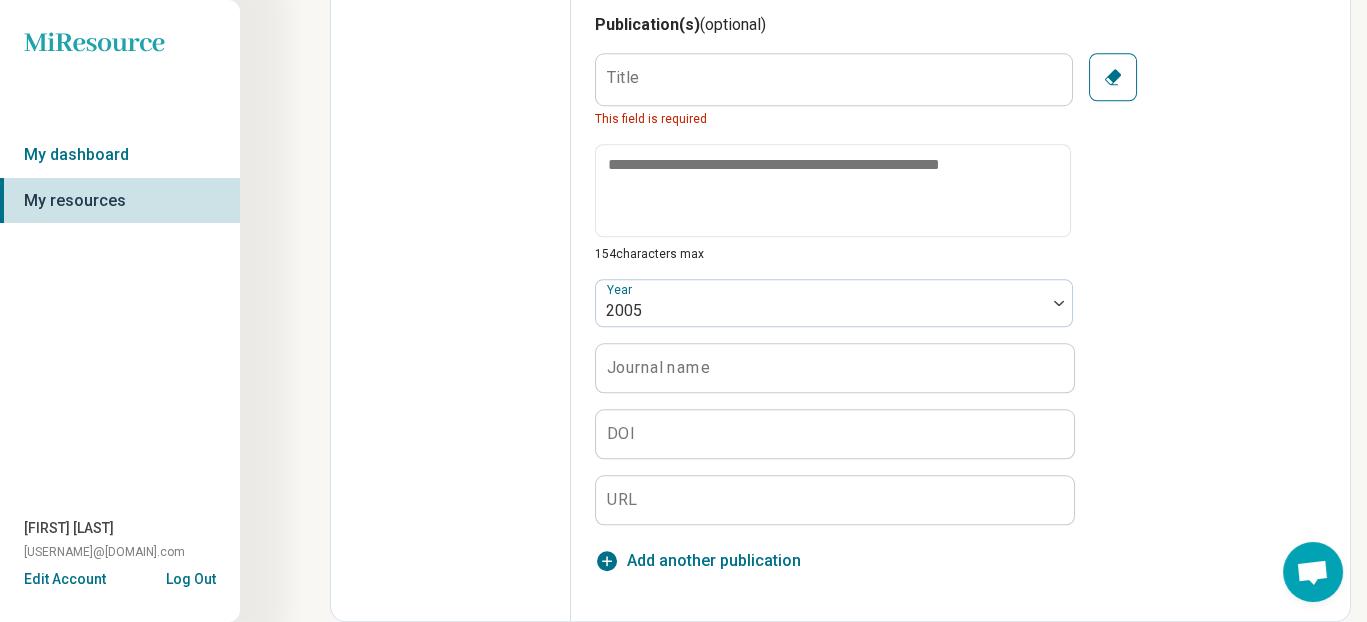 scroll, scrollTop: 3809, scrollLeft: 0, axis: vertical 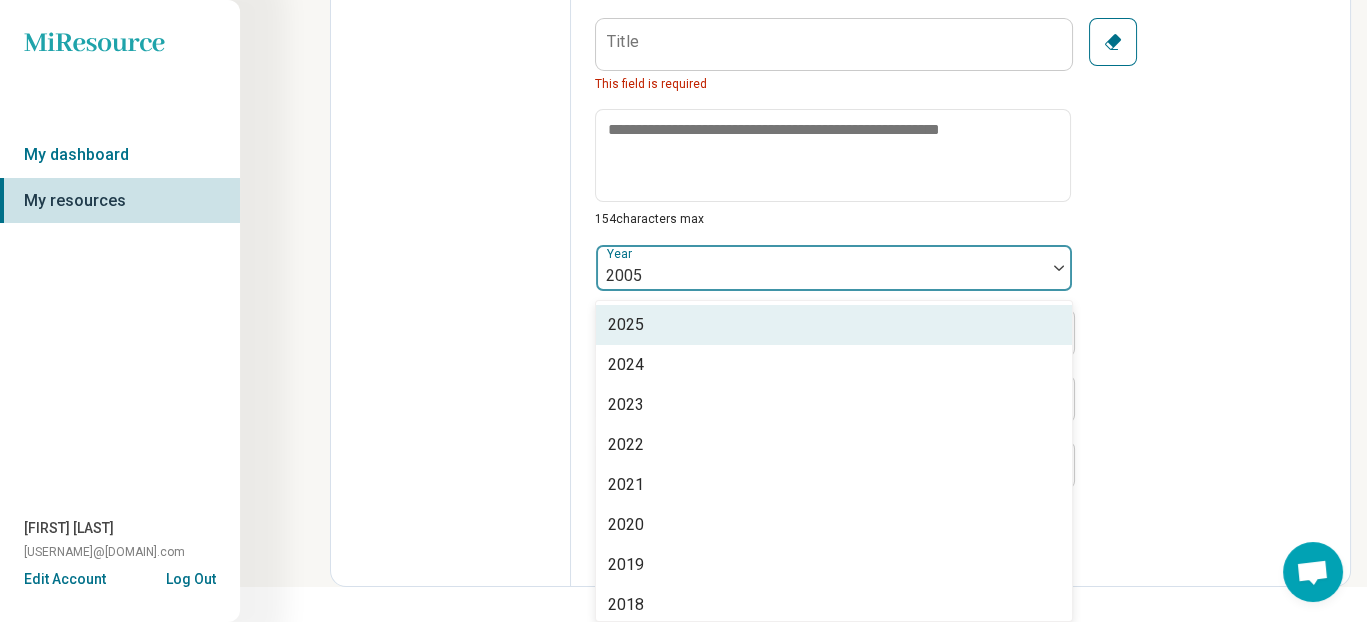 click on "66 results available. Use Up and Down to choose options, press Enter to select the currently focused option, press Escape to exit the menu, press Tab to select the option and exit the menu. Year 1960 1961 1962 1963 1964 1965 1966 1967 1968 1969 1970 1971 1972 1973 1974 1975 1976 1977 1978 1979 1980 1981 1982 1983 1984 1985 1986 1987 1988 1989 1990 1991 1992 1993 1994 1995 1996 1997 1998 1999 2000 2001 2002 2003 2004 2005 2006 2007 2008 2009 2010 2011 2012 2013 2014 2015 2016 2017 2018 2019 2020 2021 2022 2023 2024 2025" at bounding box center [834, 268] 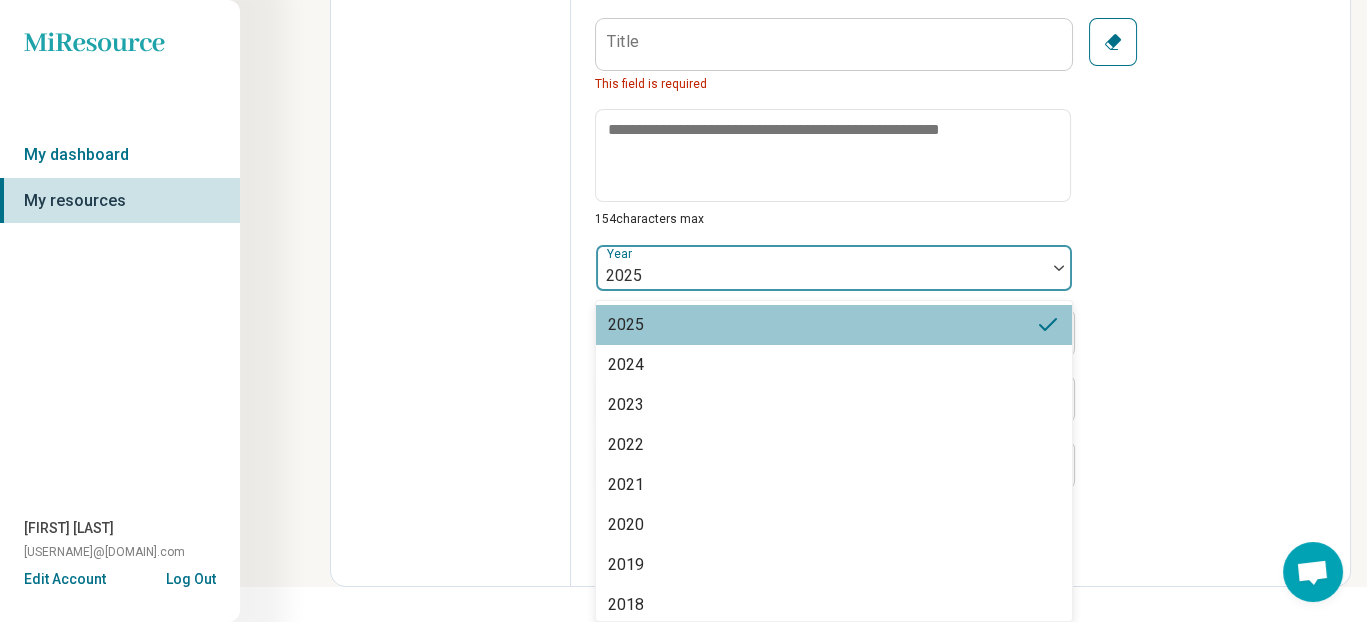 scroll, scrollTop: 3846, scrollLeft: 0, axis: vertical 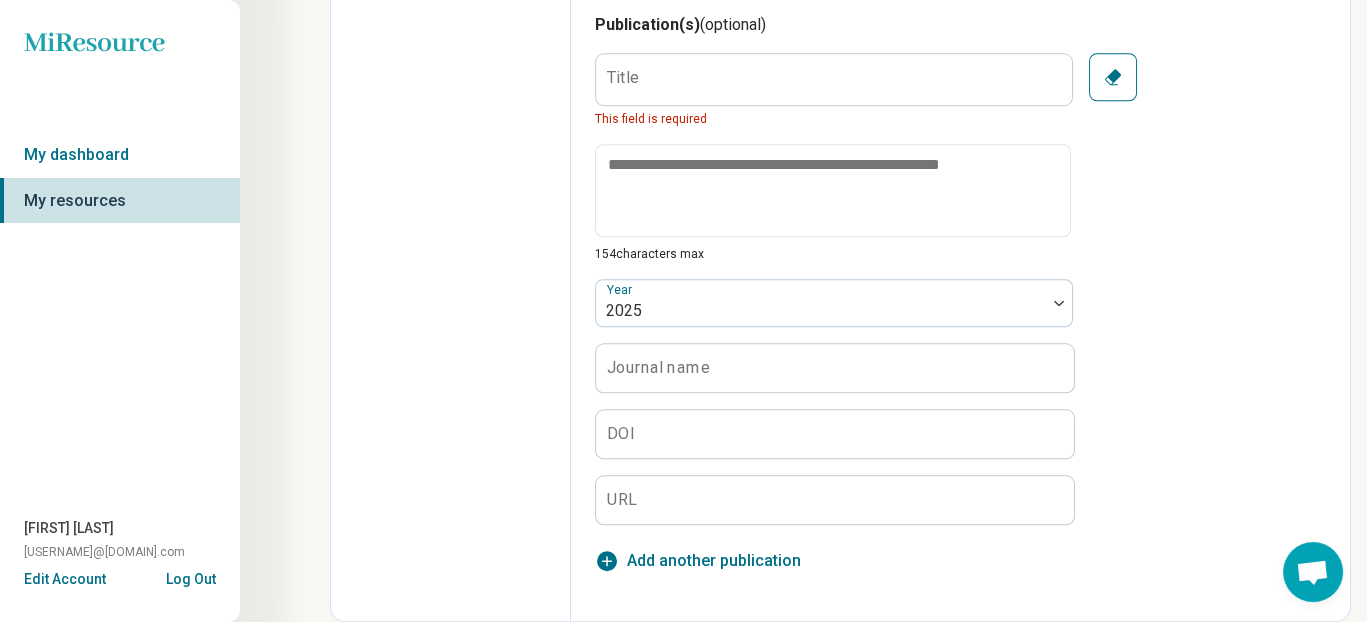 click on "Title This field is required 154  characters max option 2025, selected. Year 2025 Journal name DOI URL" at bounding box center [834, 289] 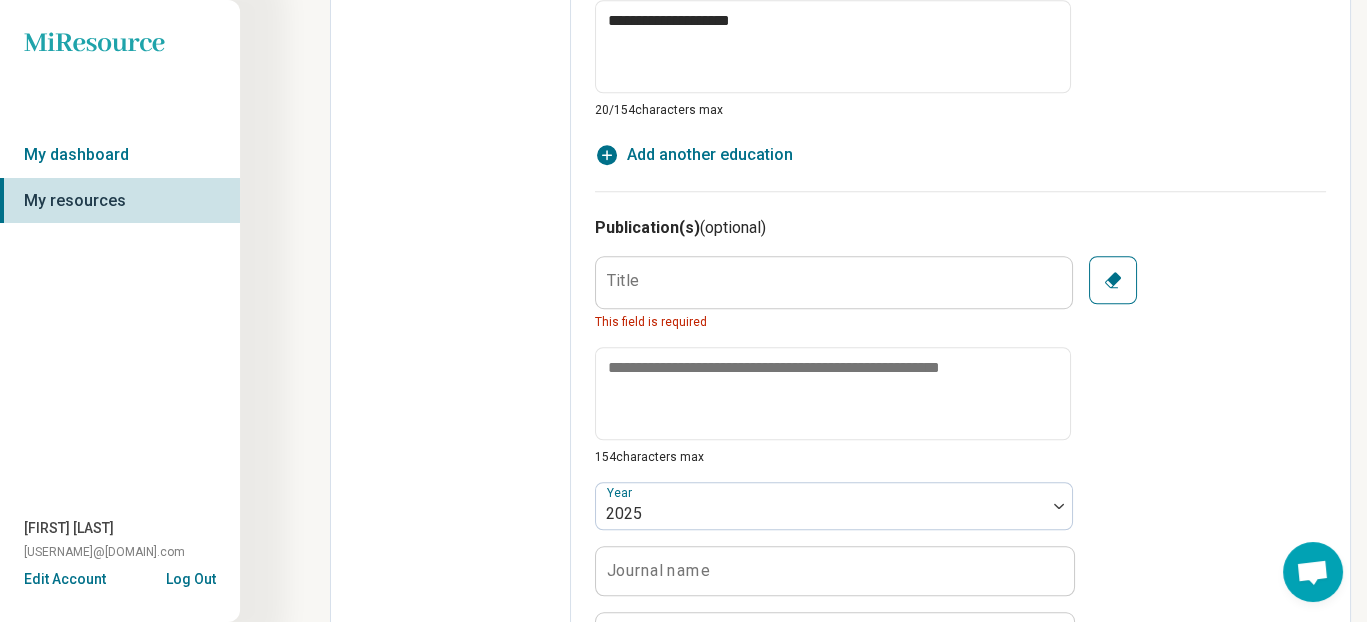 scroll, scrollTop: 3409, scrollLeft: 0, axis: vertical 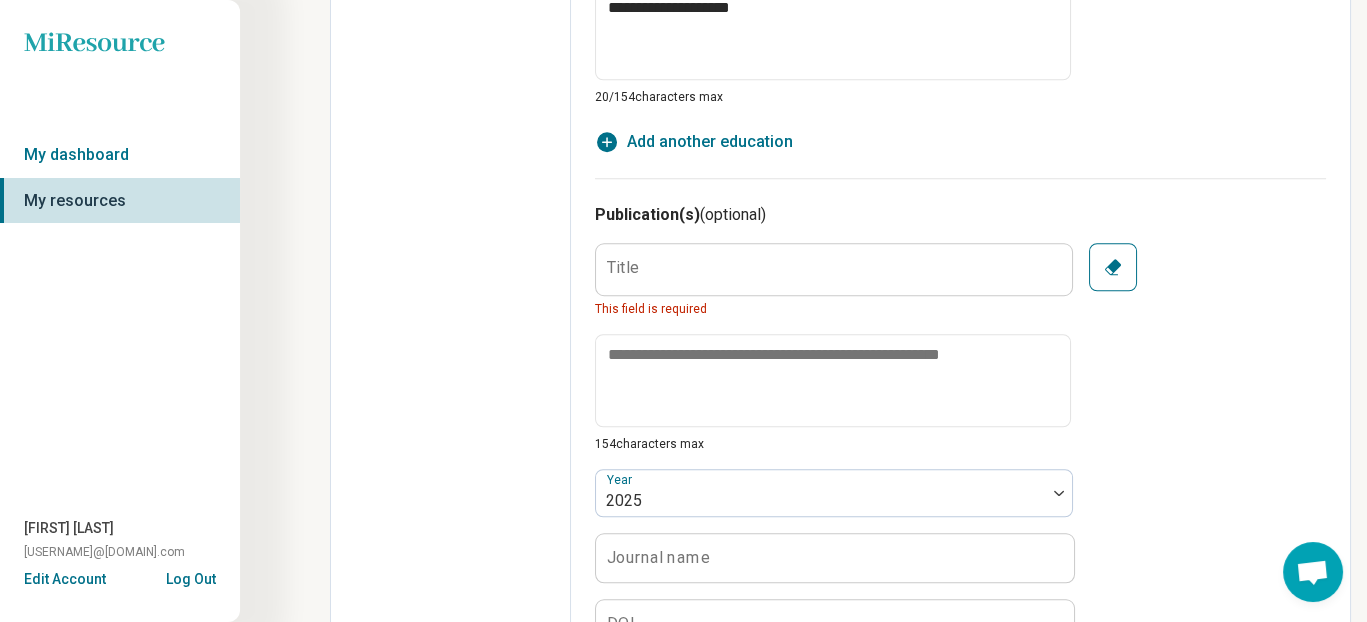 click 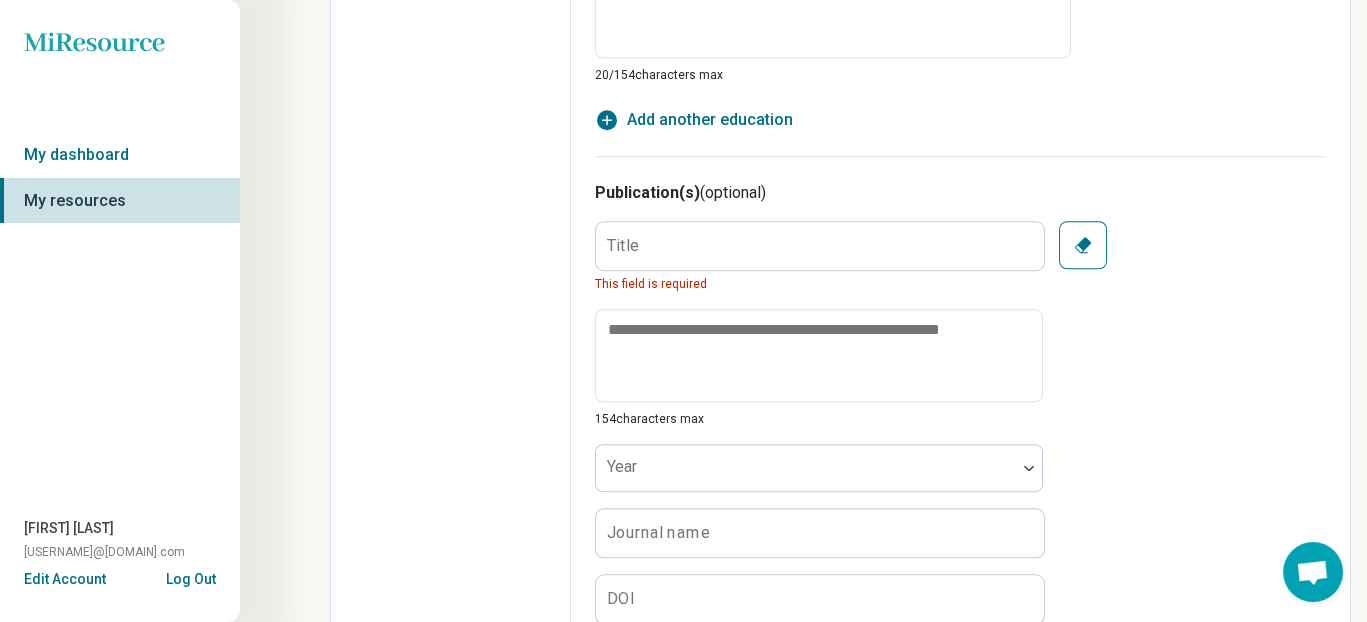 scroll, scrollTop: 3426, scrollLeft: 0, axis: vertical 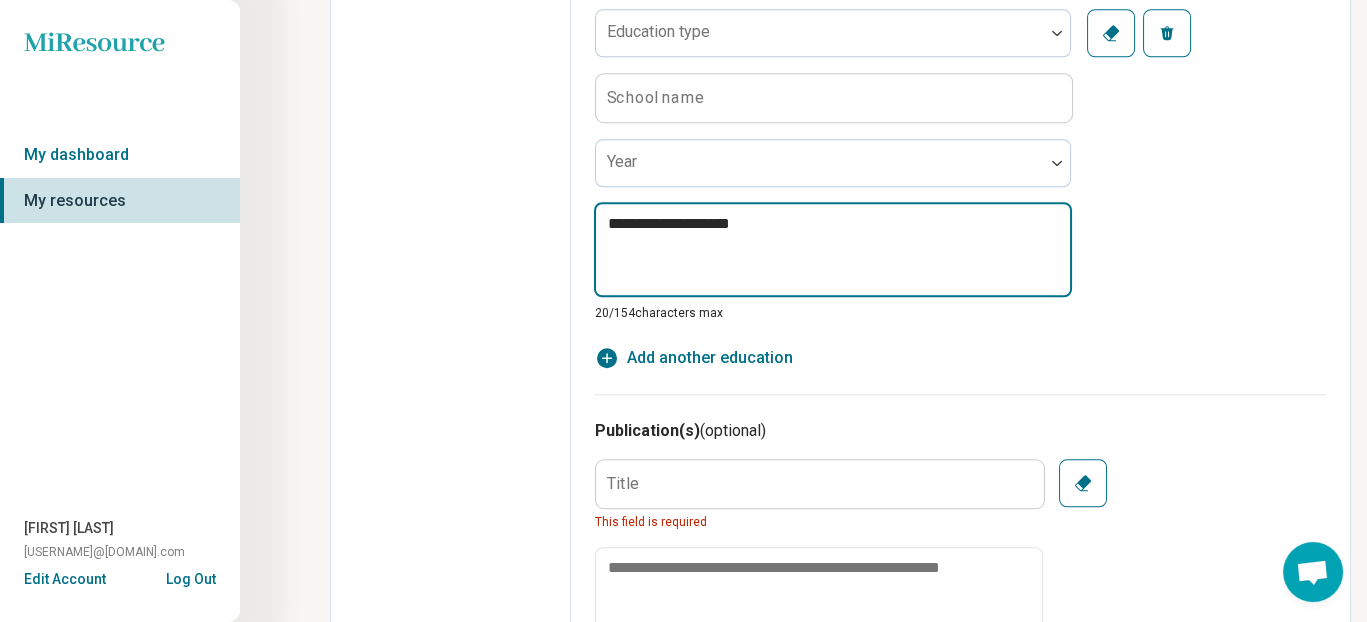 drag, startPoint x: 830, startPoint y: 410, endPoint x: 507, endPoint y: 441, distance: 324.4842 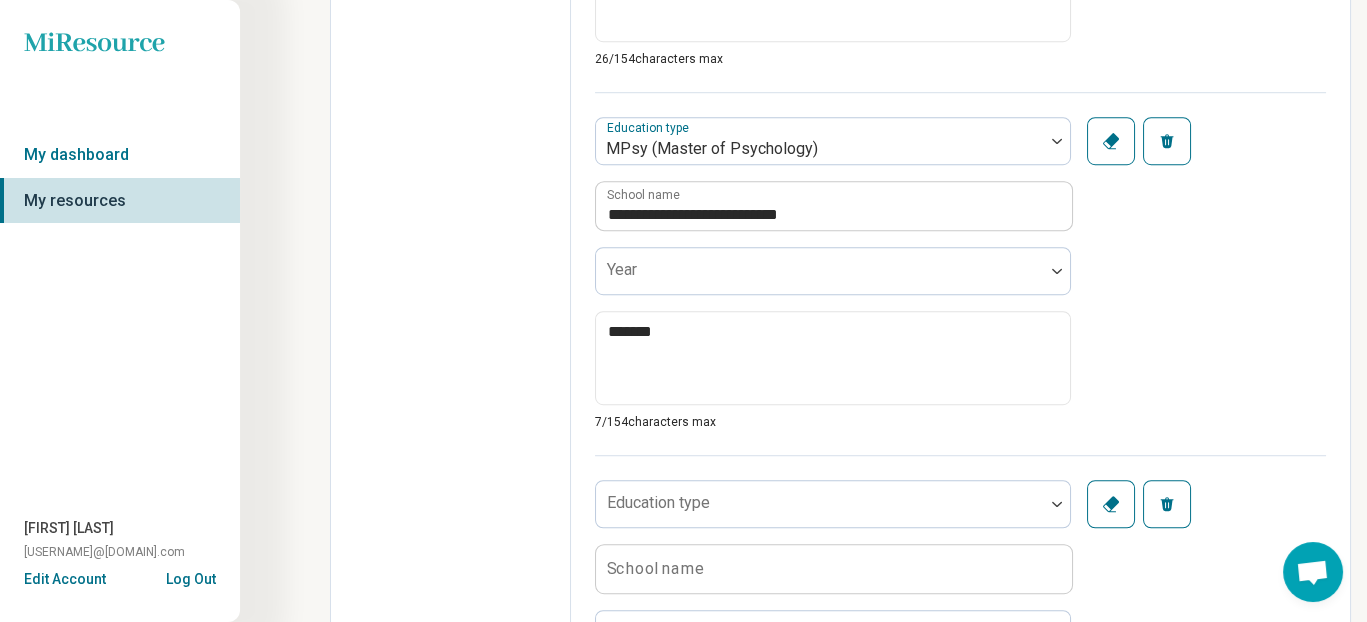 scroll, scrollTop: 2716, scrollLeft: 0, axis: vertical 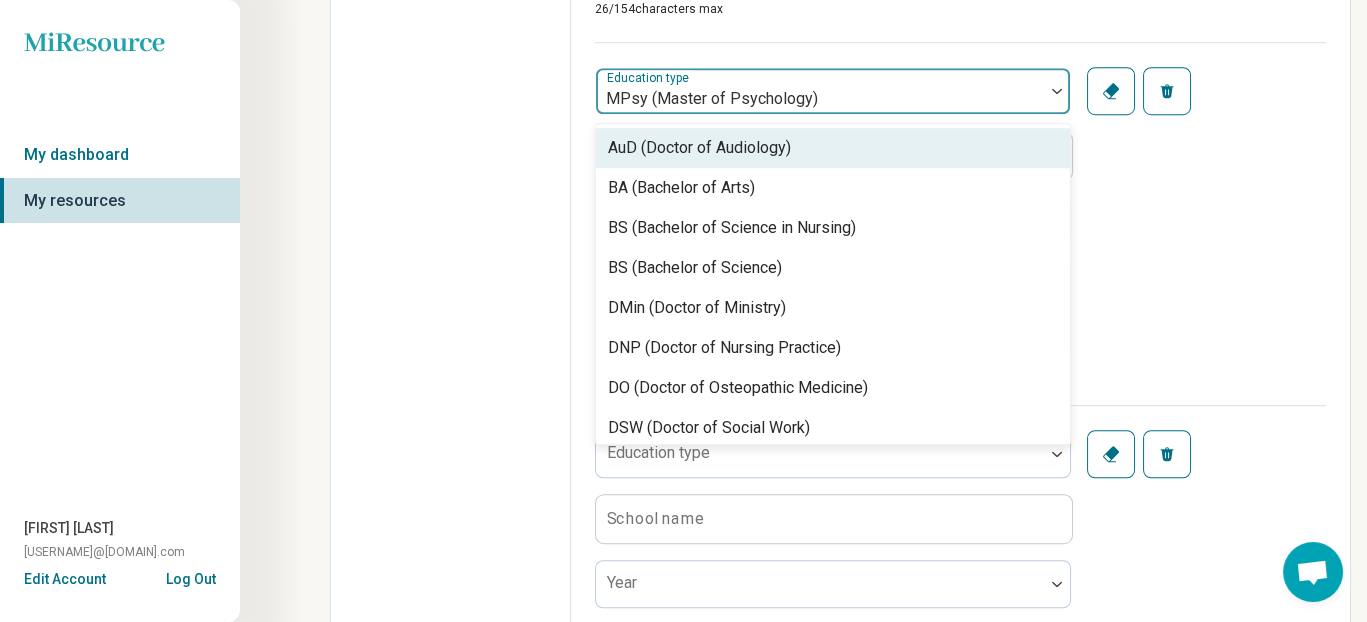 drag, startPoint x: 871, startPoint y: 298, endPoint x: 591, endPoint y: 310, distance: 280.25702 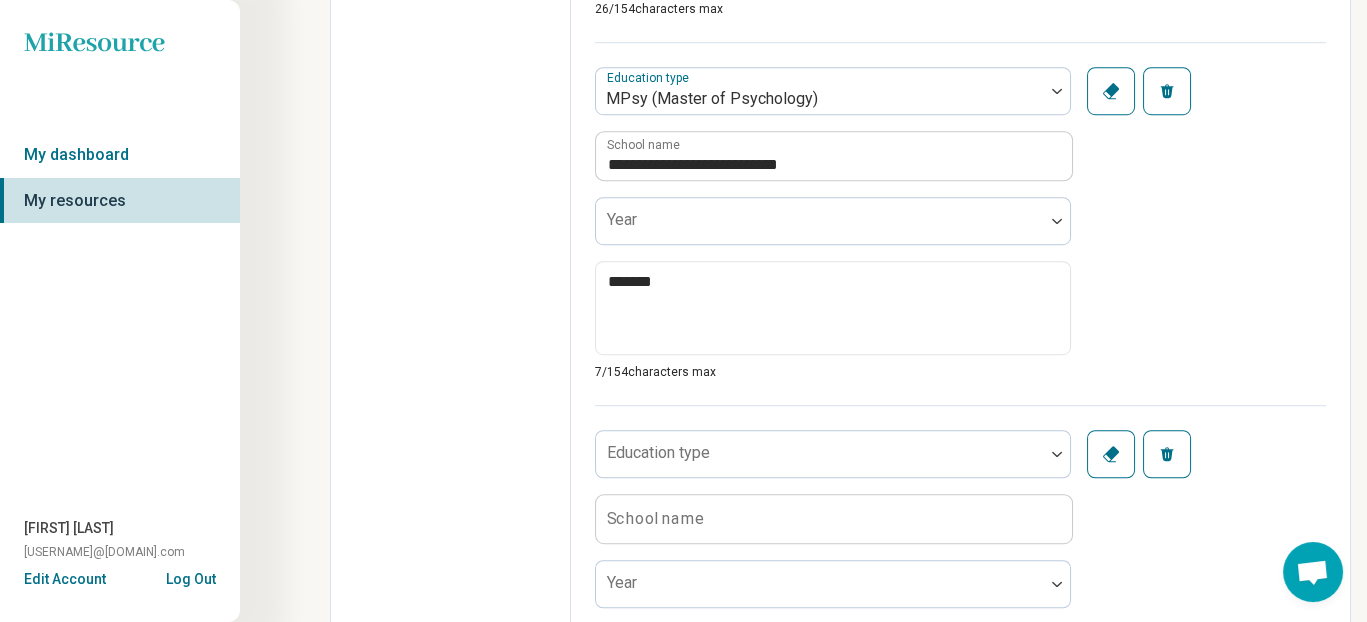 click 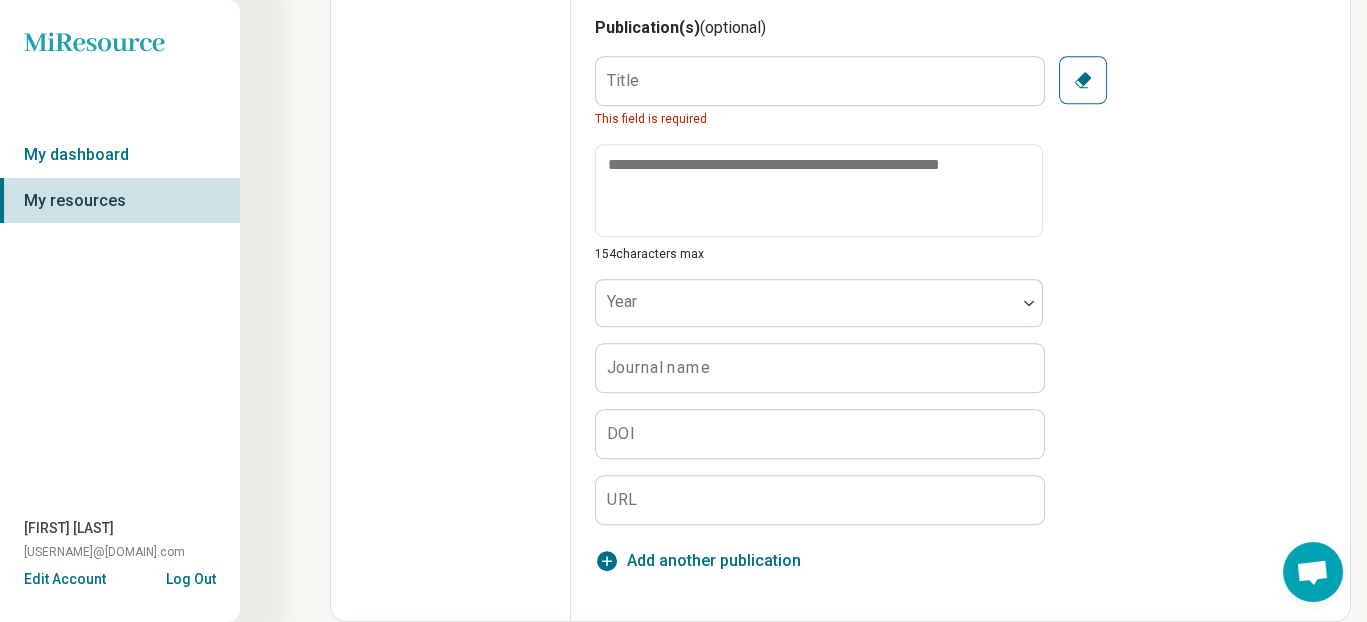scroll, scrollTop: 3430, scrollLeft: 0, axis: vertical 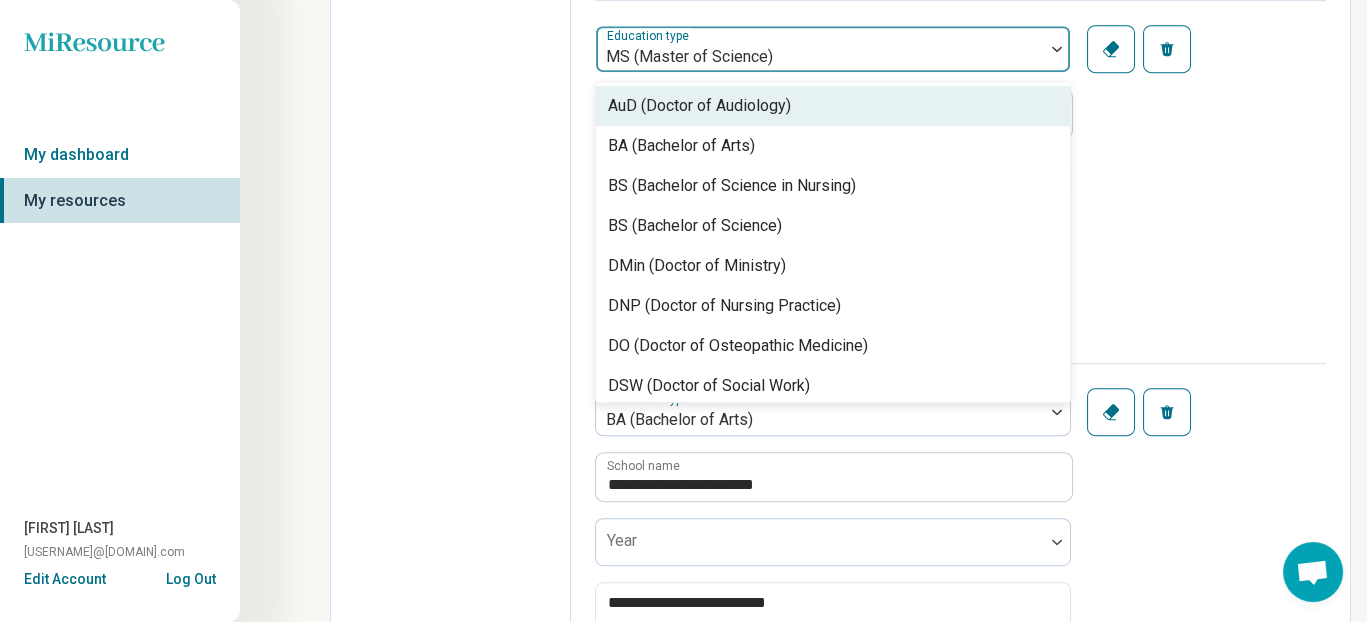 click at bounding box center [820, 57] 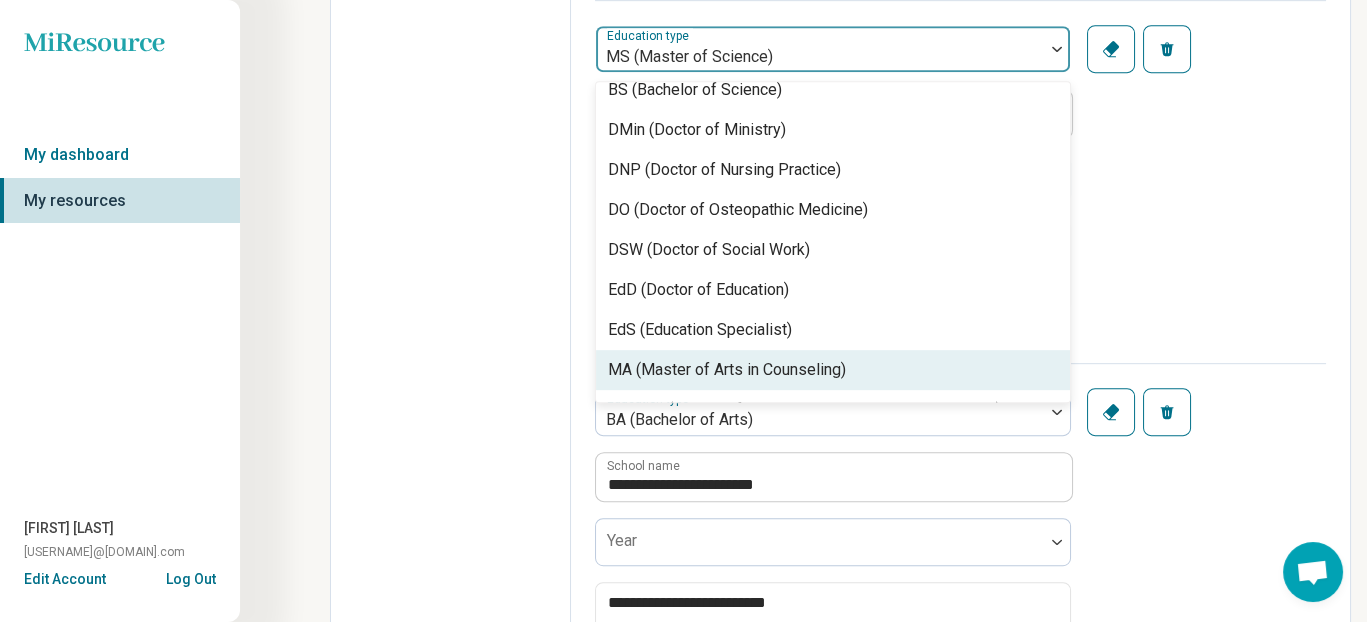 scroll, scrollTop: 500, scrollLeft: 0, axis: vertical 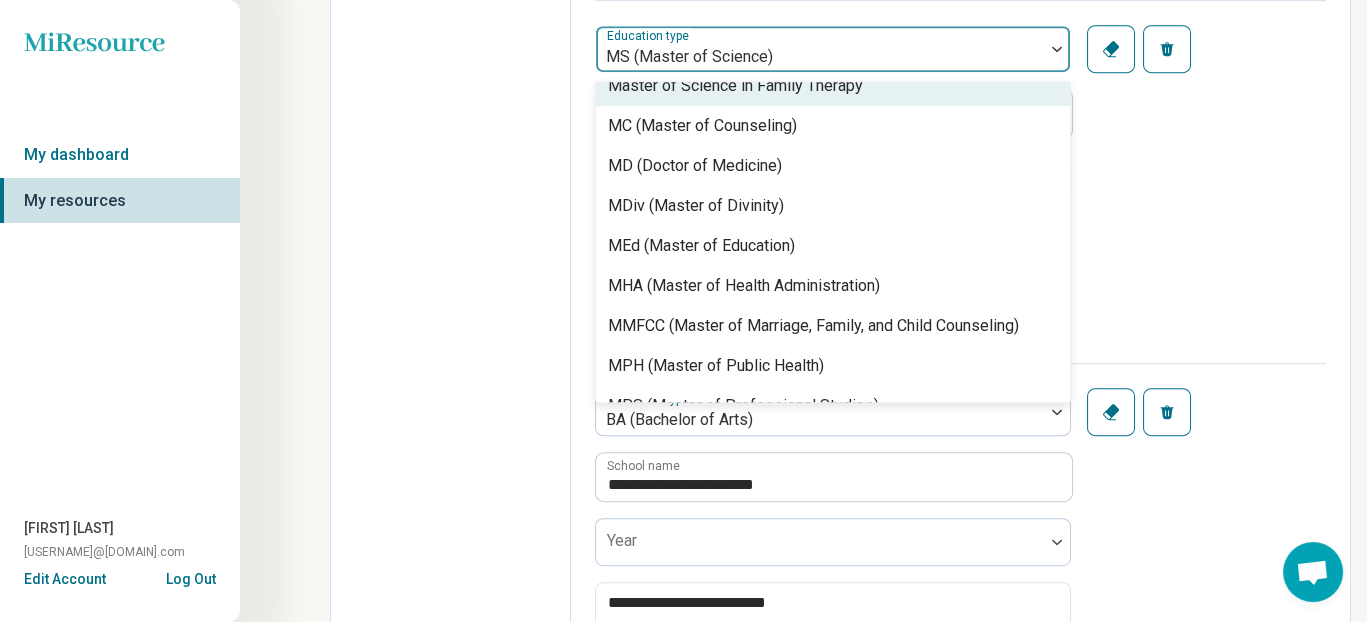 click on "Master of Science in Family Therapy" at bounding box center [735, 86] 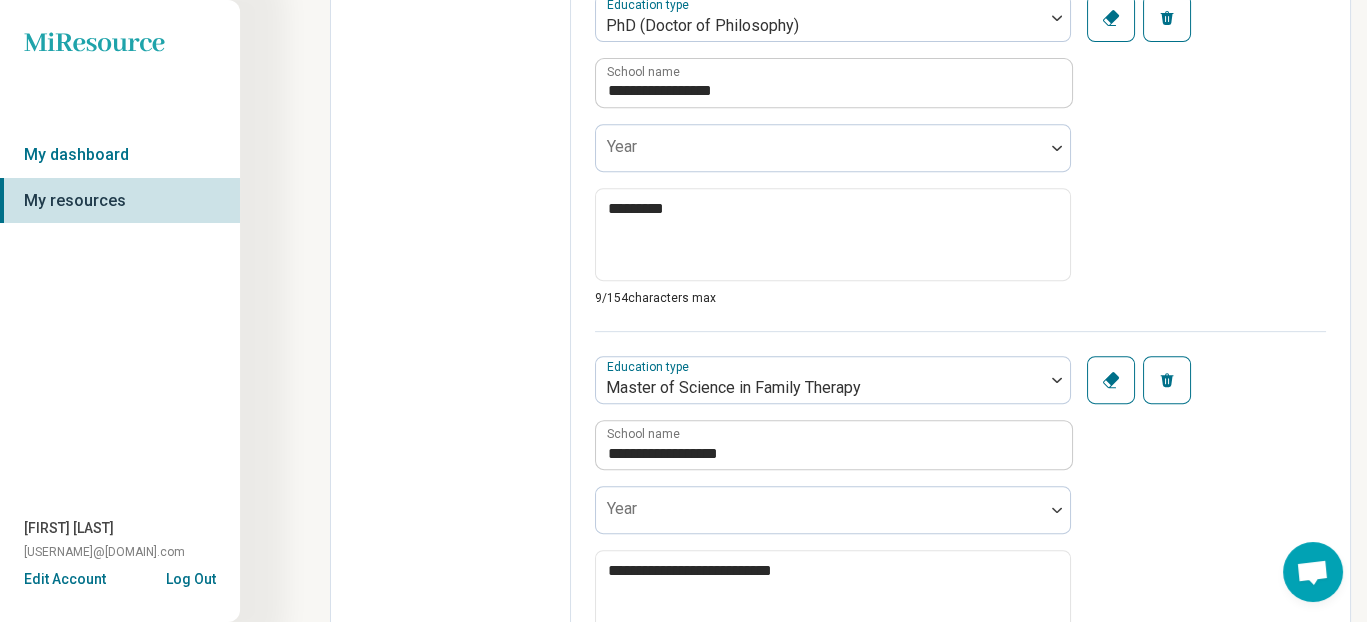 scroll, scrollTop: 1748, scrollLeft: 0, axis: vertical 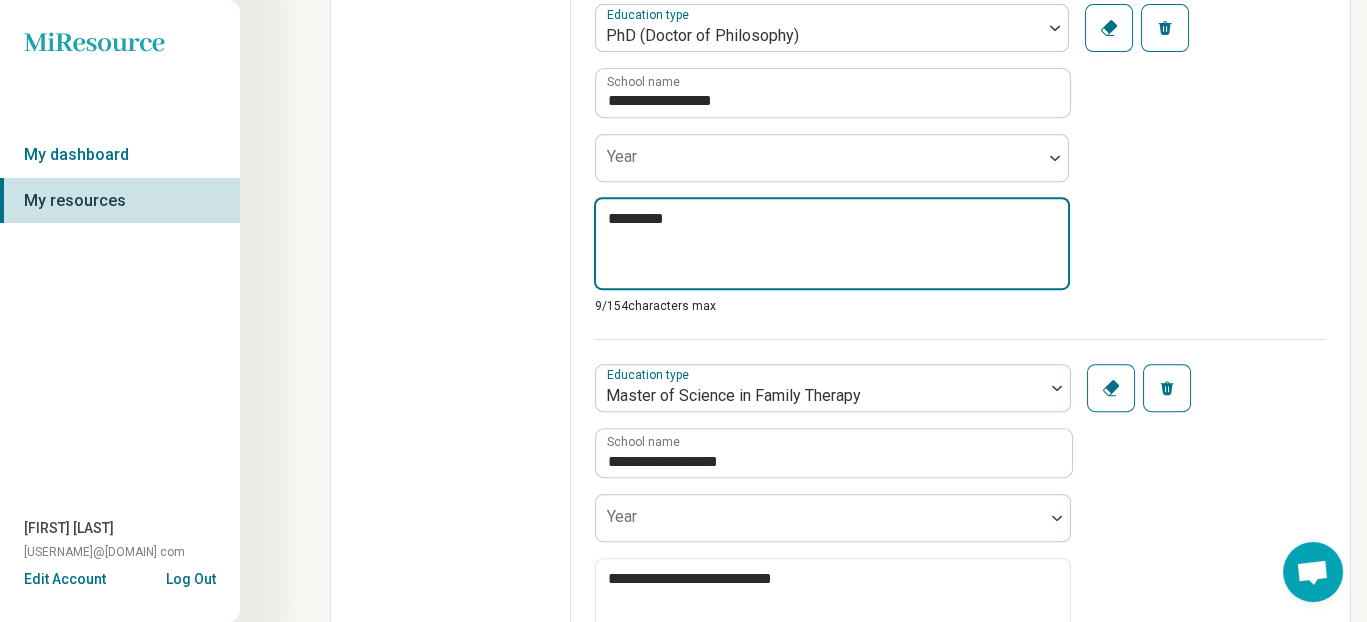 click on "********" at bounding box center (832, 243) 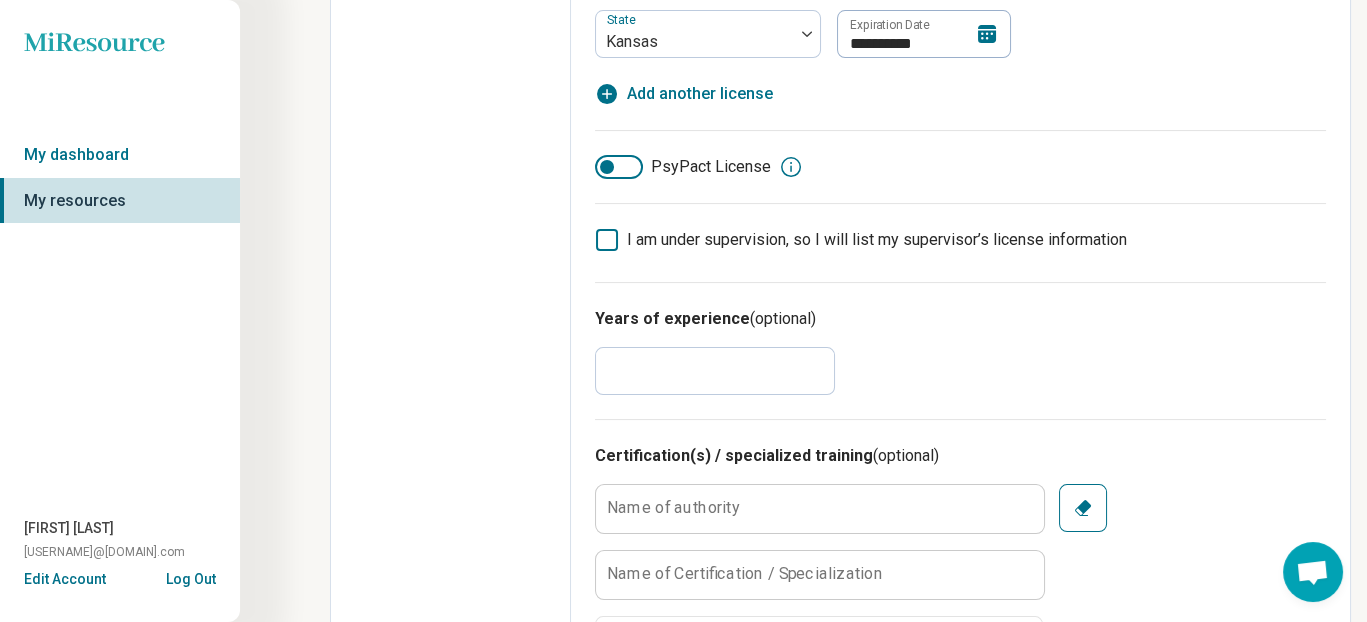 scroll, scrollTop: 848, scrollLeft: 0, axis: vertical 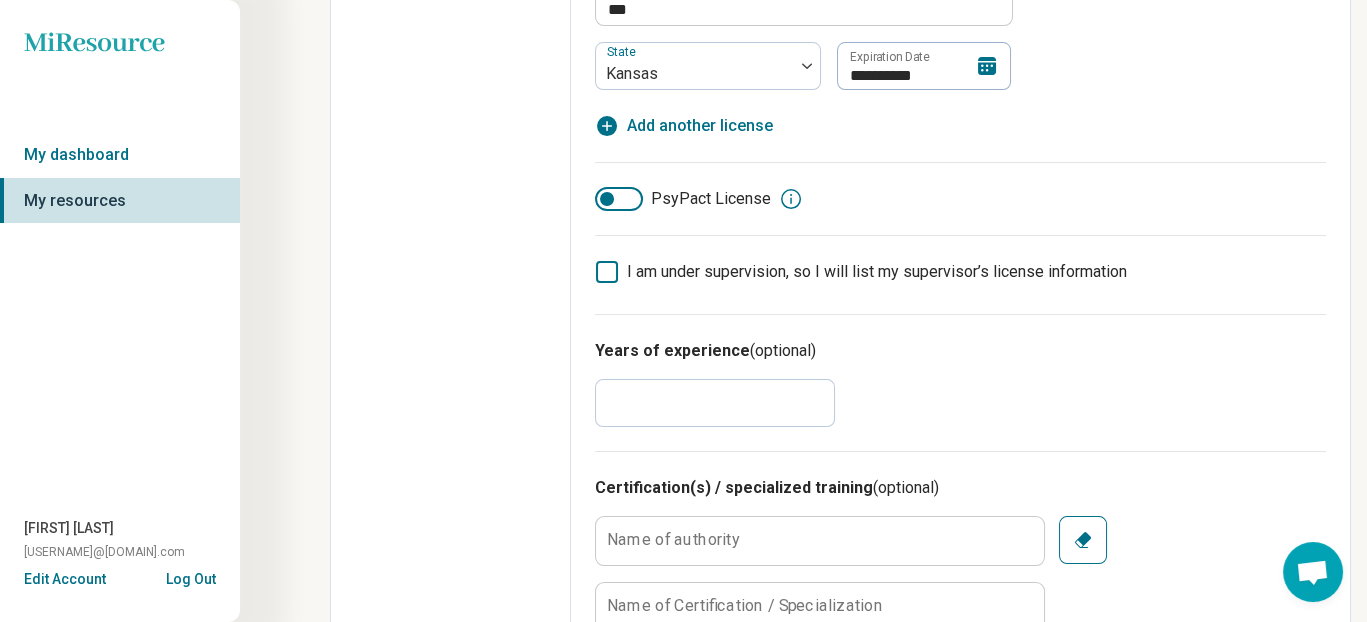 click at bounding box center [607, 199] 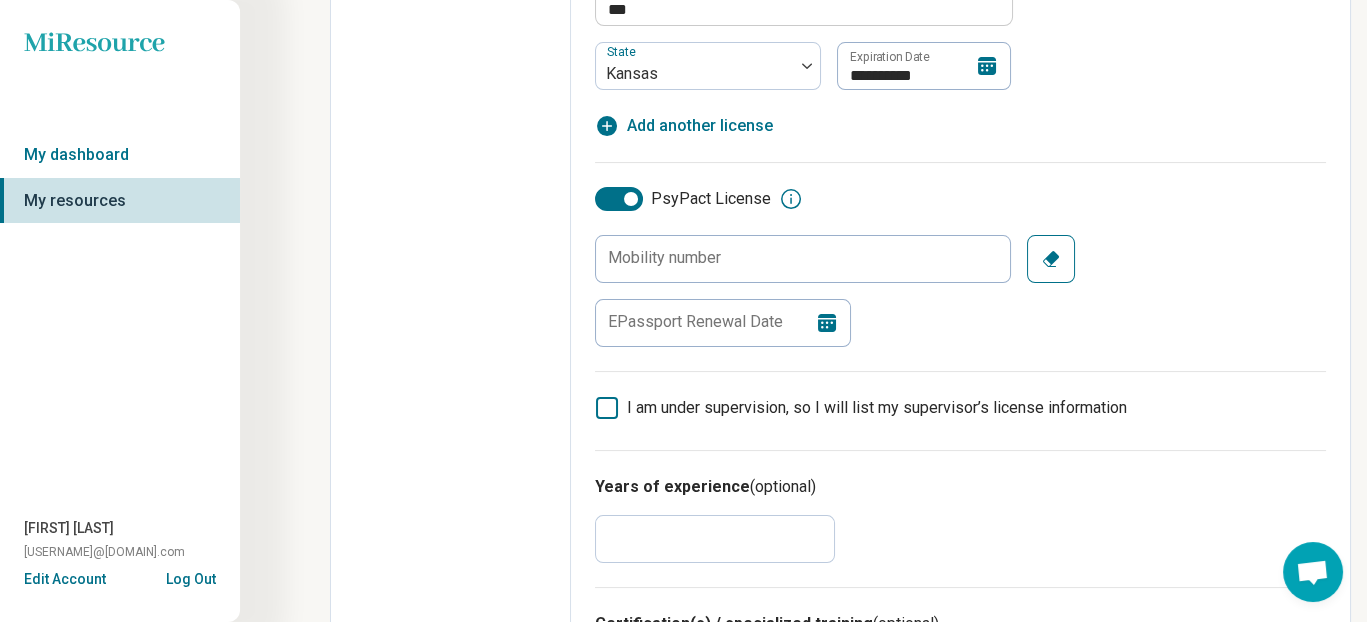 click on "PsyPact License" at bounding box center [683, 199] 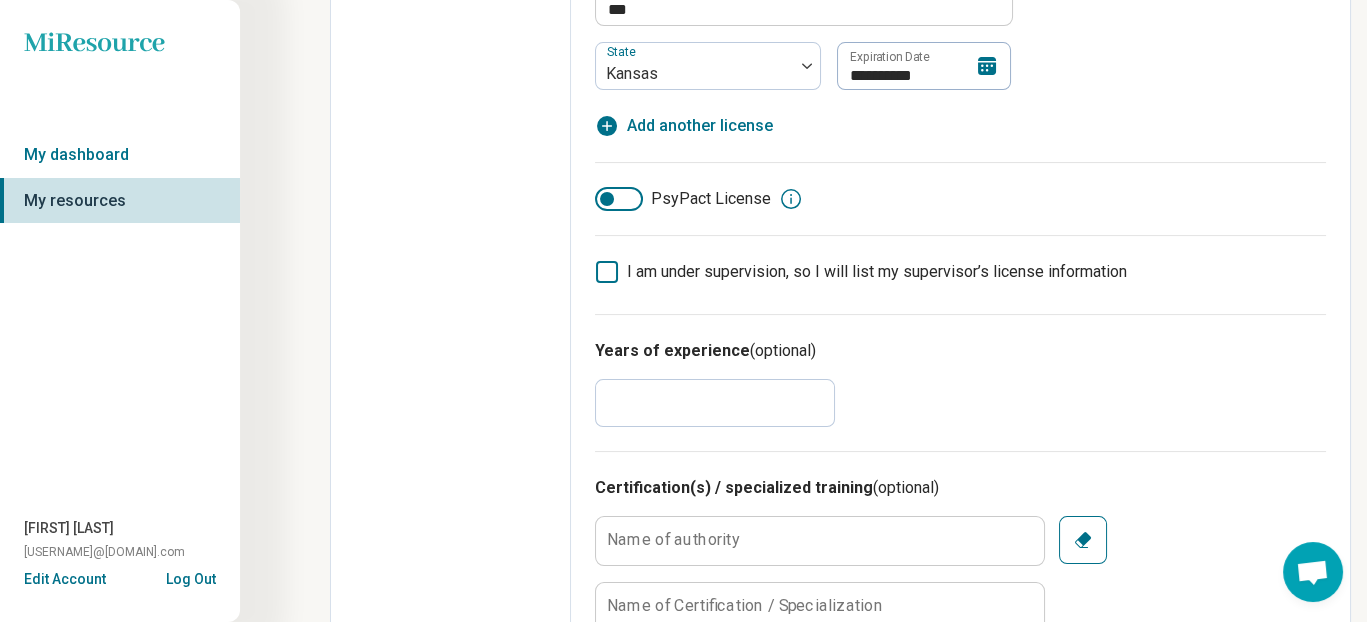 drag, startPoint x: 795, startPoint y: 258, endPoint x: 695, endPoint y: 261, distance: 100.04499 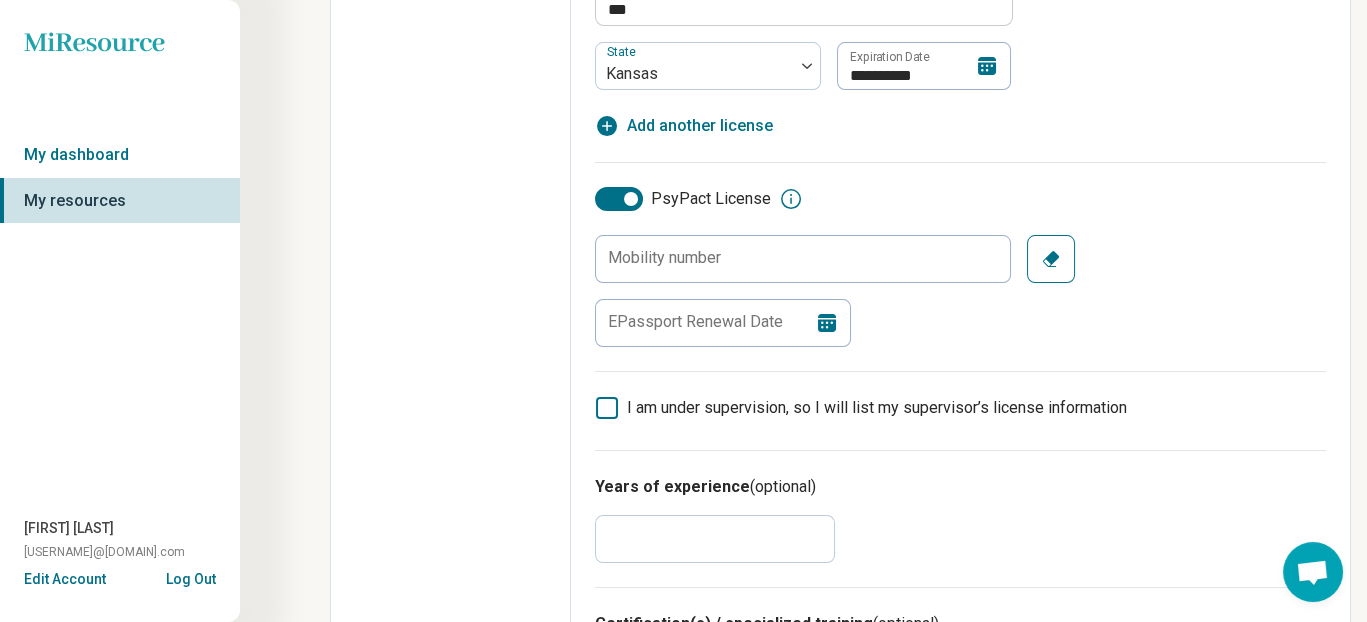 click 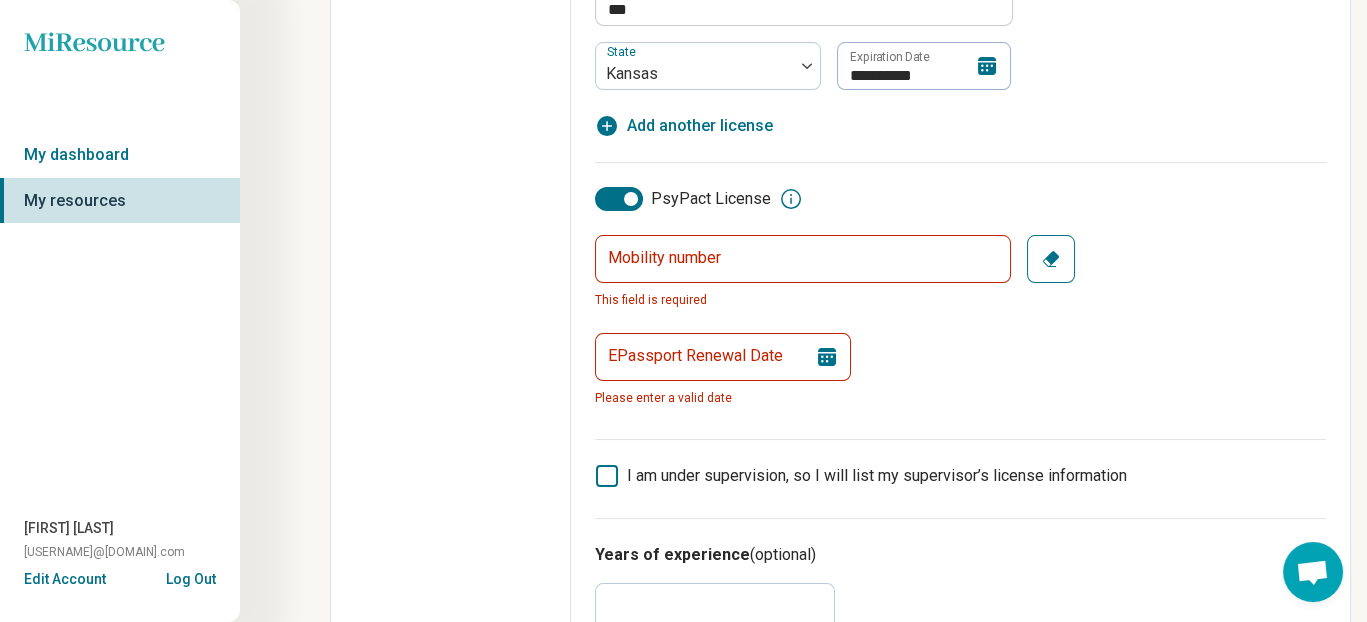 click at bounding box center [631, 199] 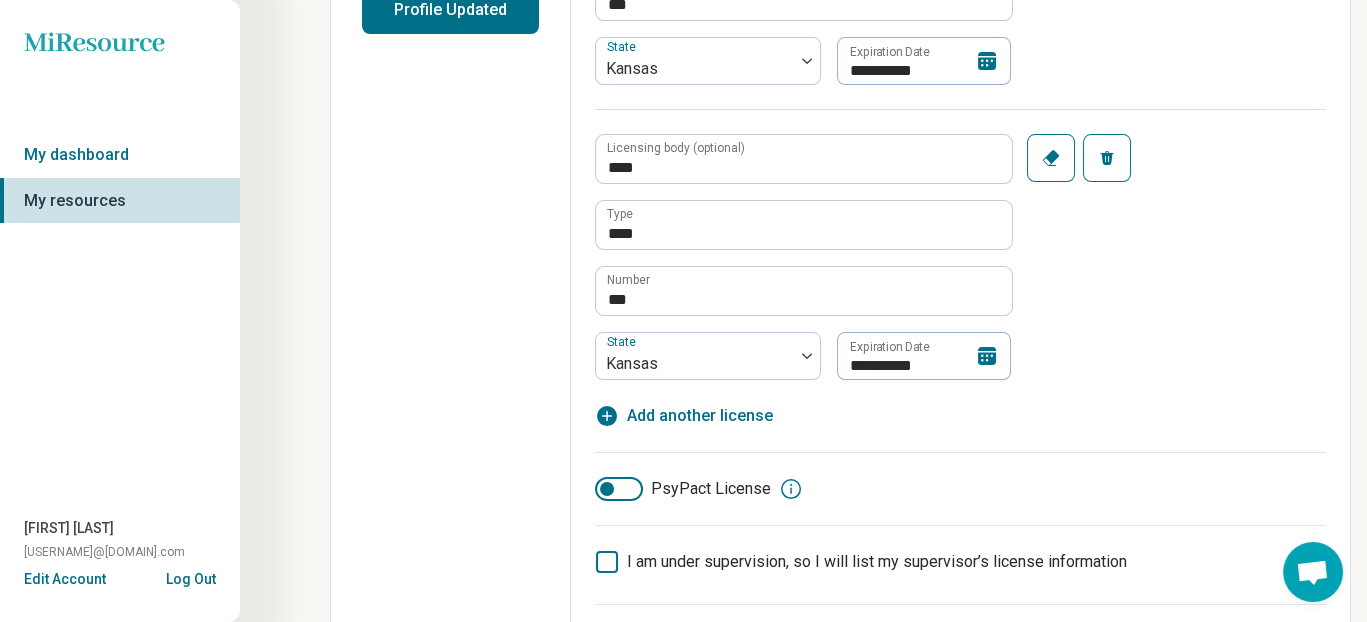 scroll, scrollTop: 548, scrollLeft: 0, axis: vertical 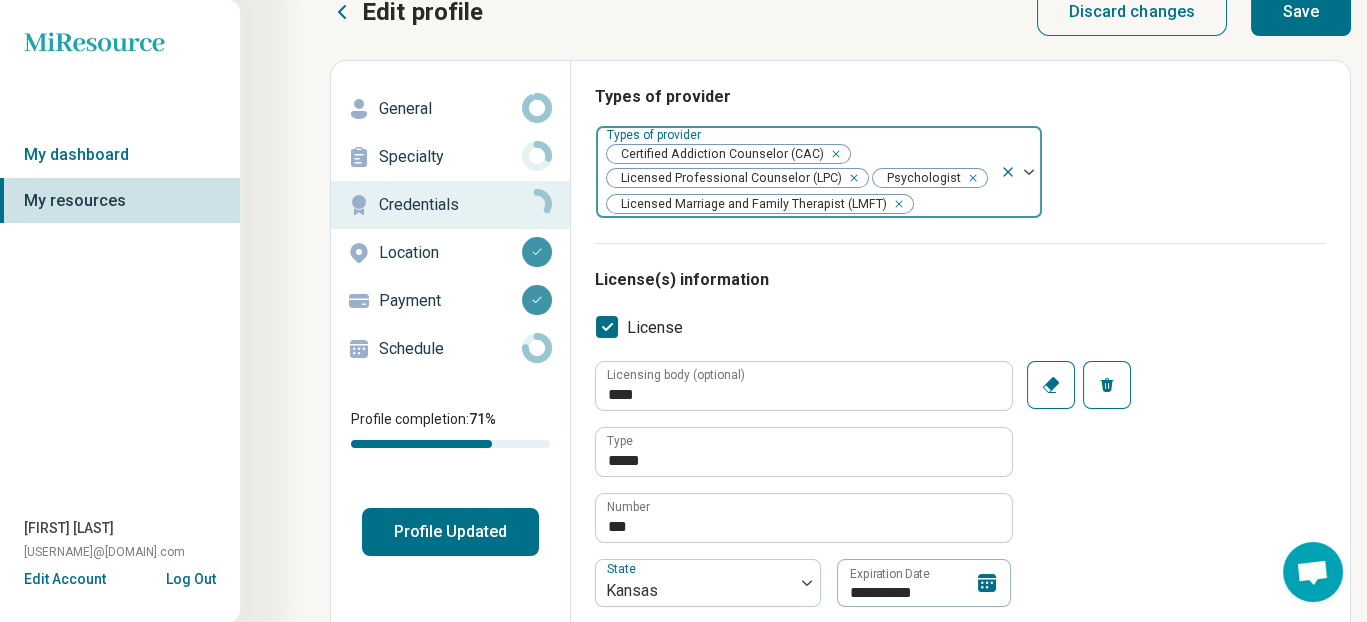 click at bounding box center [832, 154] 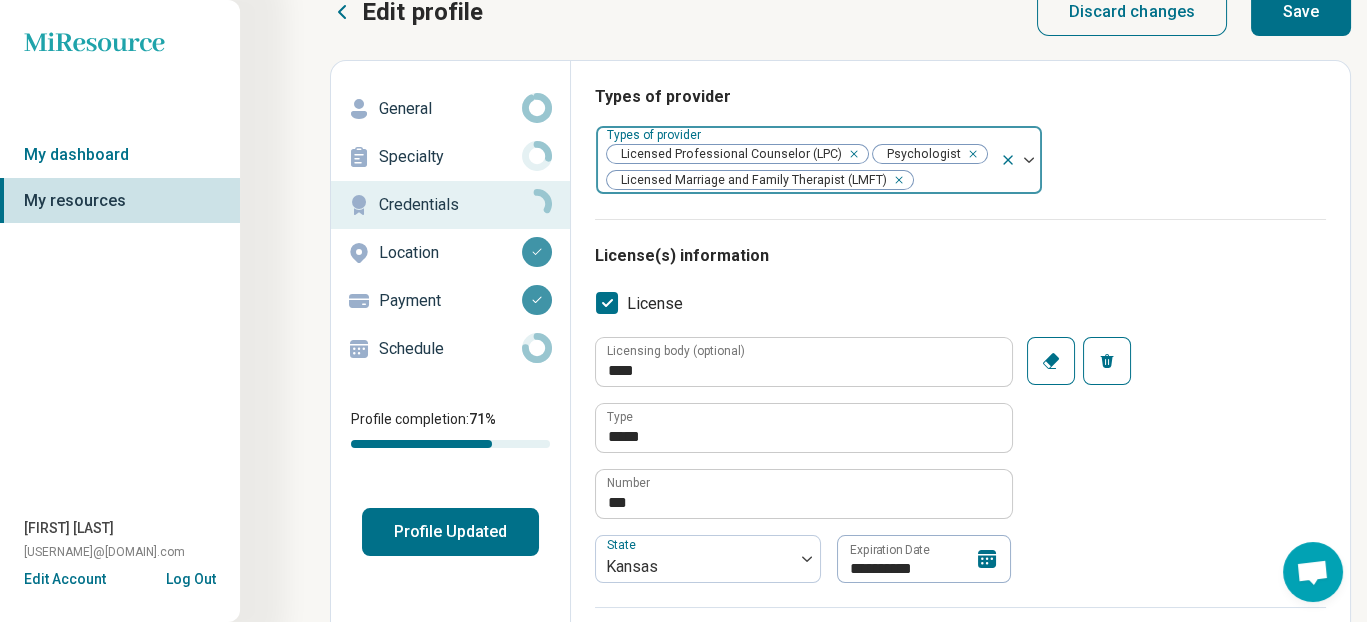 click at bounding box center [850, 154] 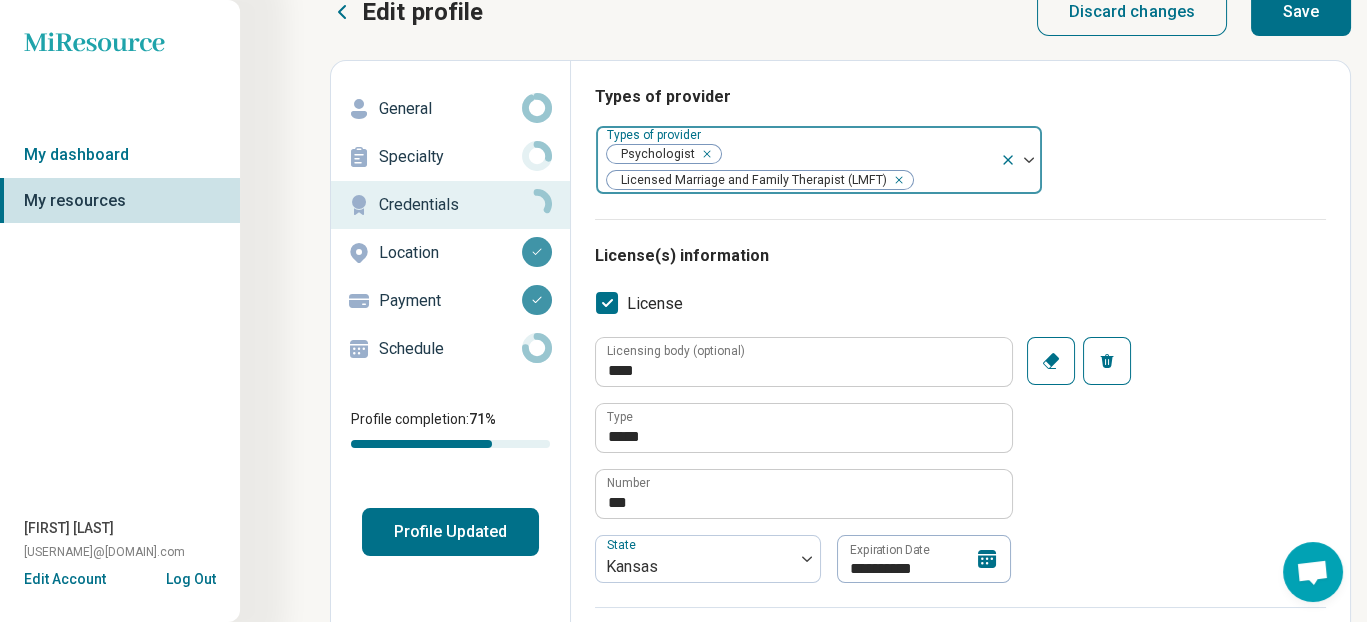 click at bounding box center [1029, 160] 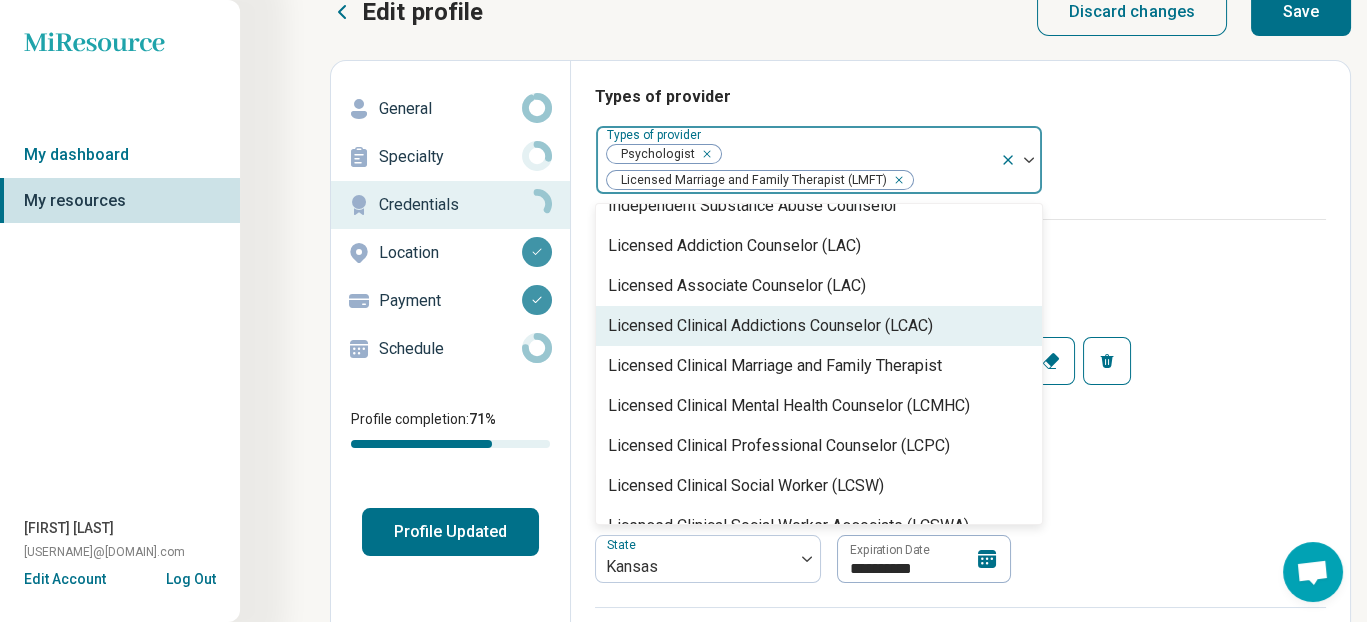 scroll, scrollTop: 800, scrollLeft: 0, axis: vertical 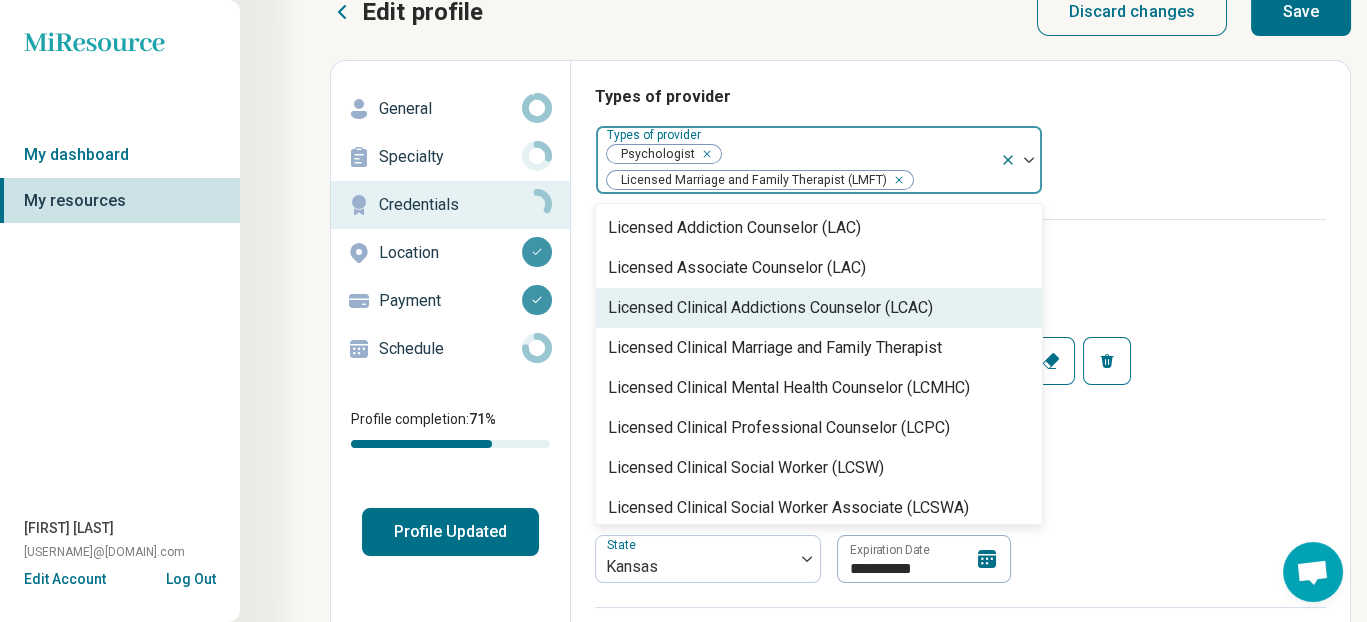 click on "Licensed Clinical Addictions Counselor (LCAC)" at bounding box center [770, 308] 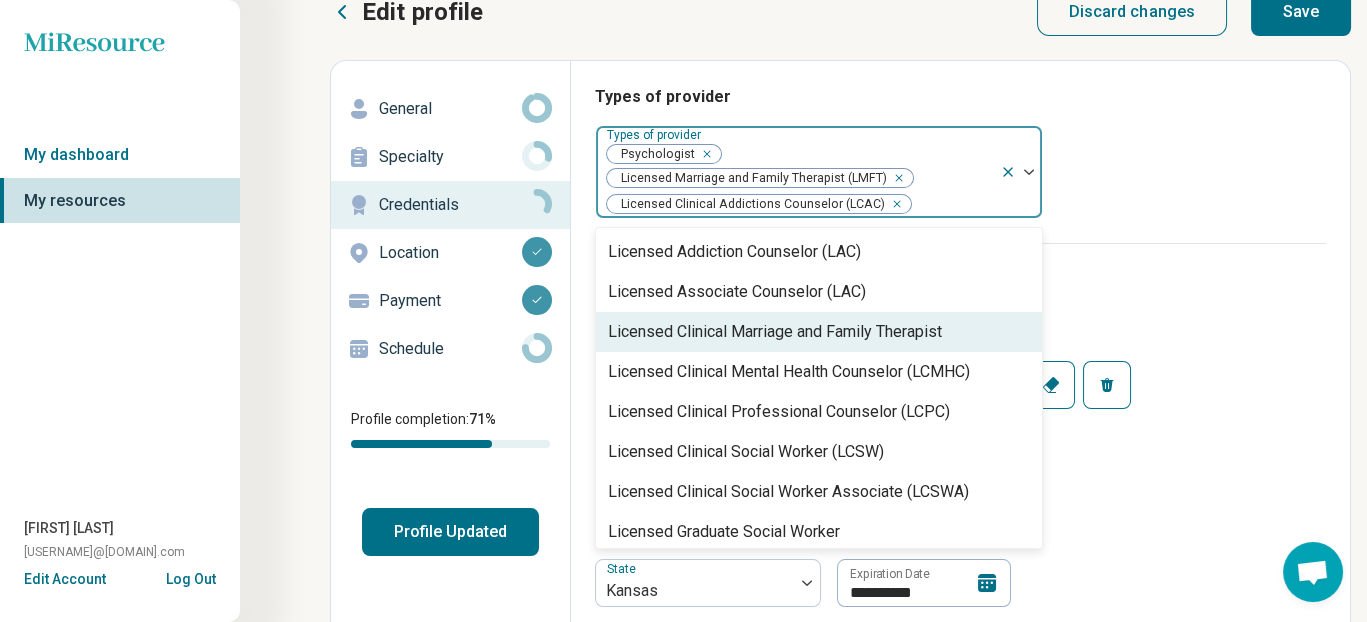 click on "Licensed Clinical Marriage and Family Therapist" at bounding box center (775, 332) 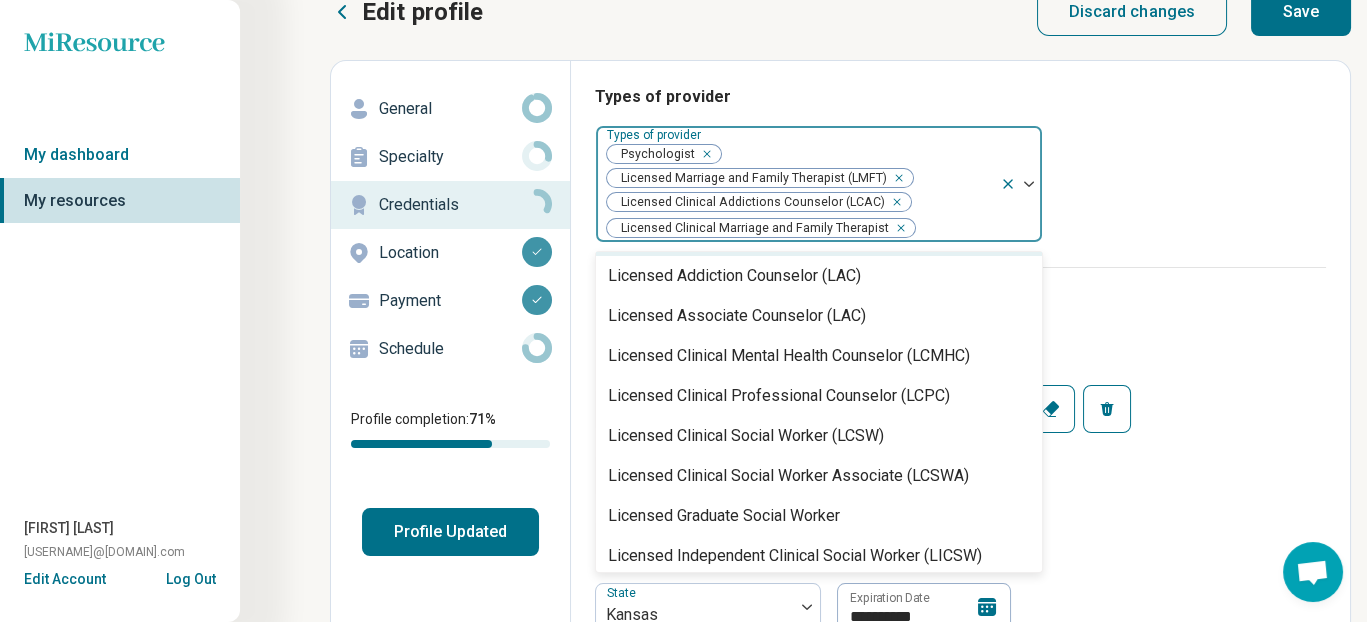 click 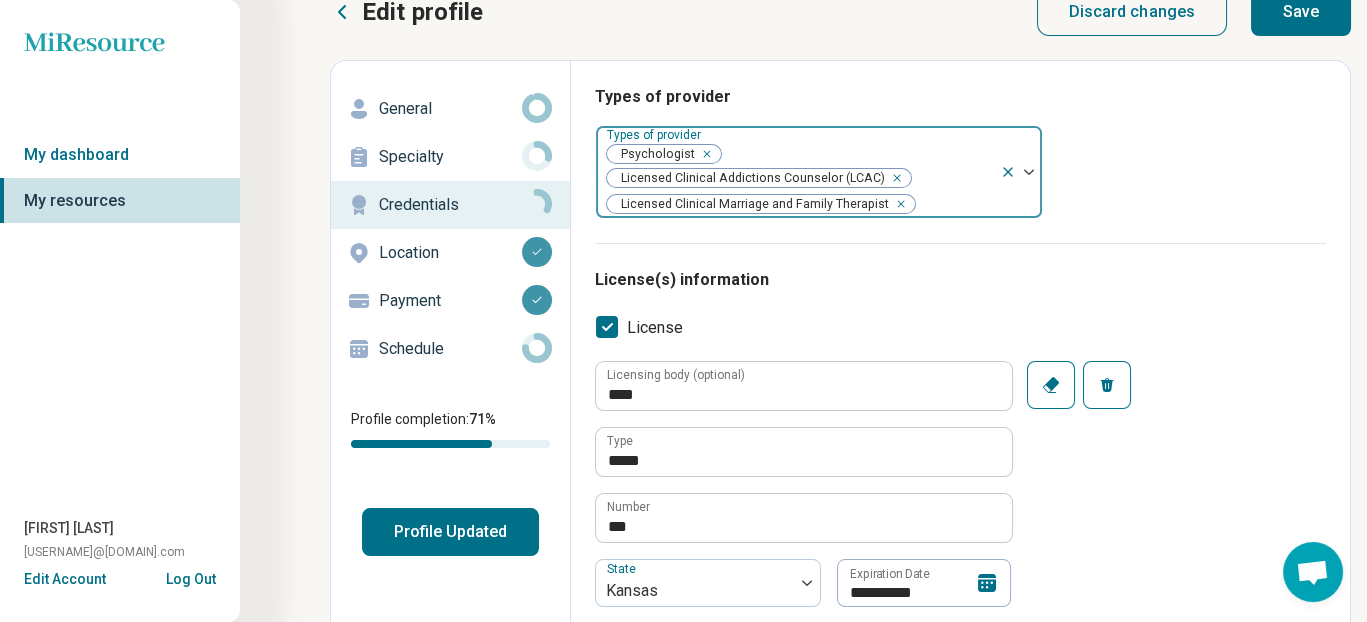 click at bounding box center [1029, 172] 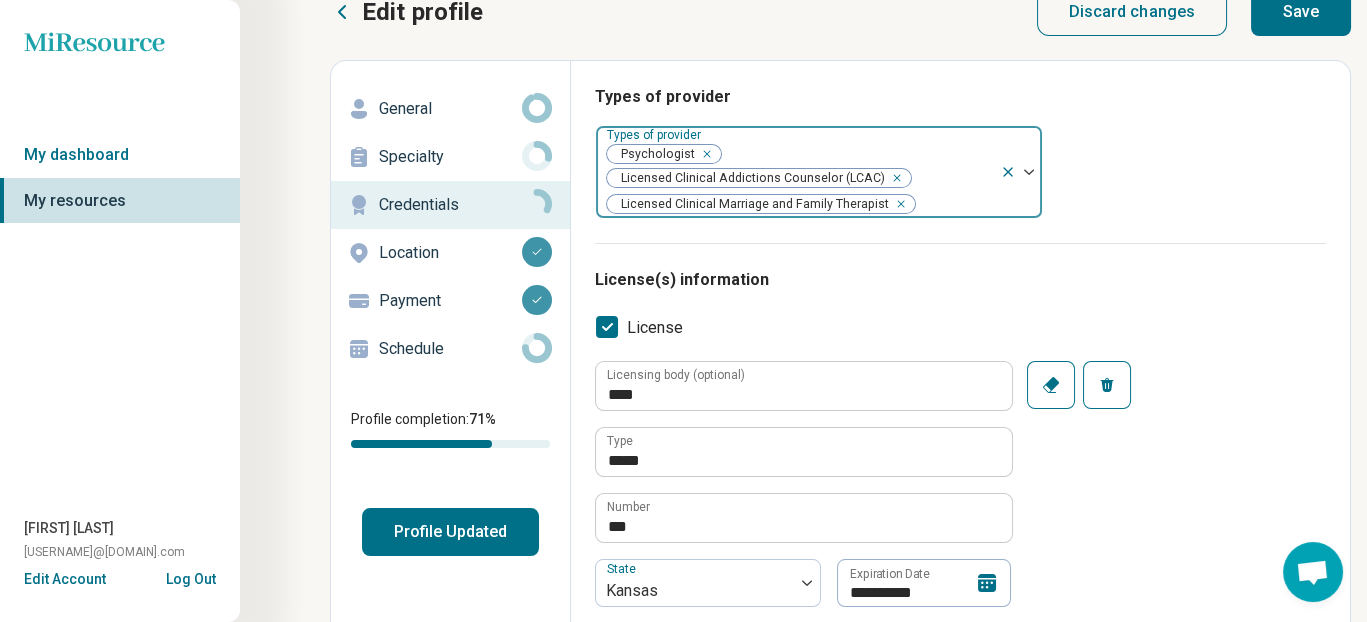 click at bounding box center [1029, 172] 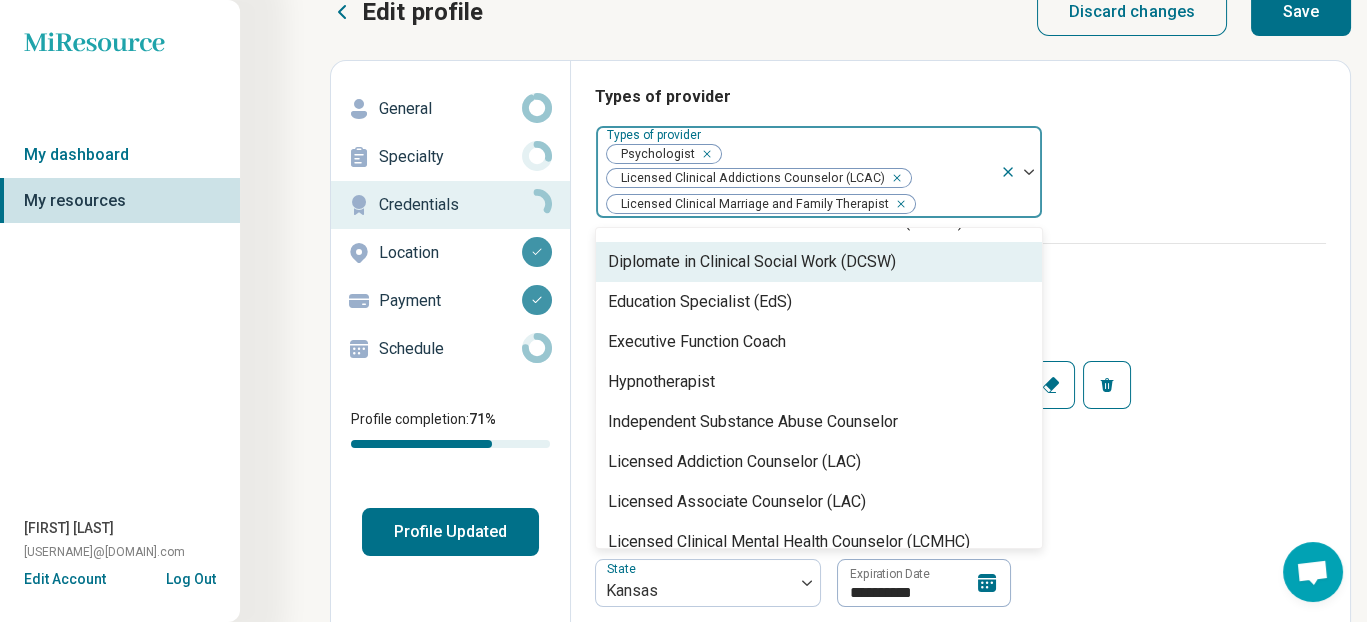 scroll, scrollTop: 600, scrollLeft: 0, axis: vertical 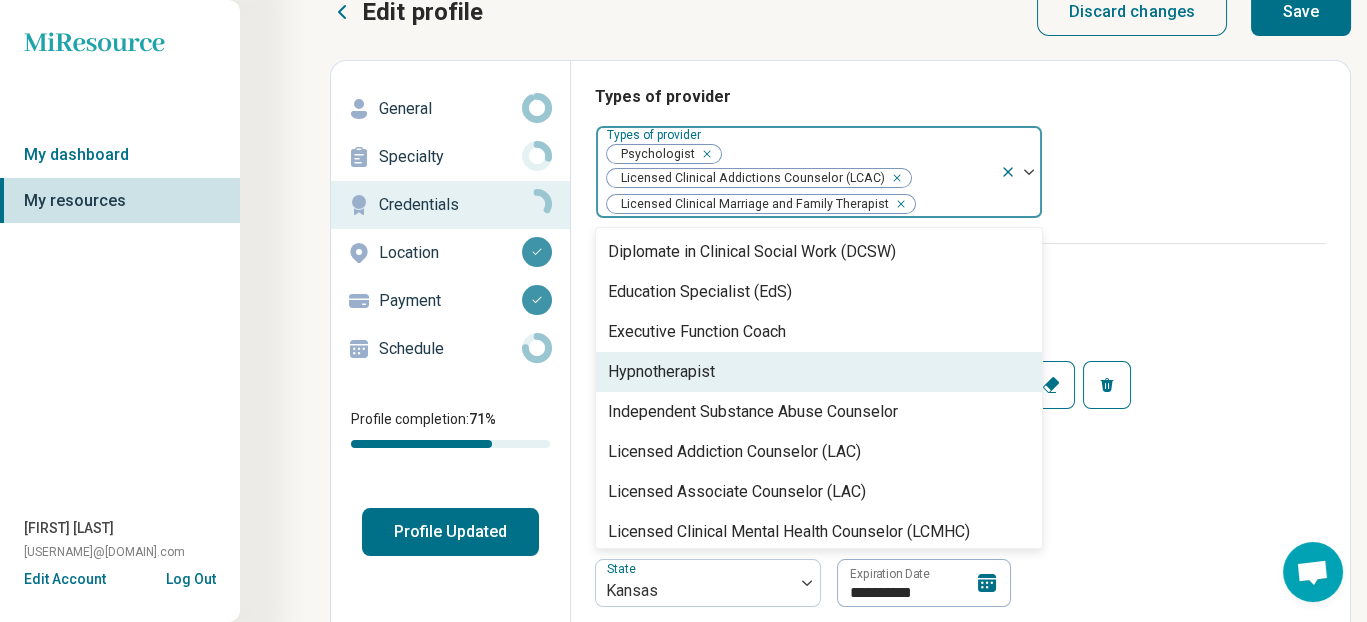 click on "Hypnotherapist" at bounding box center [661, 372] 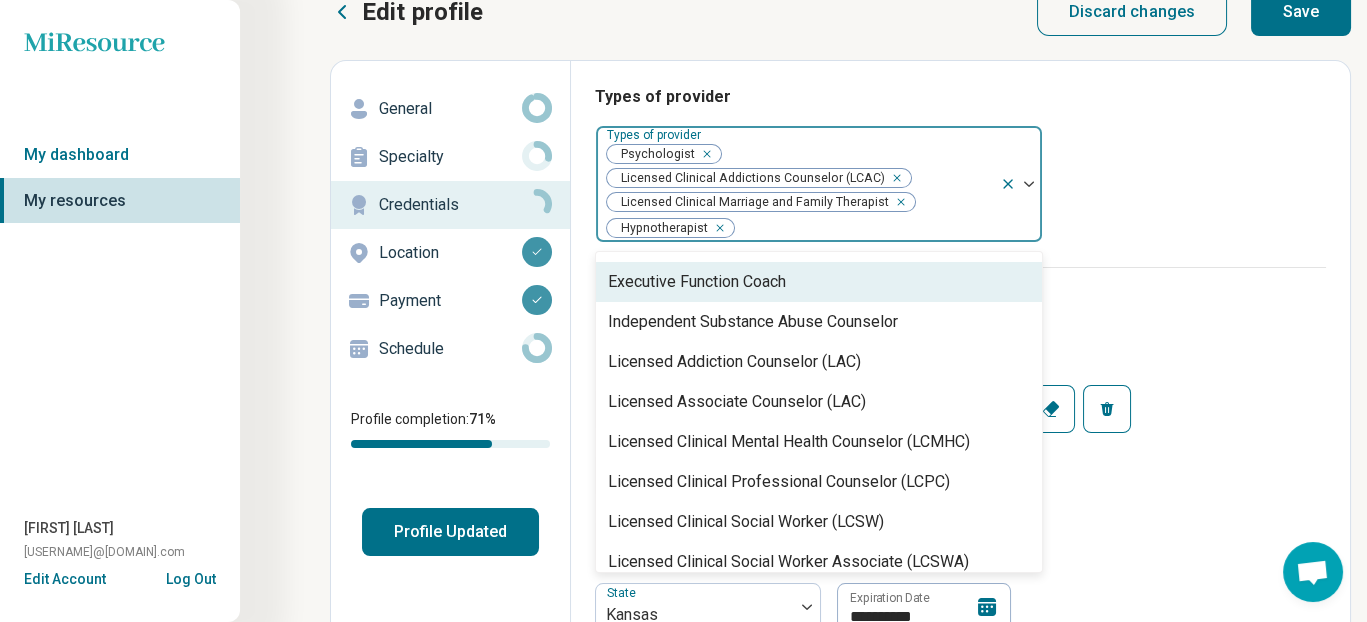 scroll, scrollTop: 900, scrollLeft: 0, axis: vertical 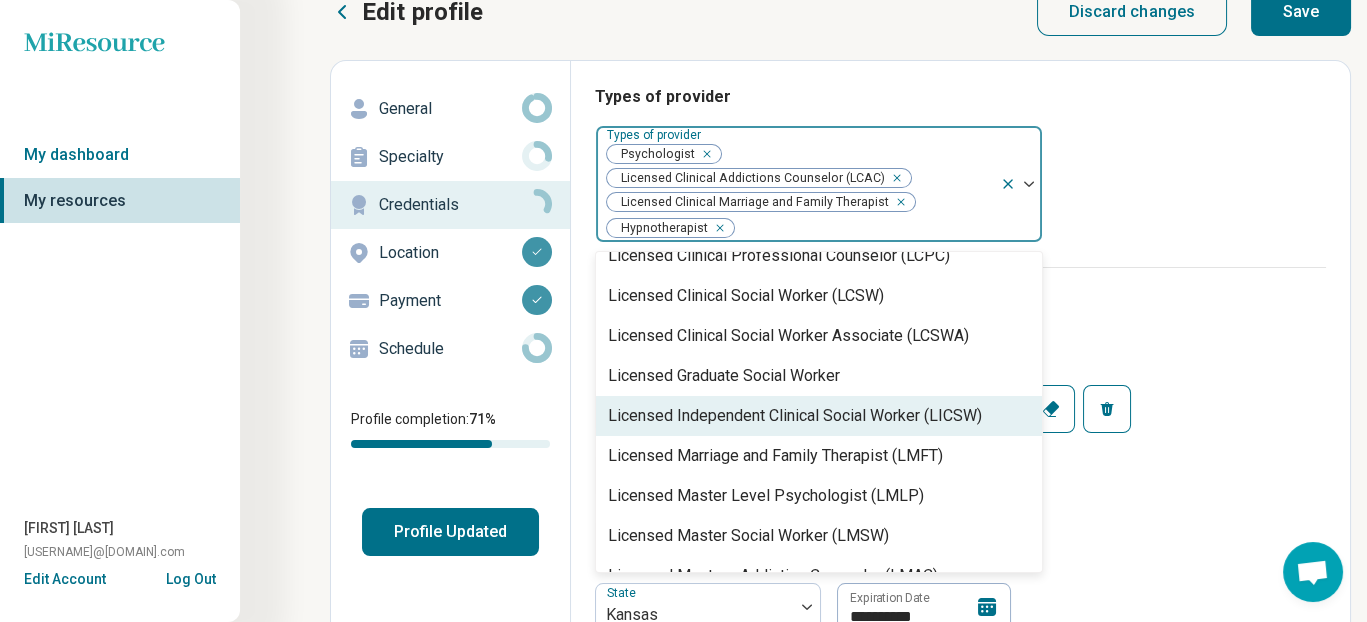 click 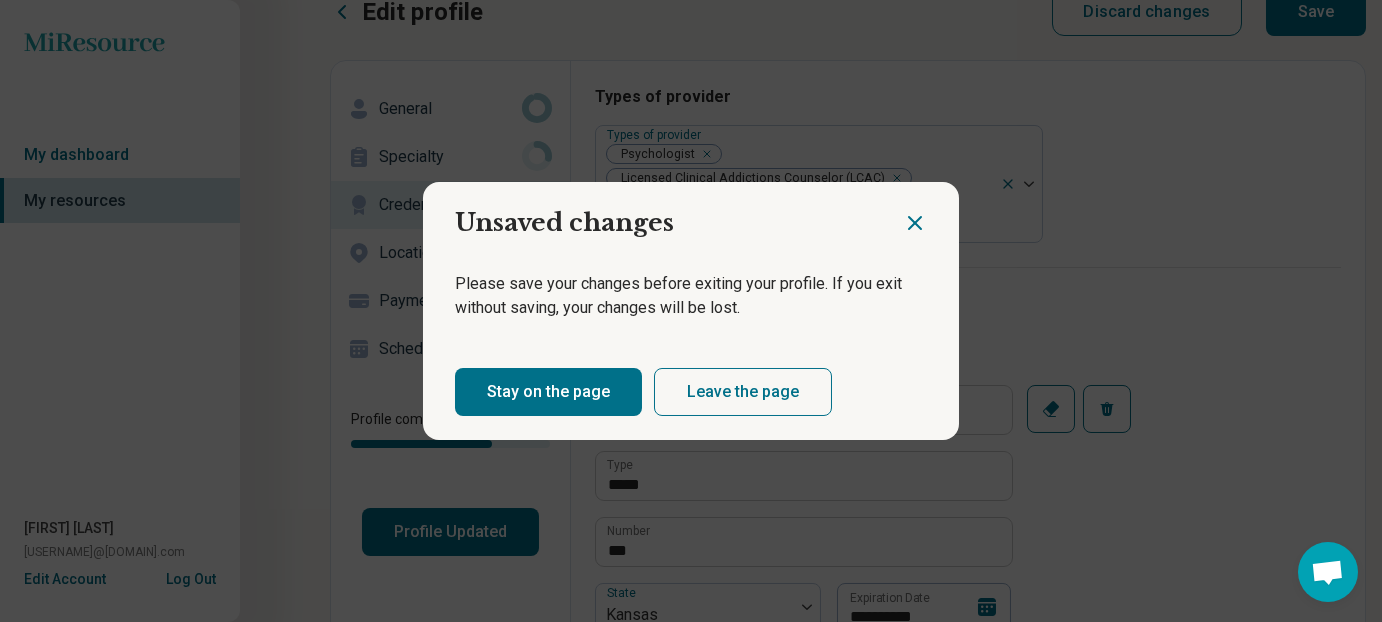 click on "Stay on the page" at bounding box center [548, 392] 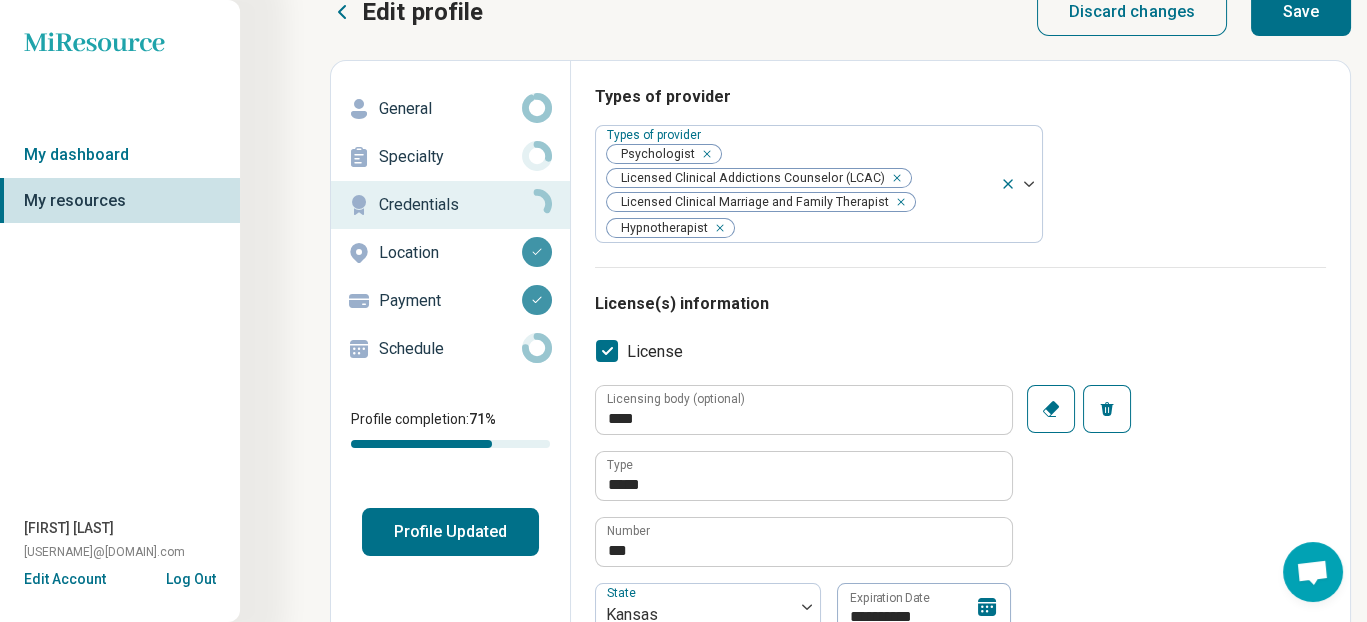 click 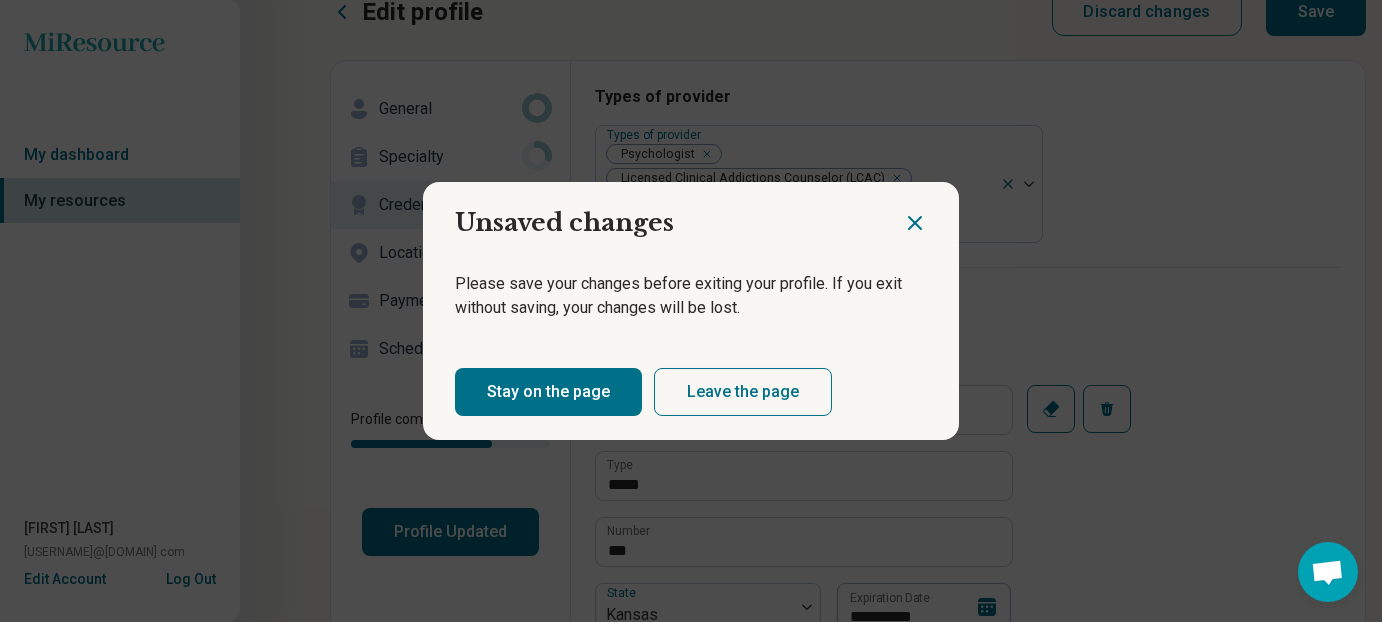 click on "Stay on the page" at bounding box center (548, 392) 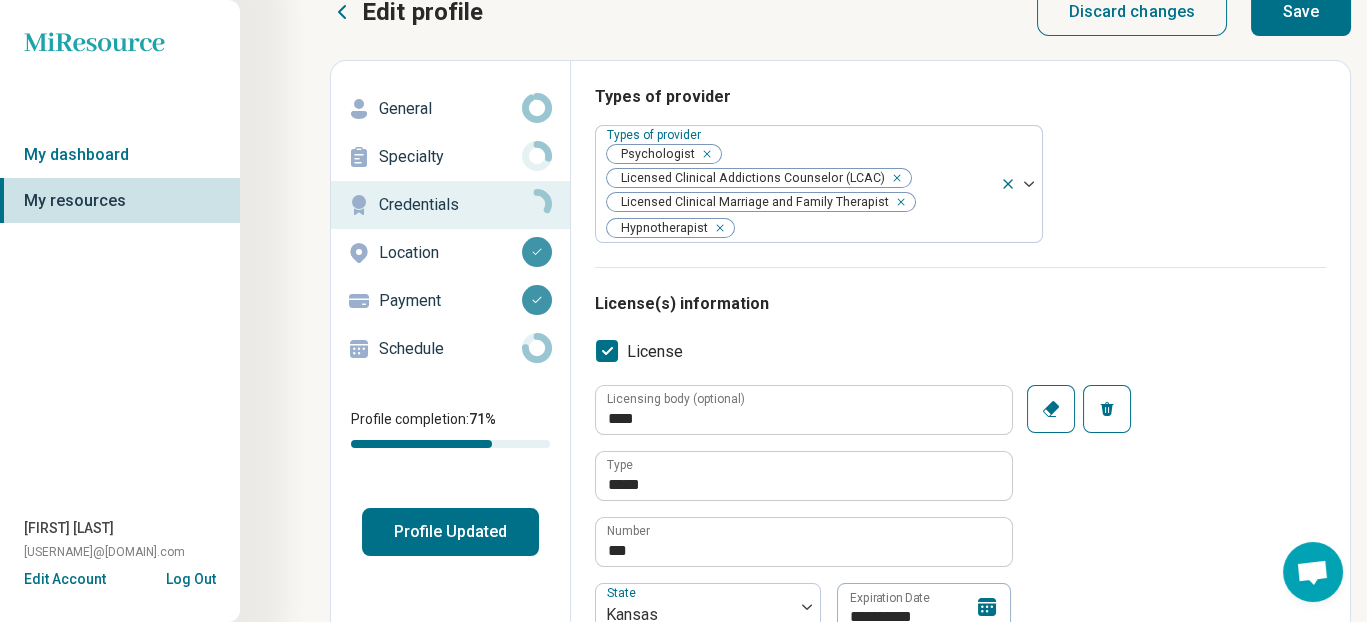 click 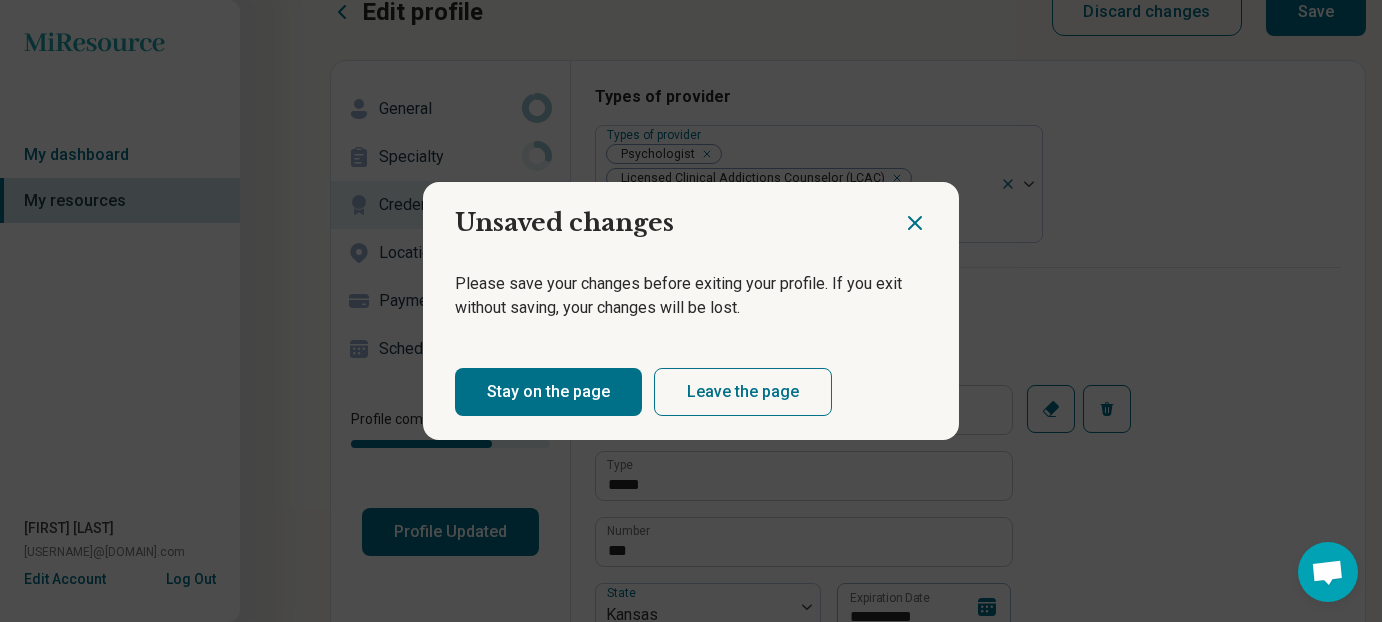 click on "Stay on the page" at bounding box center [548, 392] 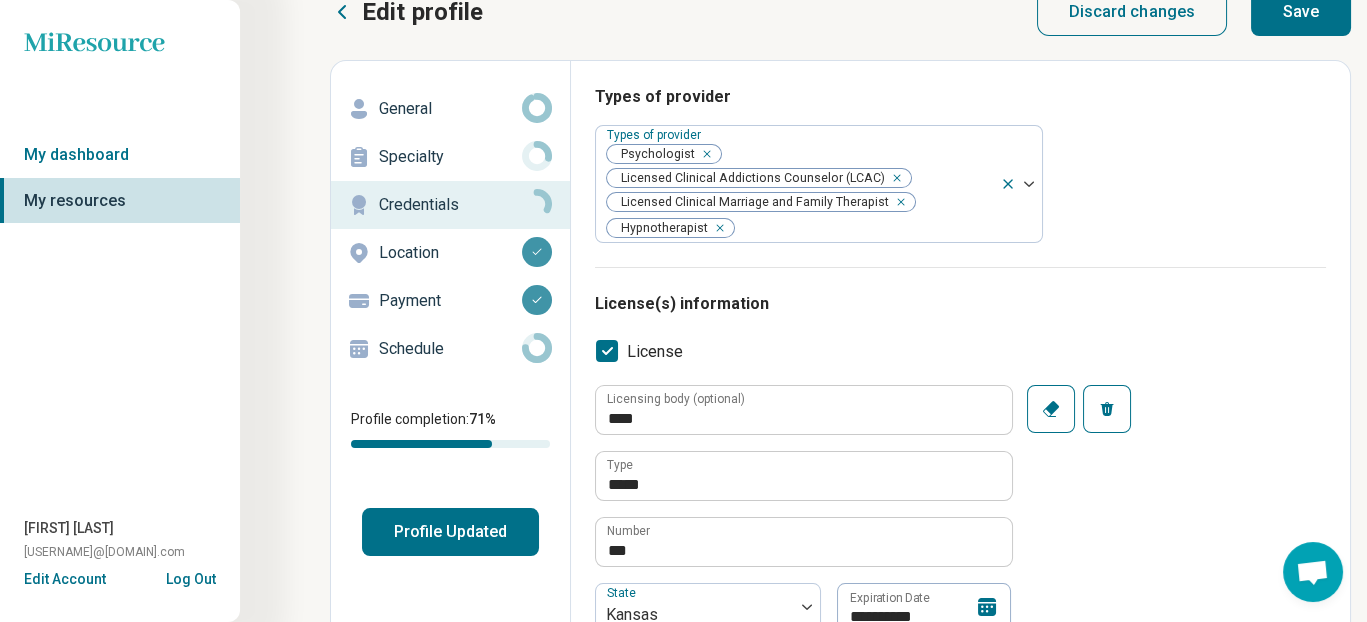 click 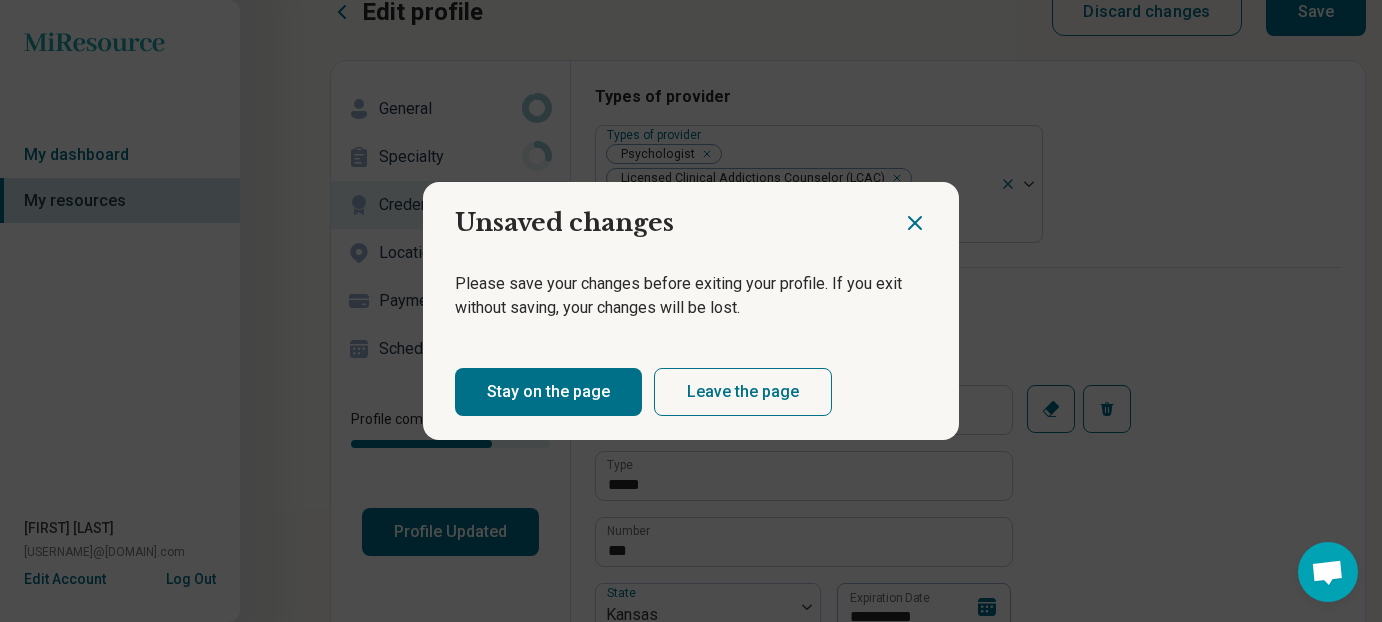 click on "Stay on the page" at bounding box center (548, 392) 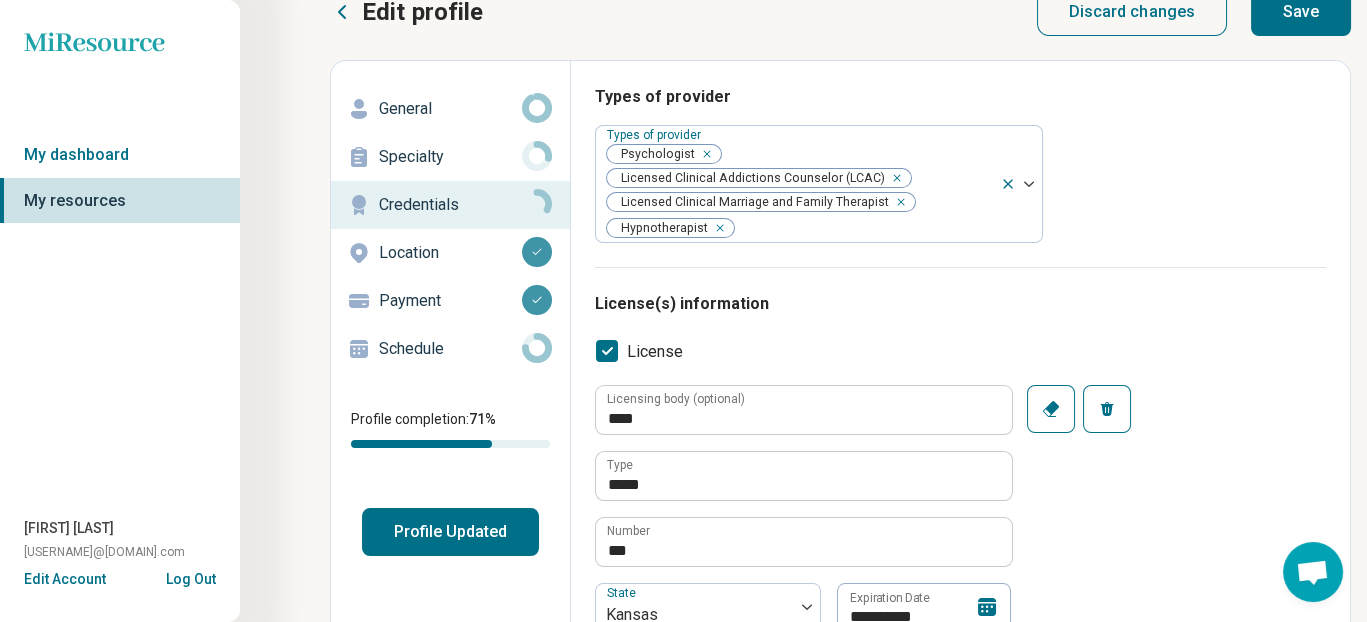 click 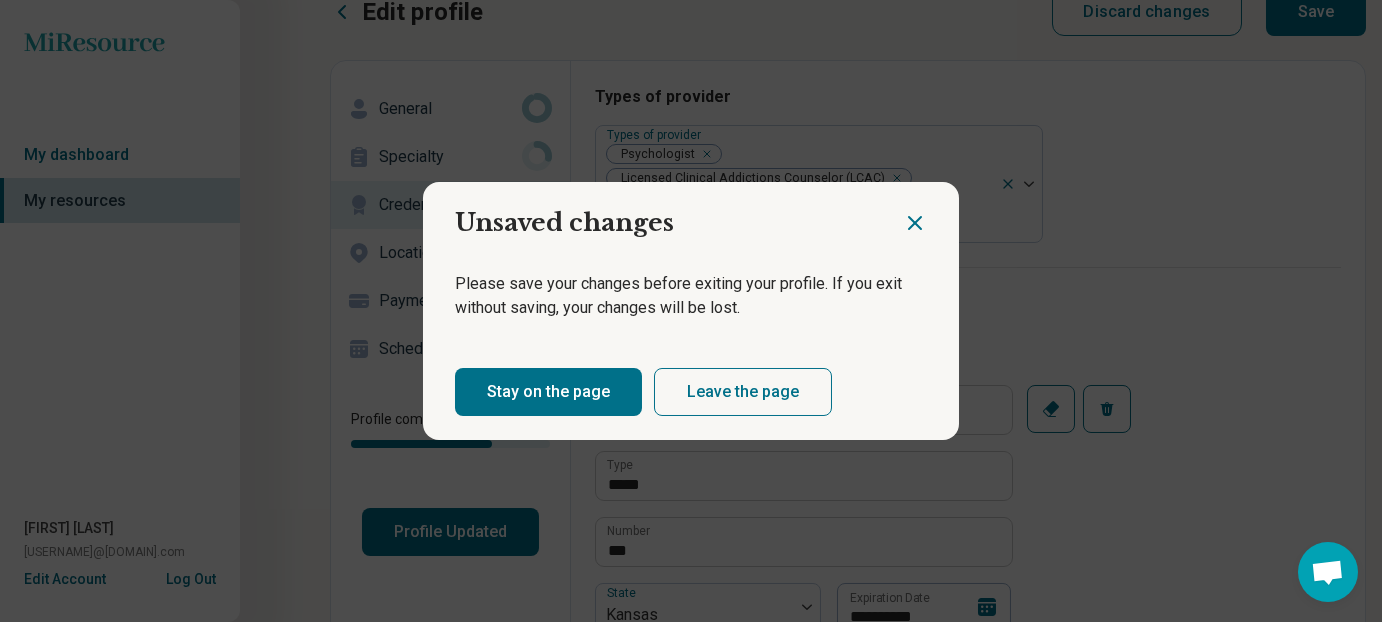 click on "Stay on the page" at bounding box center [548, 392] 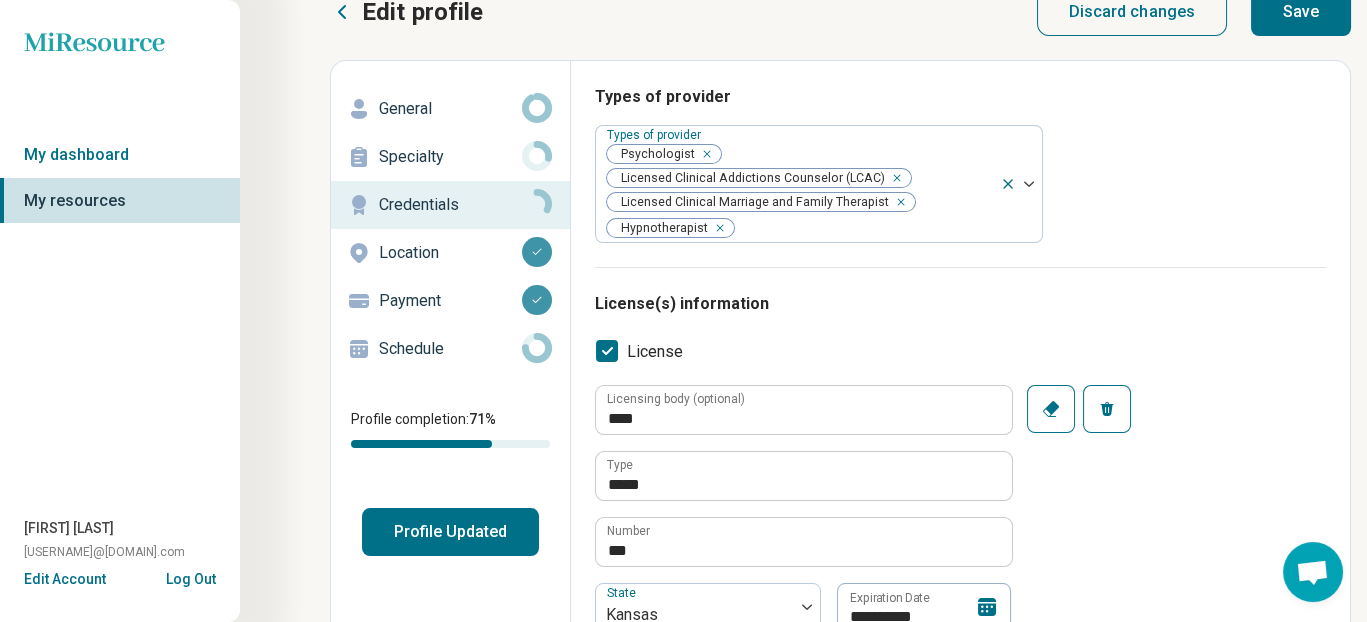 click on "Profile Updated" at bounding box center [450, 532] 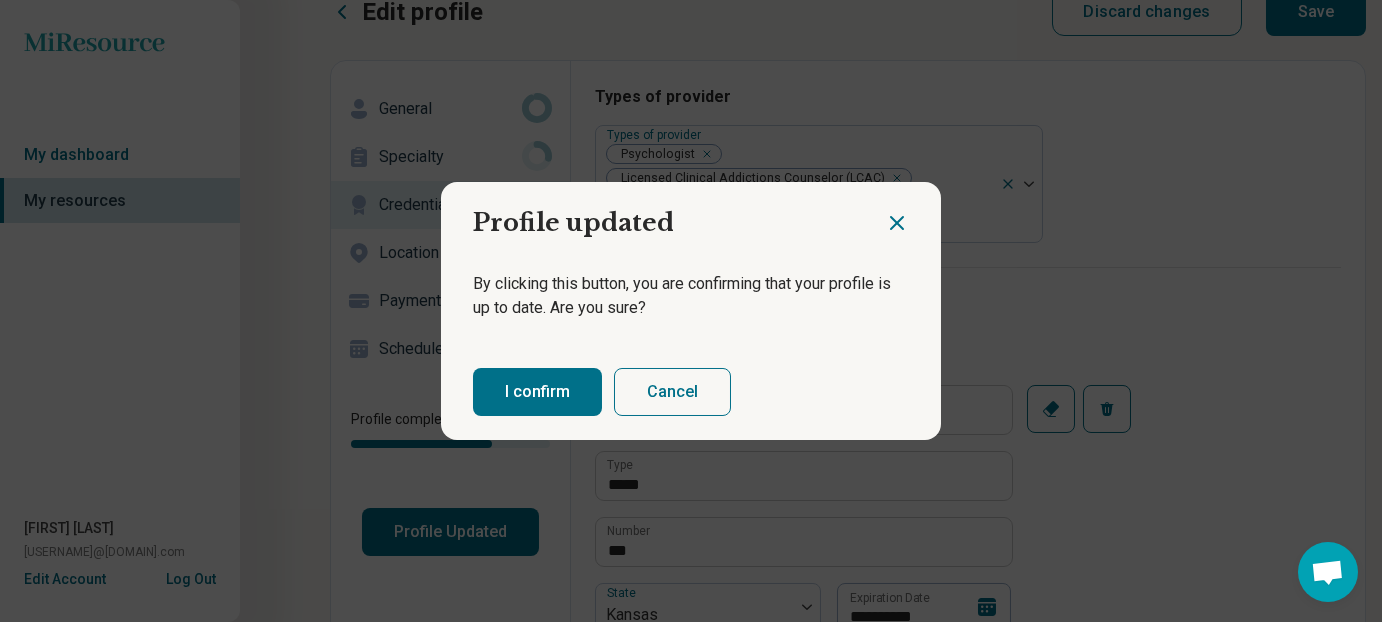 click on "I confirm" at bounding box center (537, 392) 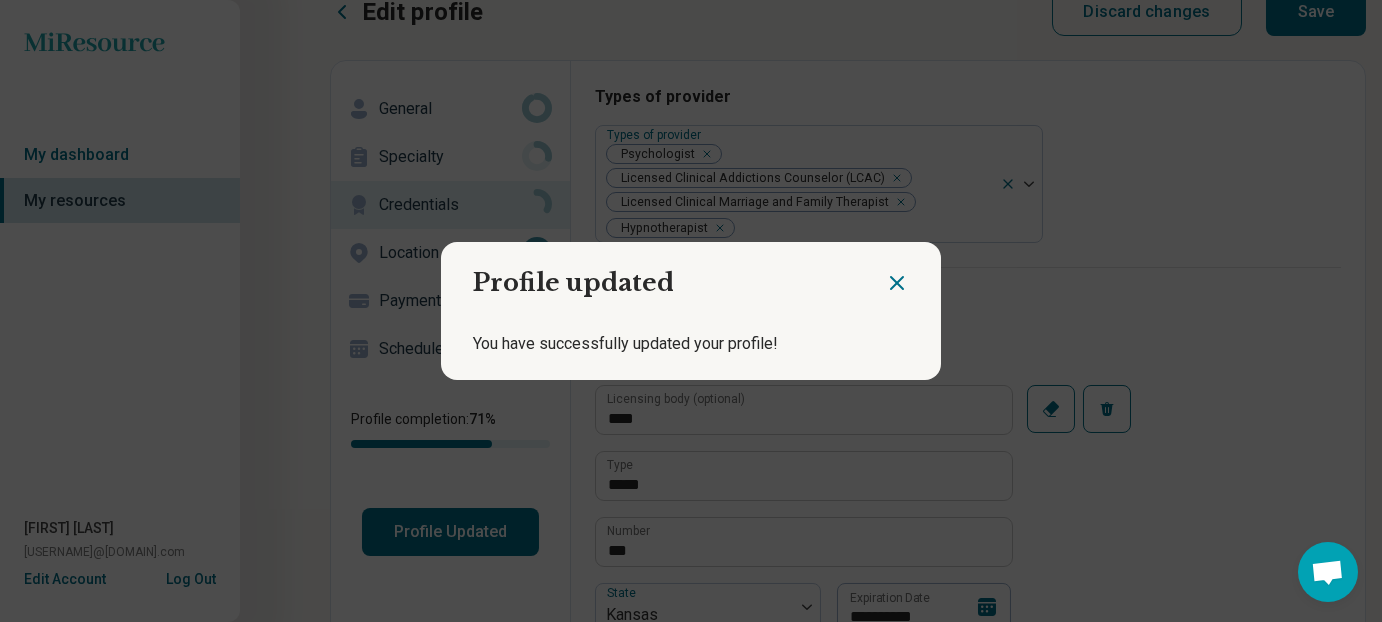 click 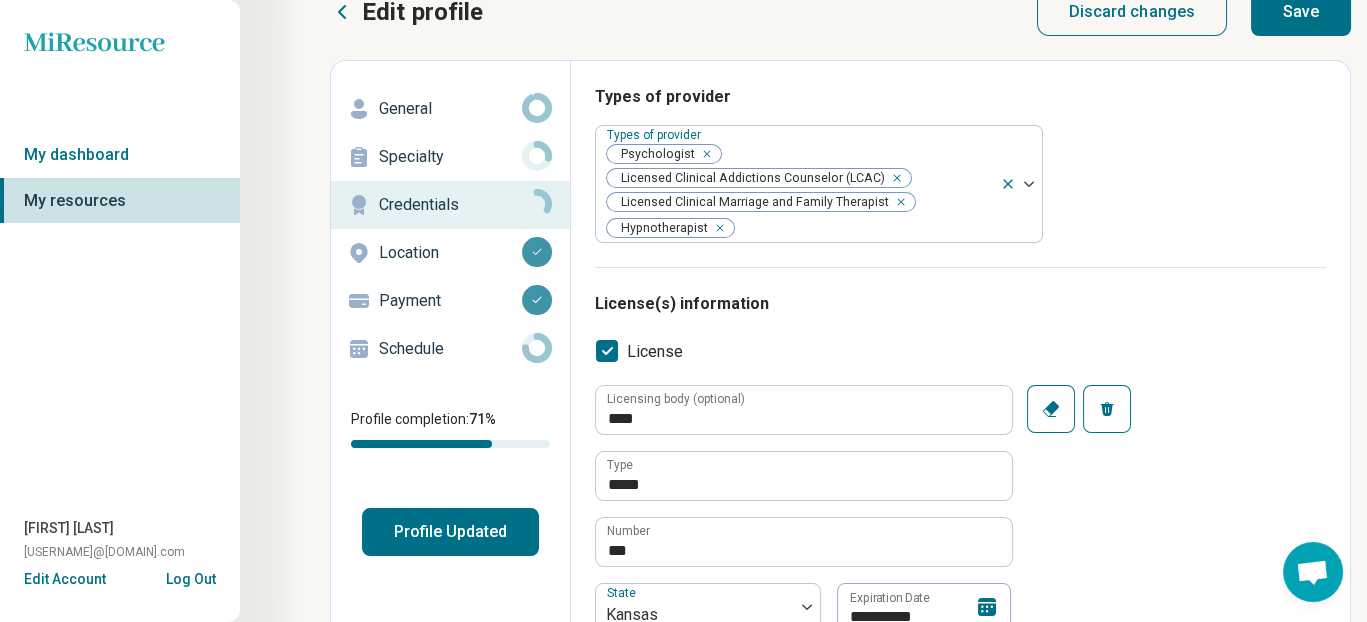 click on "Save" at bounding box center (1301, 12) 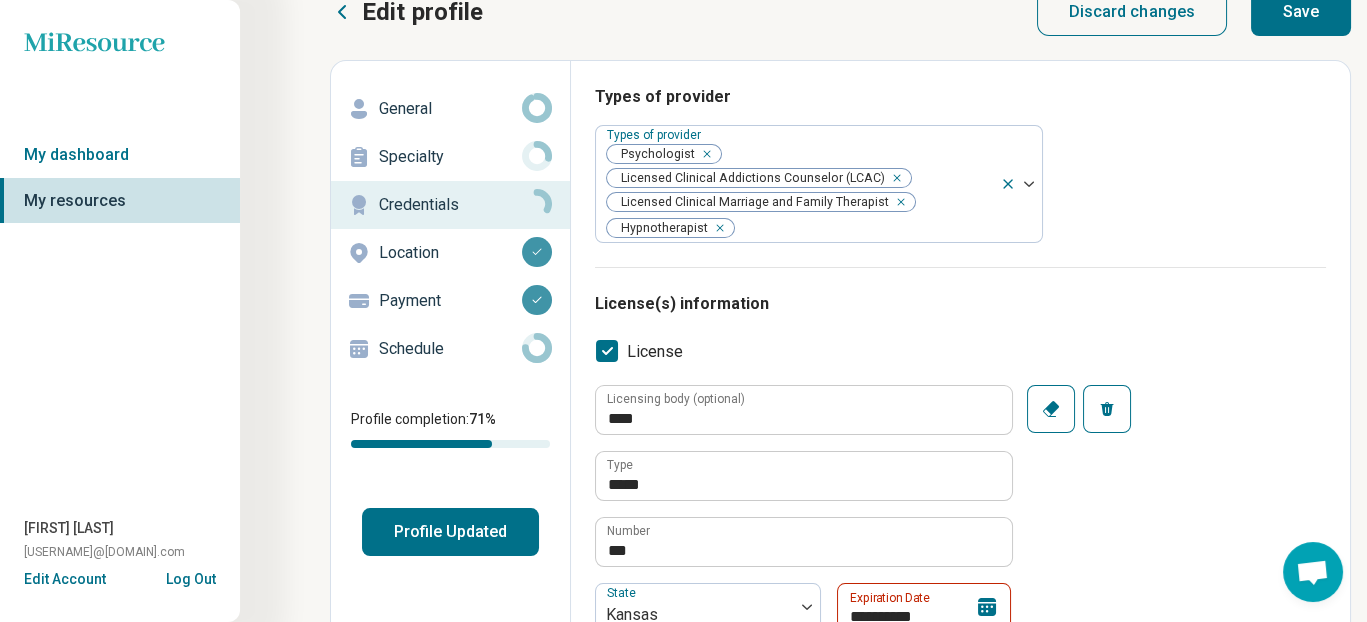 scroll, scrollTop: 0, scrollLeft: 0, axis: both 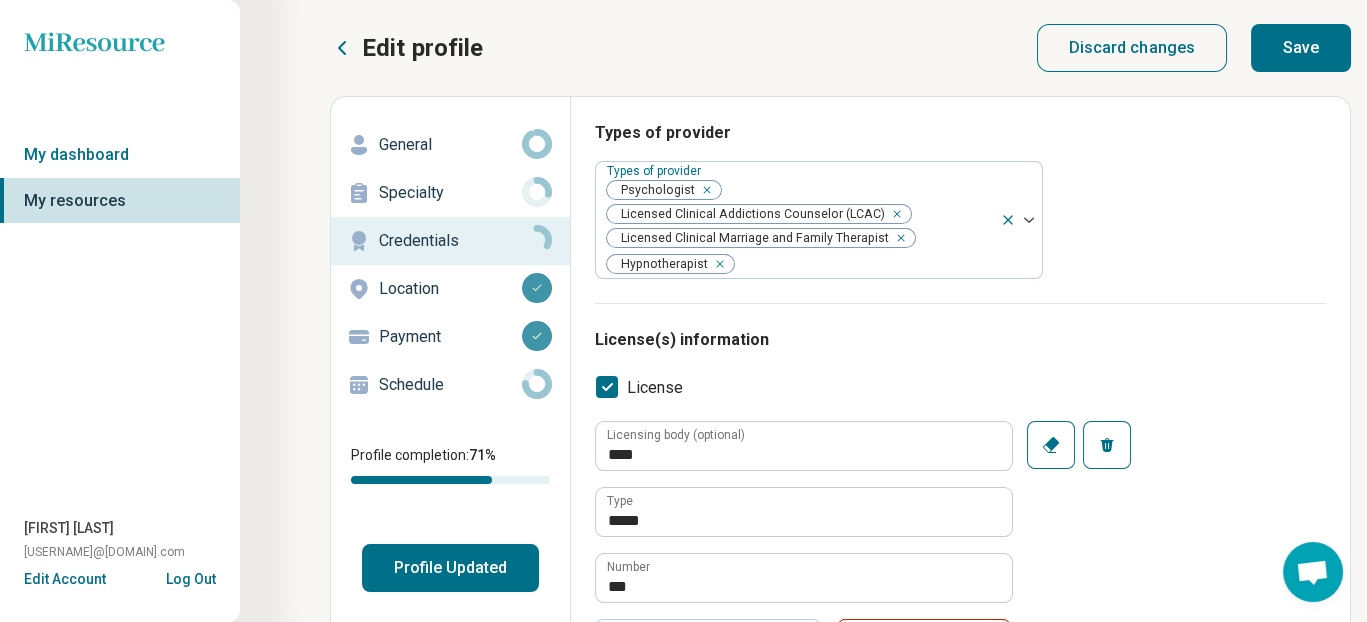 click on "Save" at bounding box center (1301, 48) 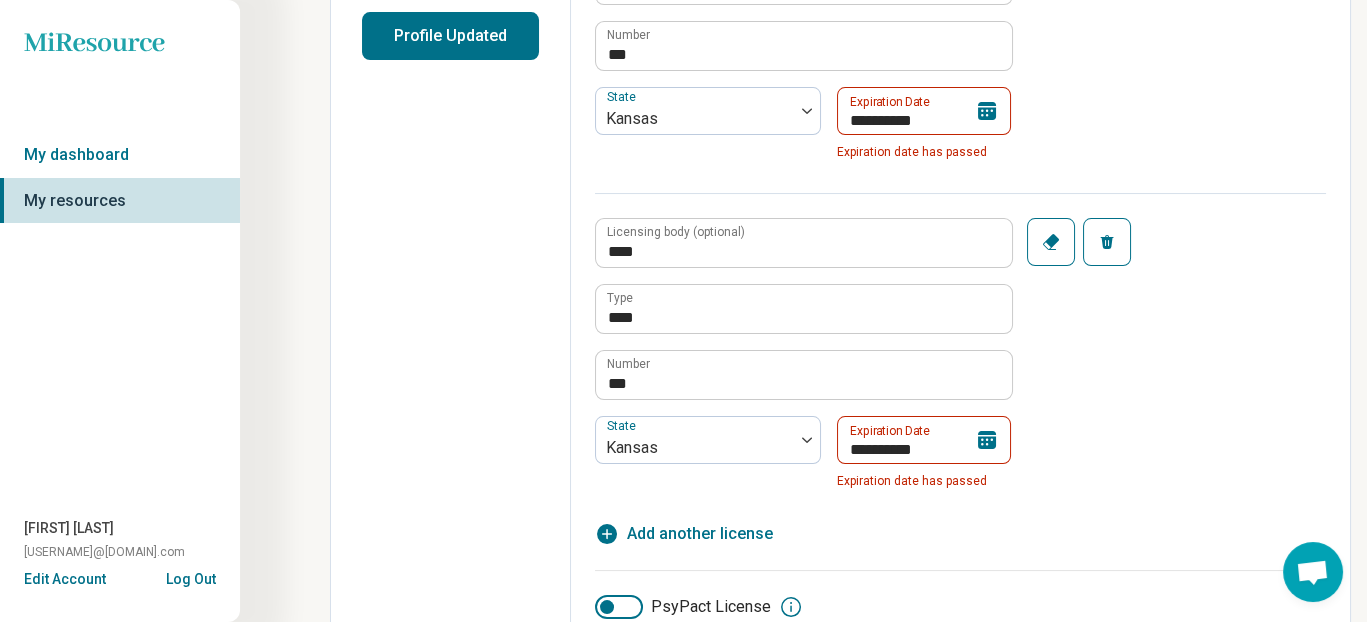 scroll, scrollTop: 0, scrollLeft: 0, axis: both 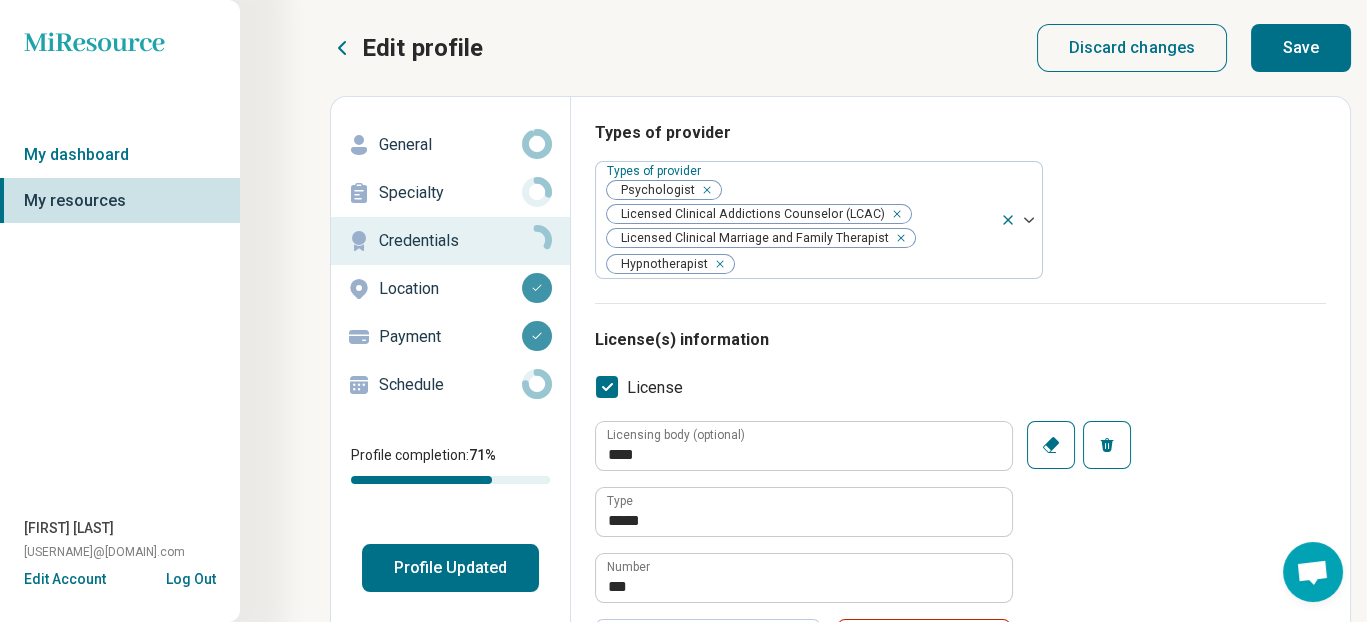 click on "Save" at bounding box center [1301, 48] 